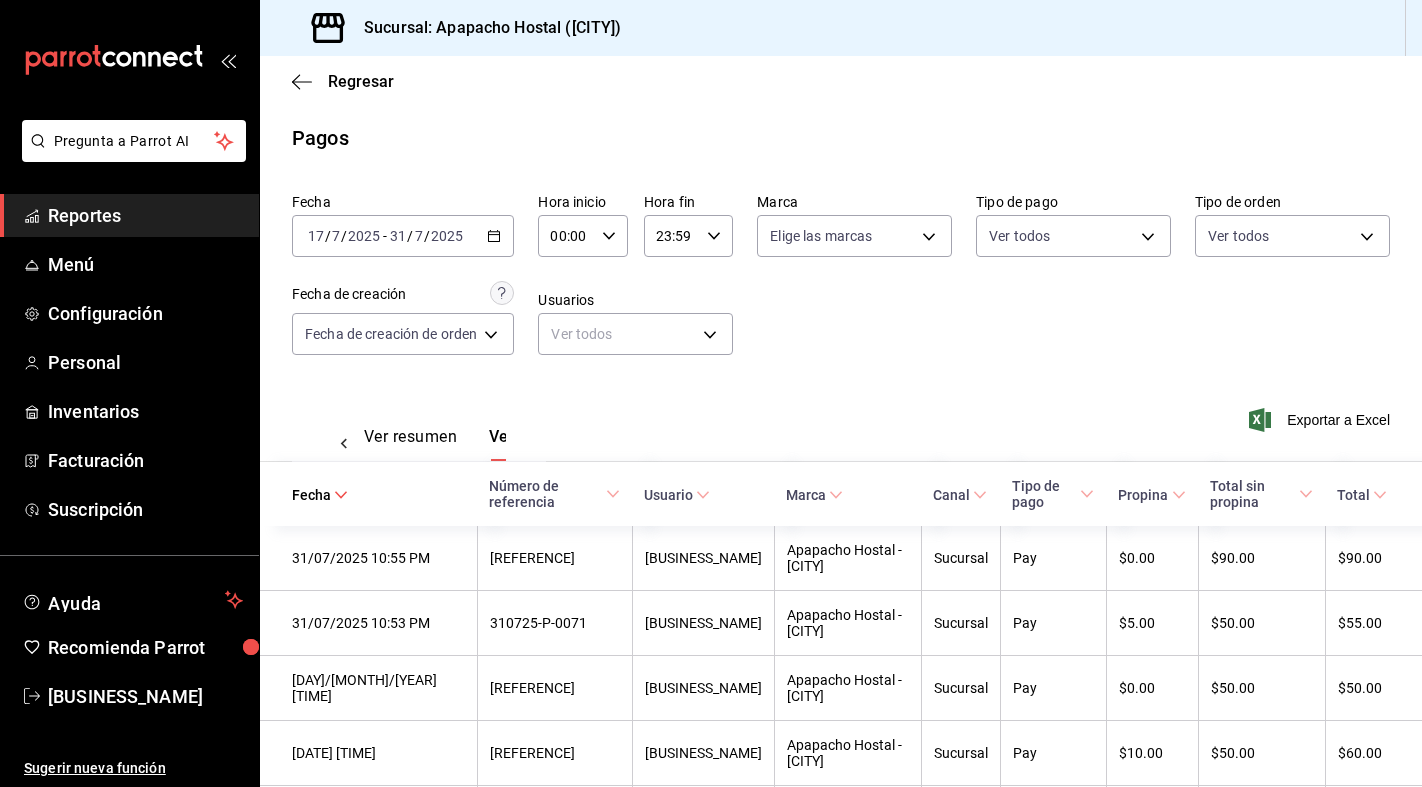 scroll, scrollTop: 0, scrollLeft: 0, axis: both 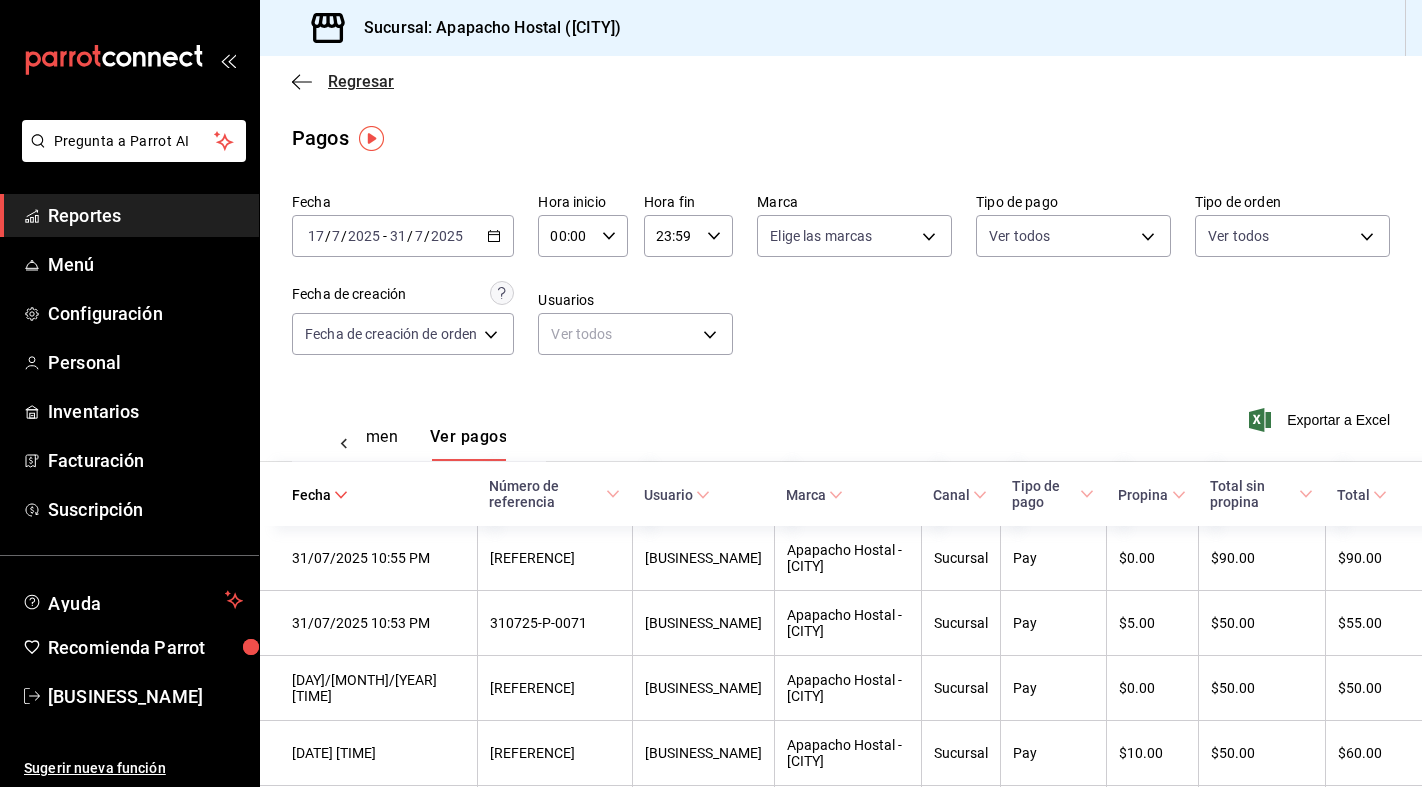 click 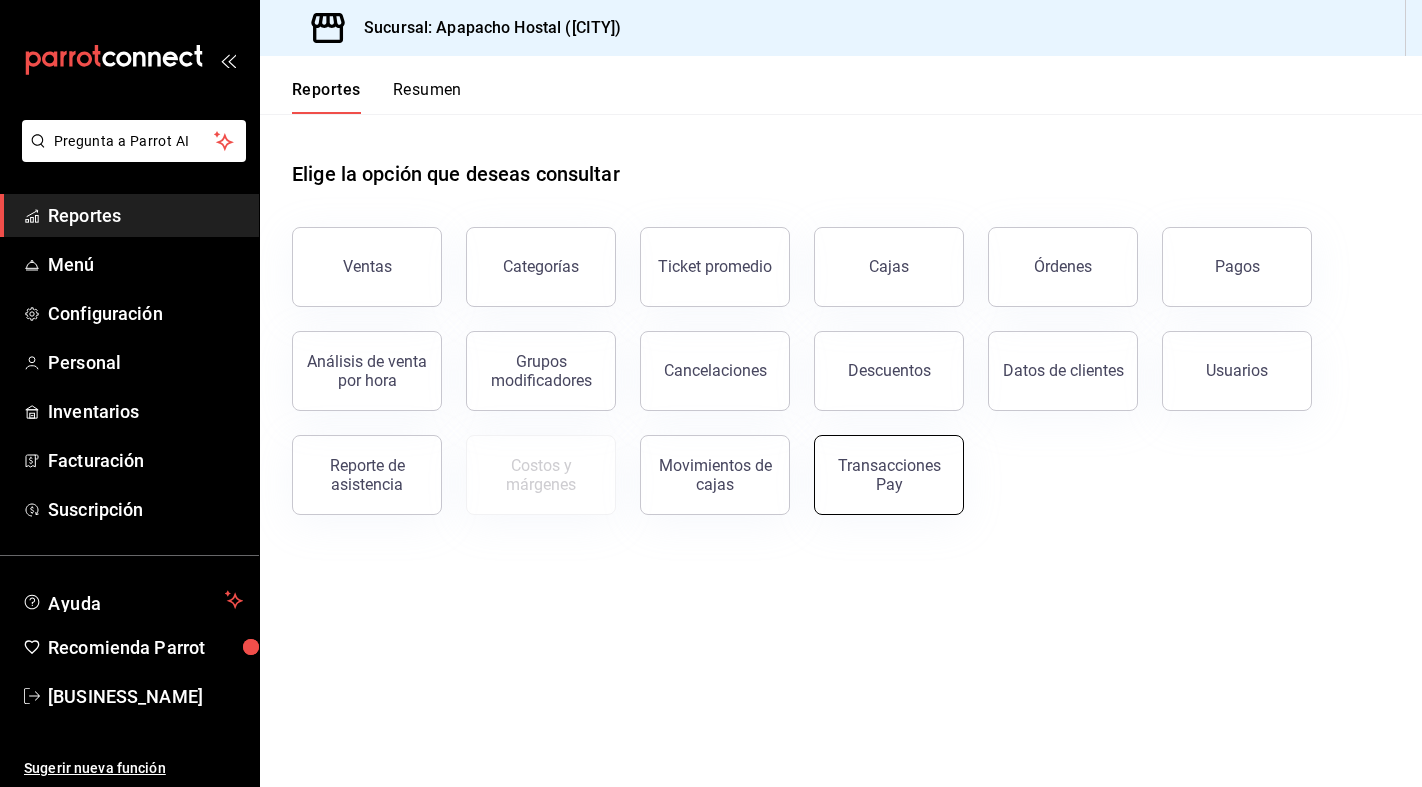 click on "Transacciones Pay" at bounding box center [889, 475] 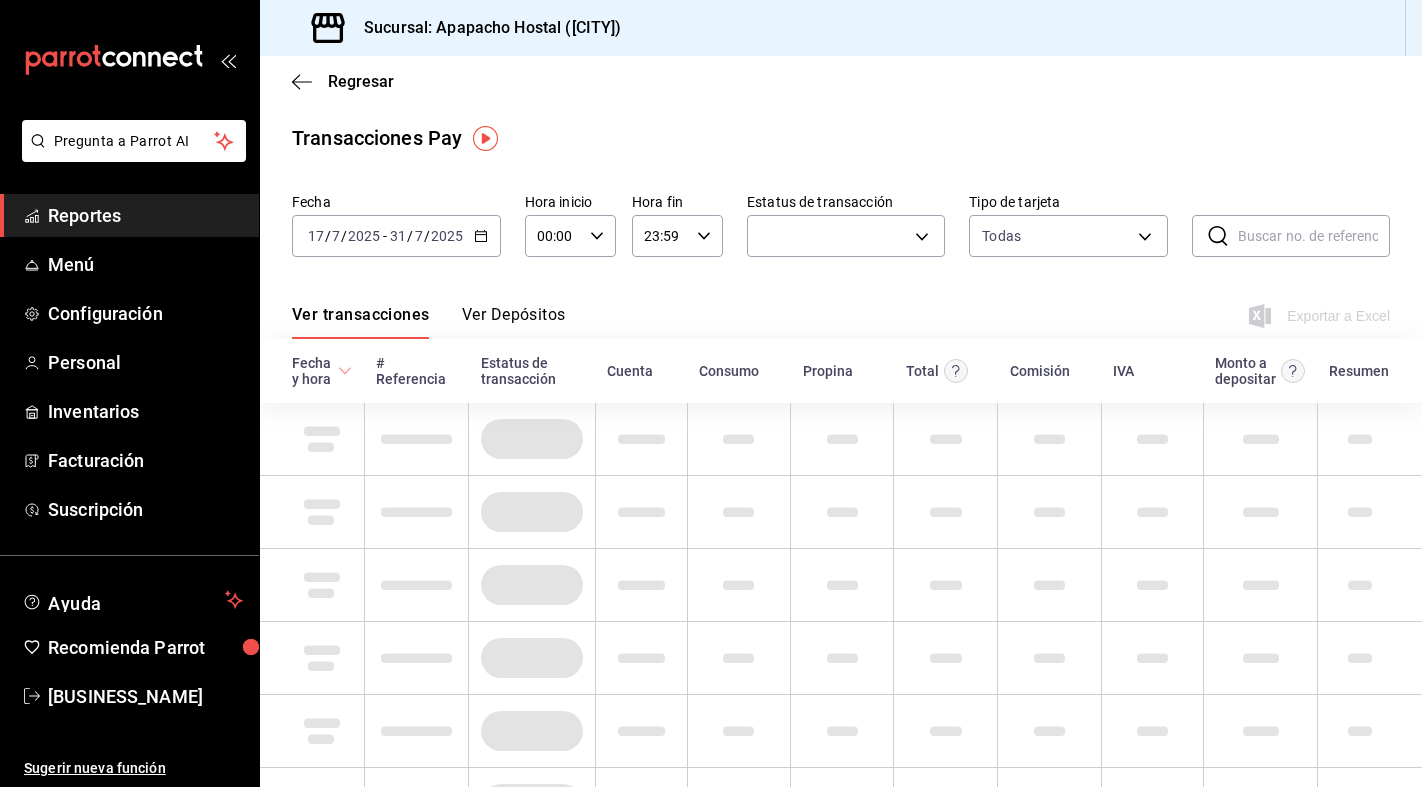 click 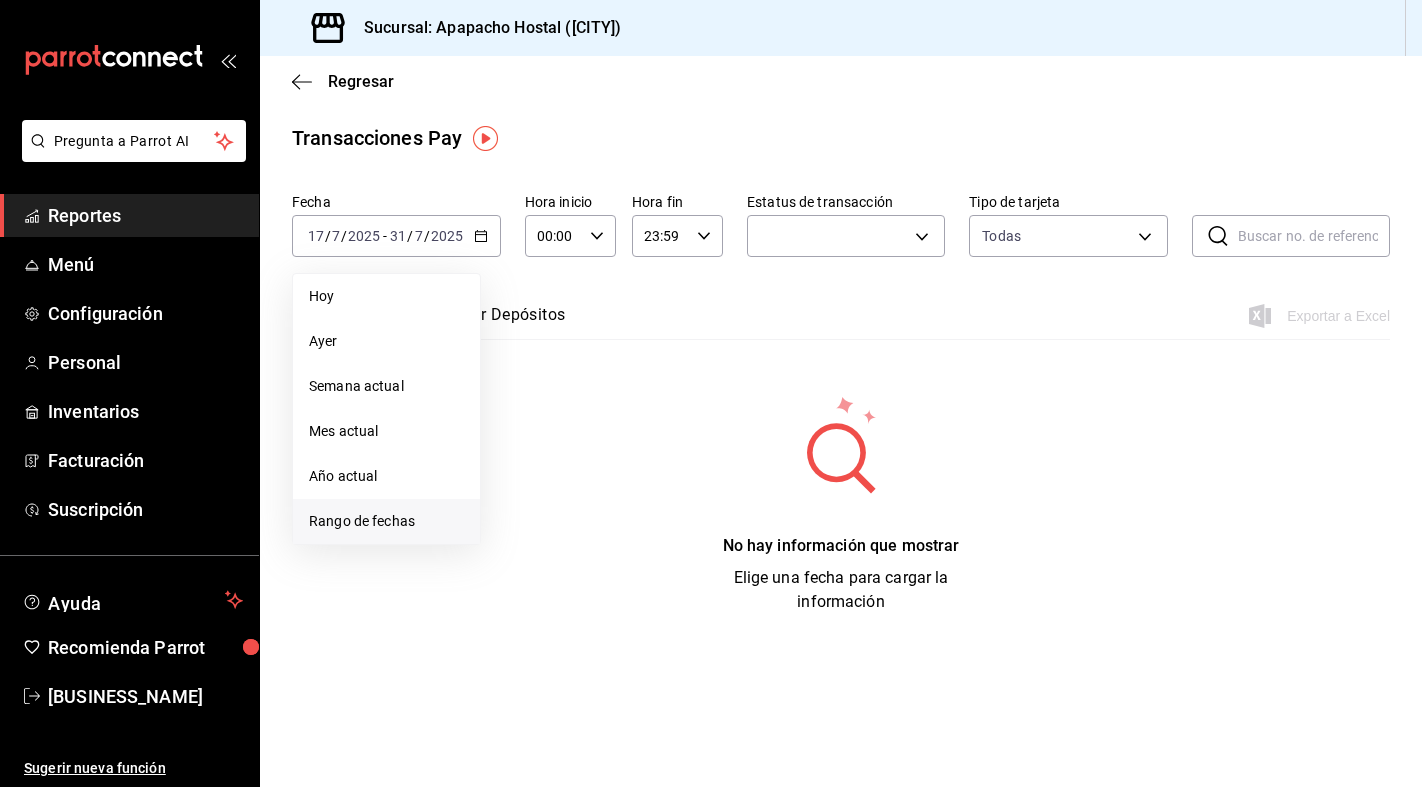 click on "Rango de fechas" at bounding box center (386, 521) 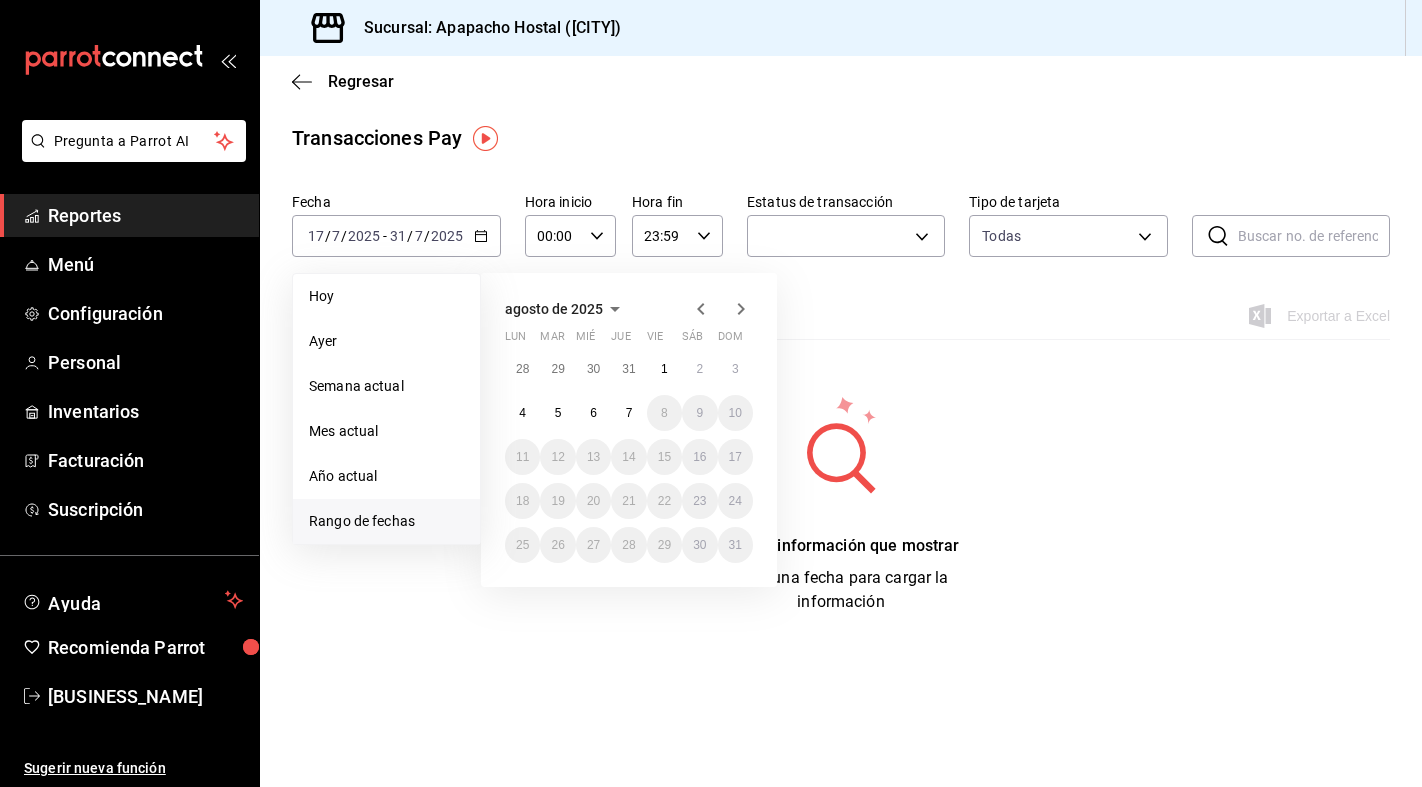 click 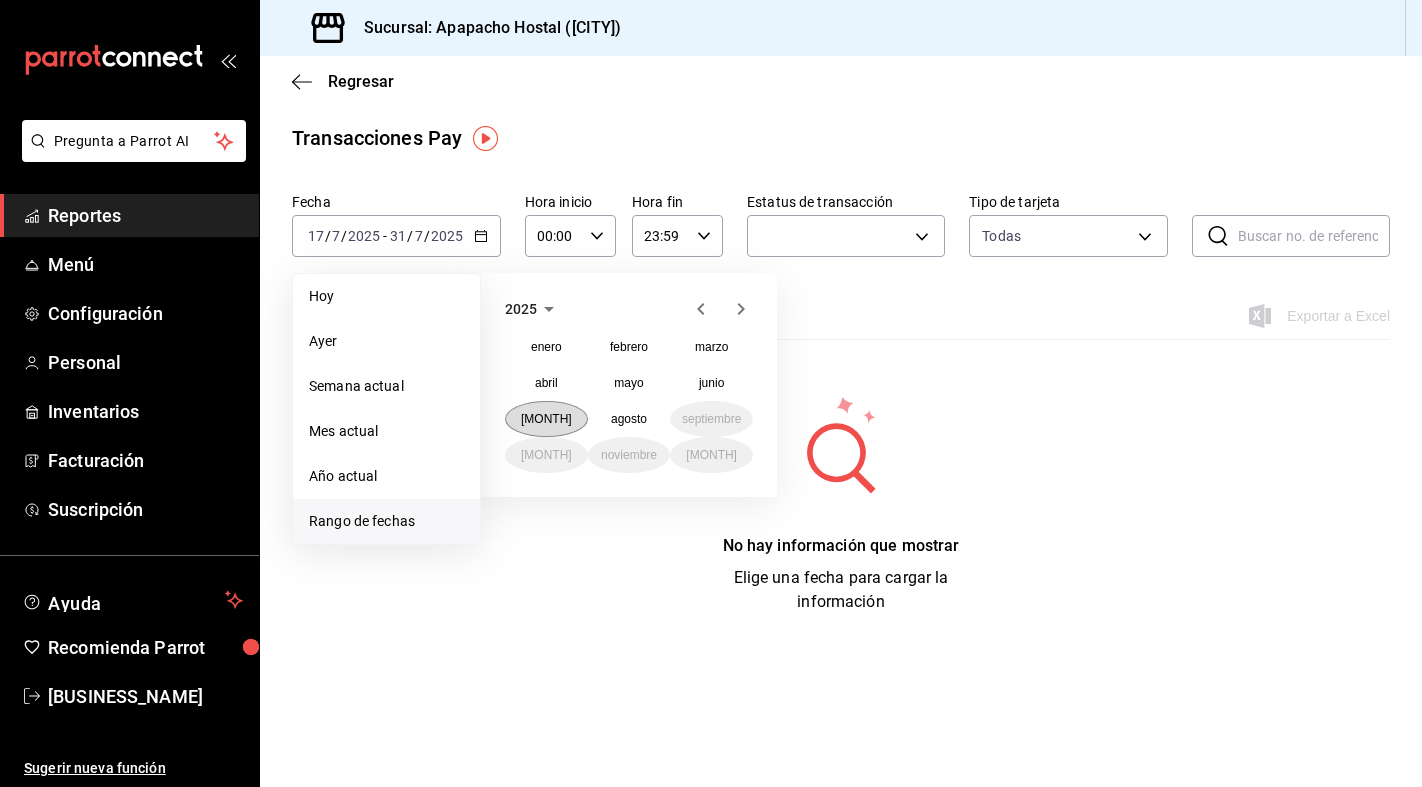 click on "[MONTH]" at bounding box center [546, 419] 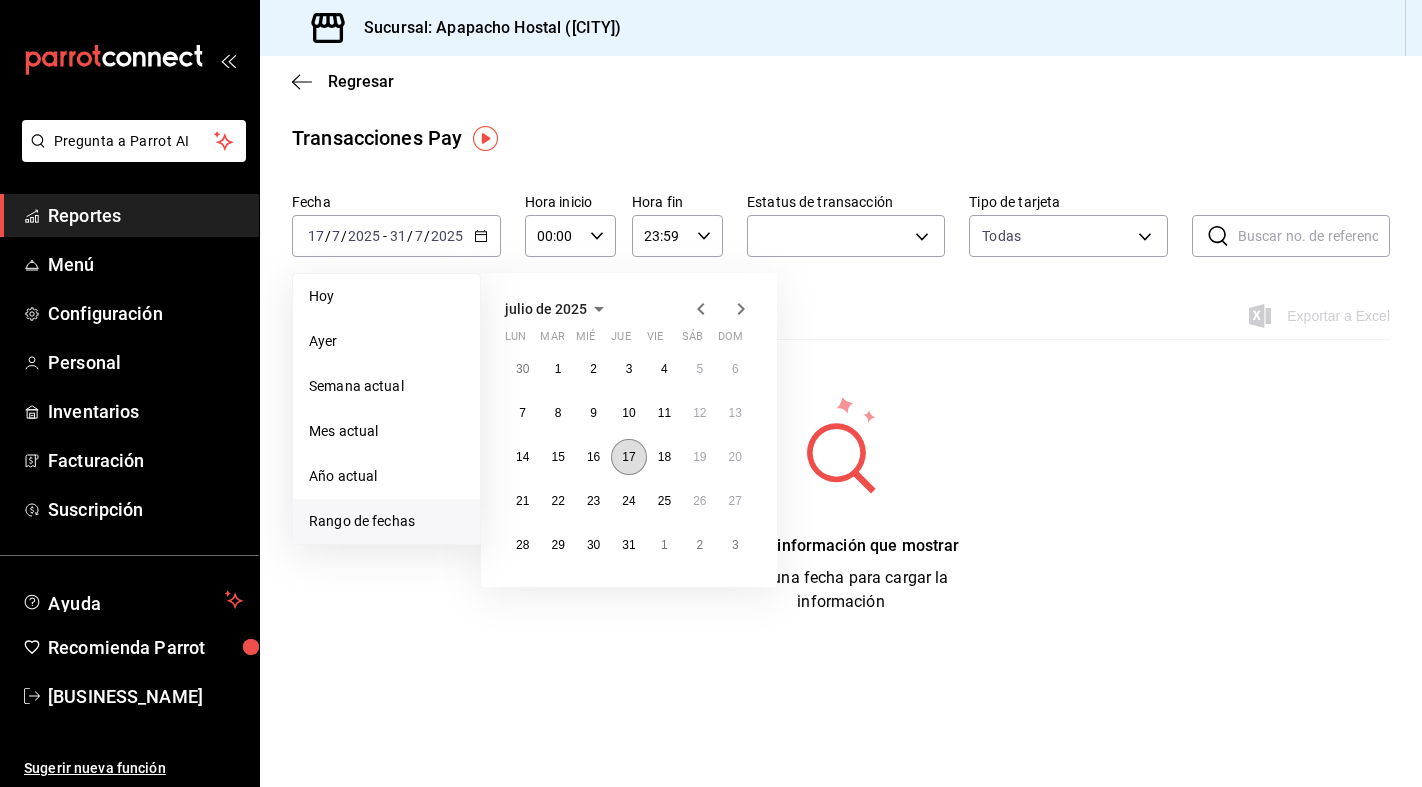 click on "17" at bounding box center (628, 457) 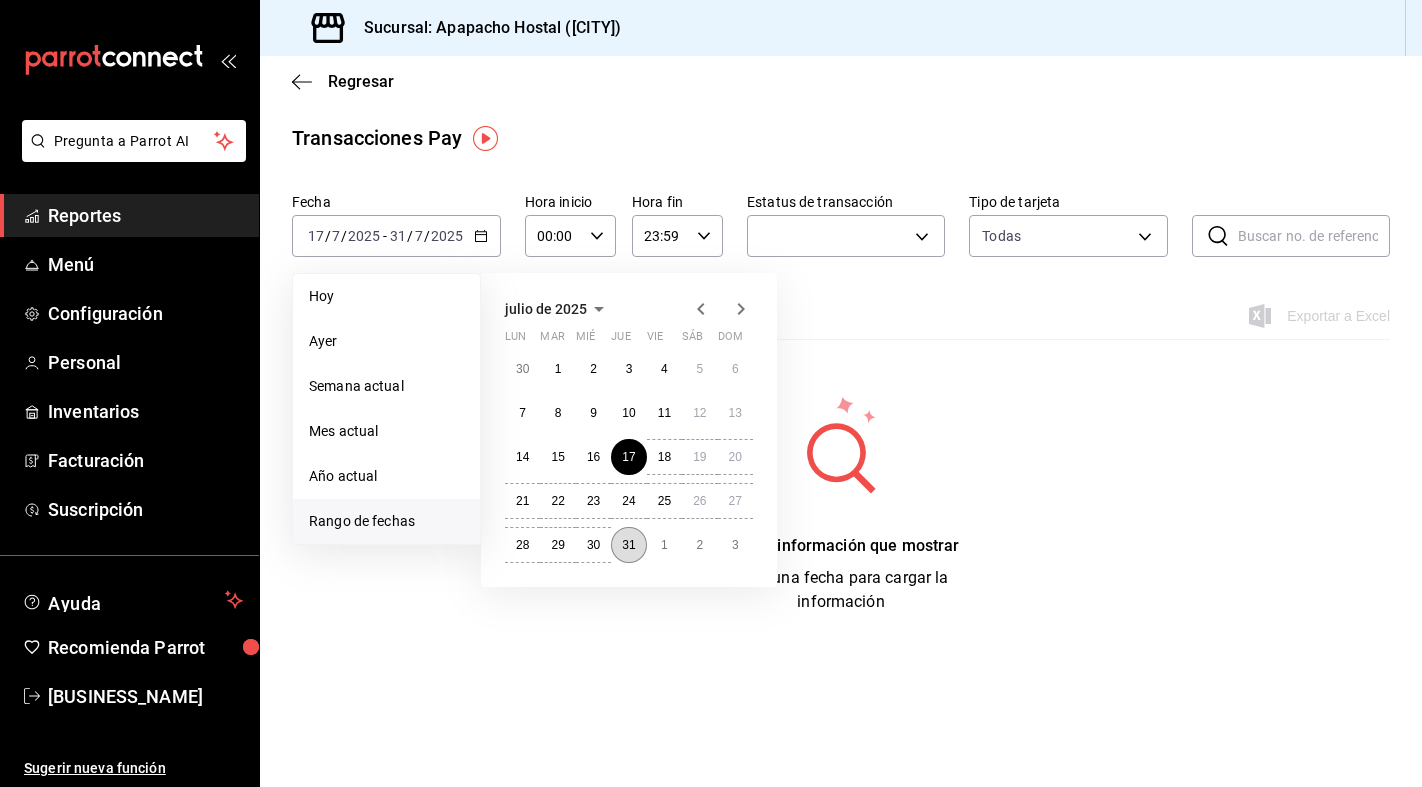 click on "31" at bounding box center (628, 545) 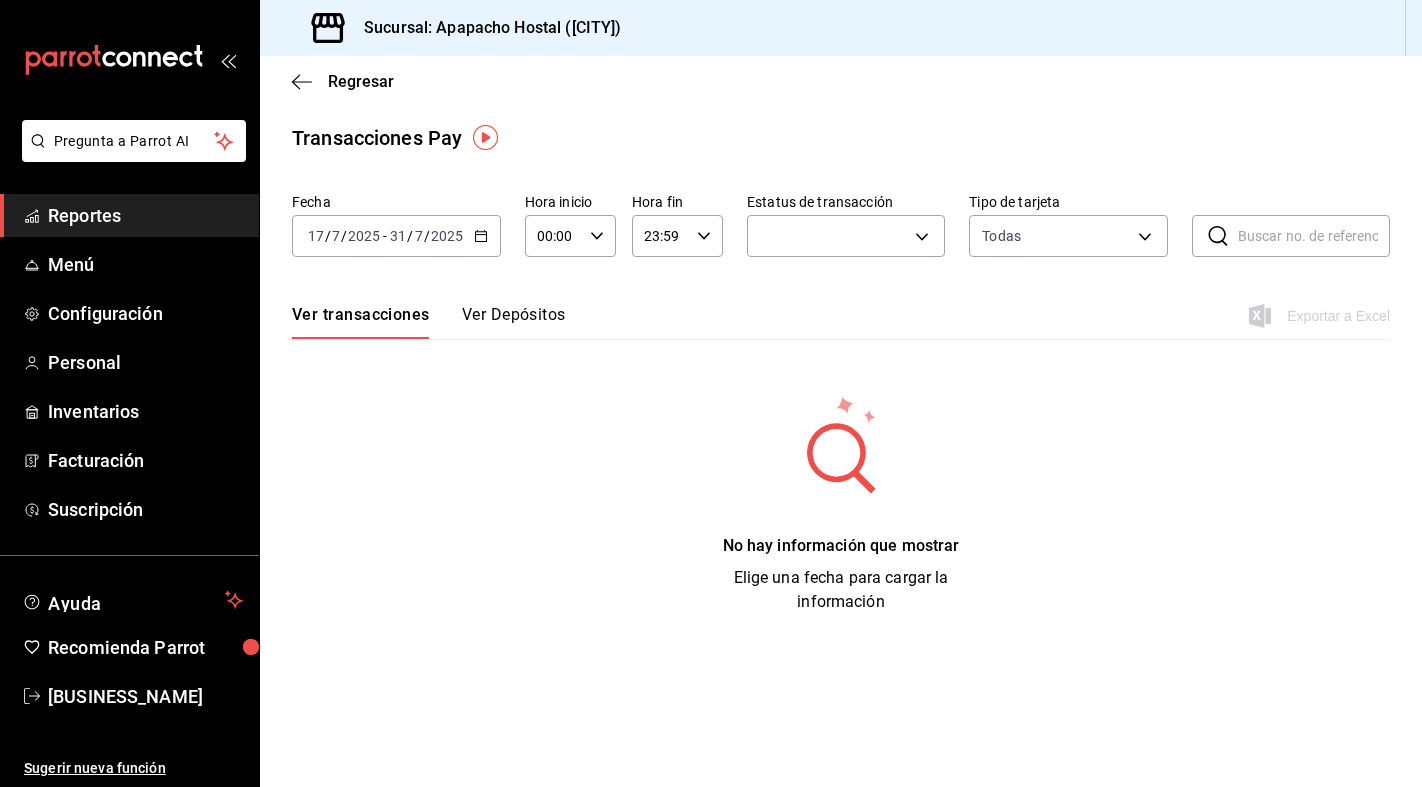 scroll, scrollTop: 0, scrollLeft: 0, axis: both 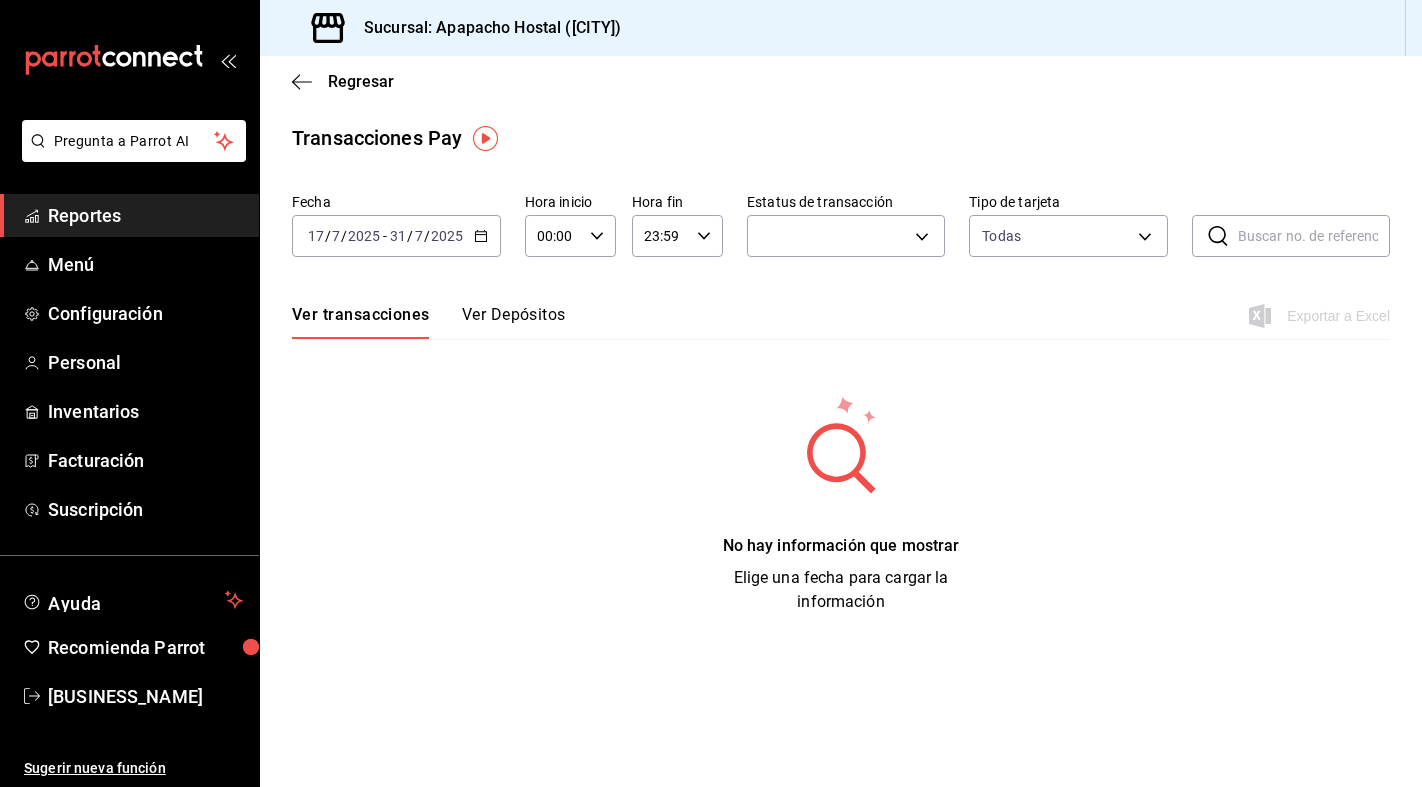 click on "Ver Depósitos" at bounding box center [514, 322] 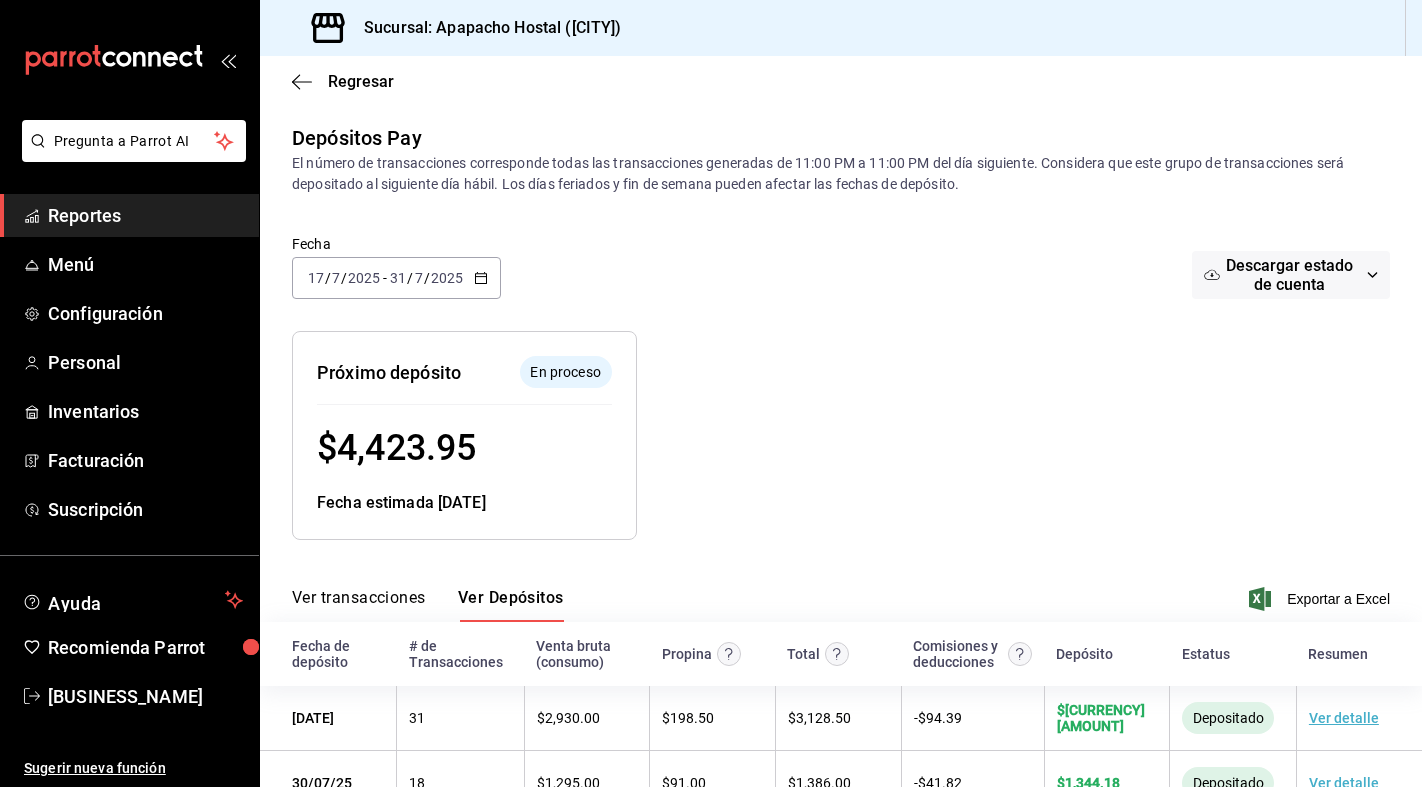 scroll, scrollTop: 227, scrollLeft: 0, axis: vertical 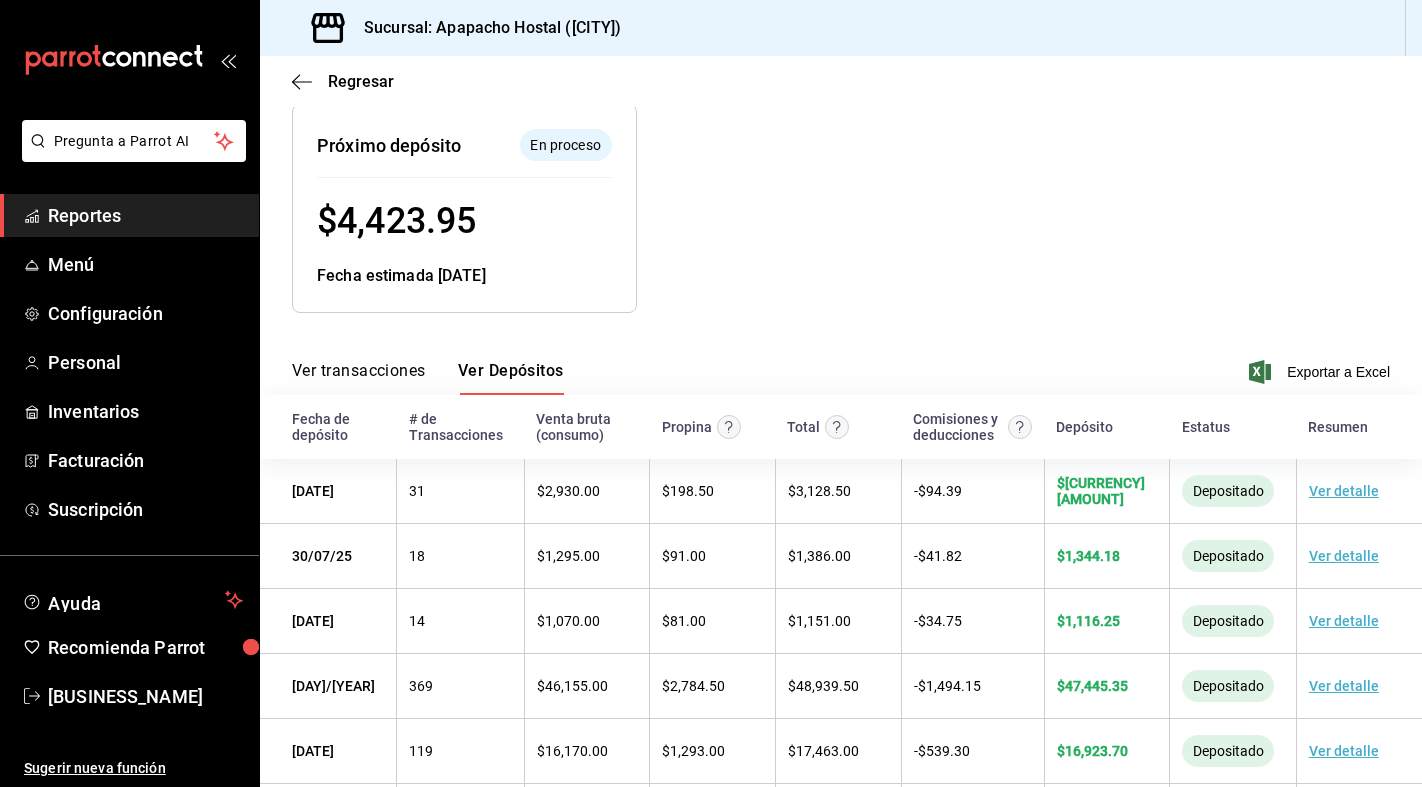 click on "Ver transacciones" at bounding box center [359, 378] 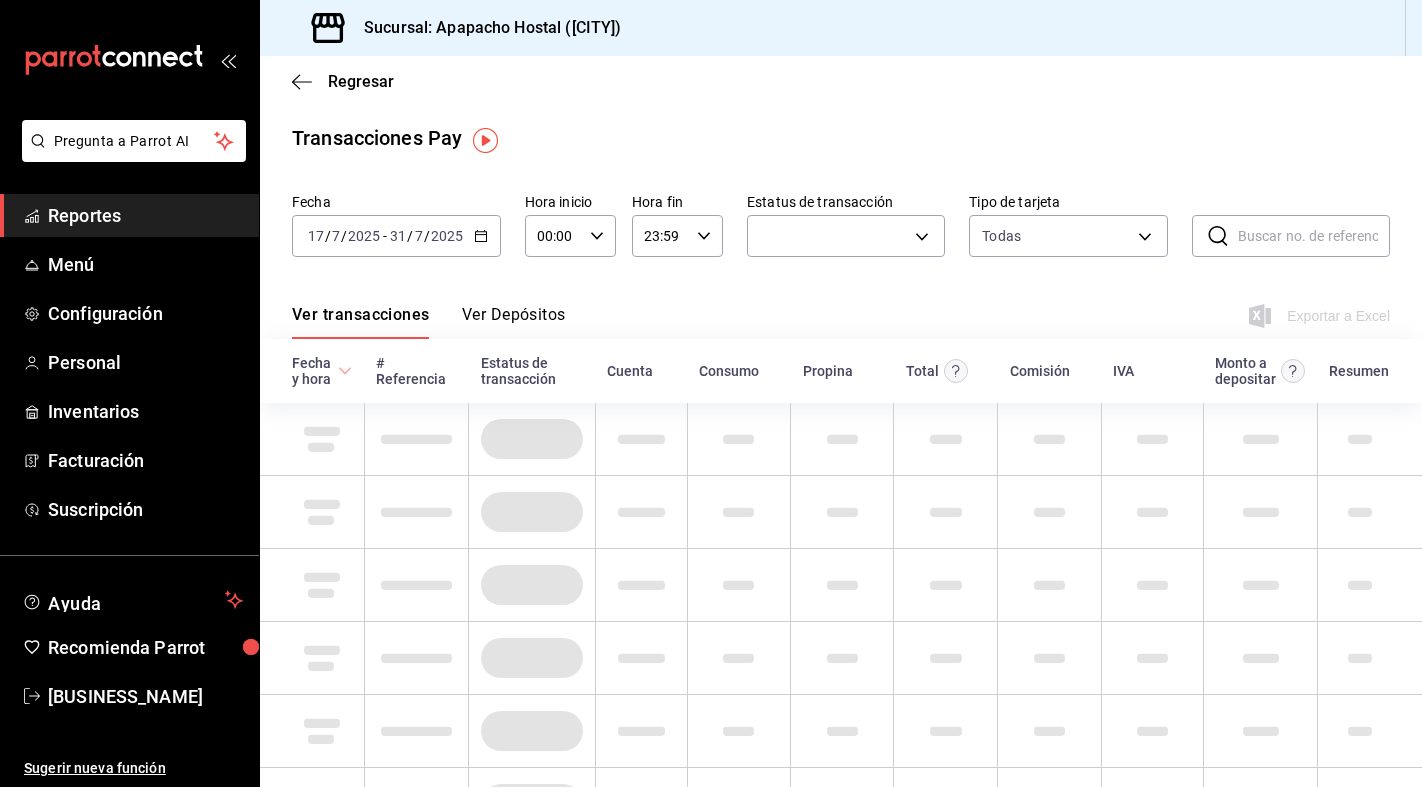scroll, scrollTop: 0, scrollLeft: 0, axis: both 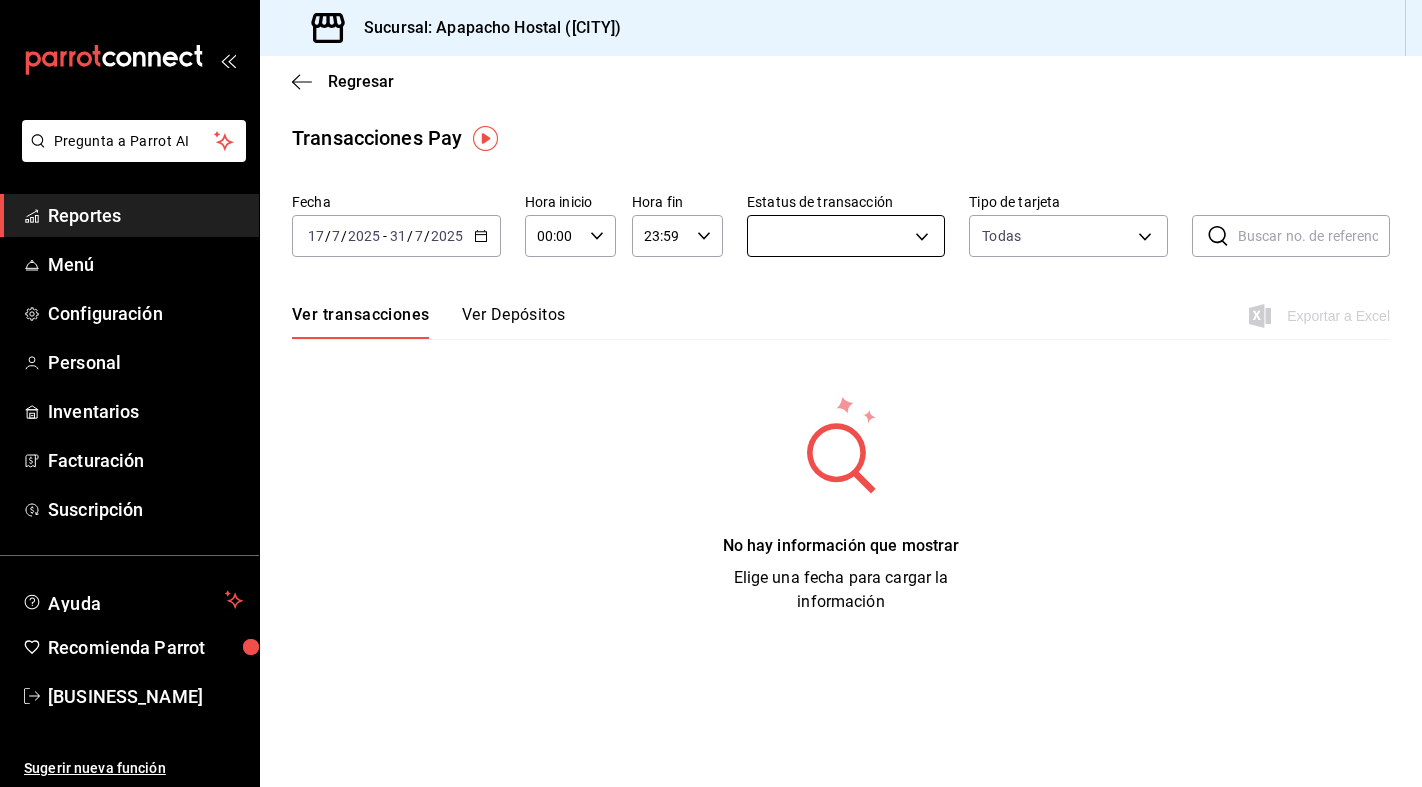 click on "Pregunta a Parrot AI Reportes   Menú   Configuración   Personal   Inventarios   Facturación   Suscripción   Ayuda Recomienda Parrot   bartenders Apapacho   Sugerir nueva función   Sucursal: Apapacho Hostal ([CITY]) Regresar Transacciones Pay Fecha [DATE] [DATE] - [DATE] [DATE] Hora inicio 00:00 Hora inicio Hora fin 23:59 Hora fin Estatus de transacción undefined Tipo de tarjeta Todas AMERICAN_EXPRESS,MASTERCARD,VISA,DISCOVER,UNDEFINED ​ ​ Ver transacciones Ver Depósitos Exportar a Excel No hay información que mostrar Elige una fecha para cargar la información Pregunta a Parrot AI Reportes   Menú   Configuración   Personal   Inventarios   Facturación   Suscripción   Ayuda Recomienda Parrot   bartenders Apapacho   Sugerir nueva función   GANA 1 MES GRATIS EN TU SUSCRIPCIÓN AQUÍ Ver video tutorial Ir a video Visitar centro de ayuda ([PHONE]) [EMAIL] Visitar centro de ayuda ([PHONE]) [EMAIL]" at bounding box center (711, 393) 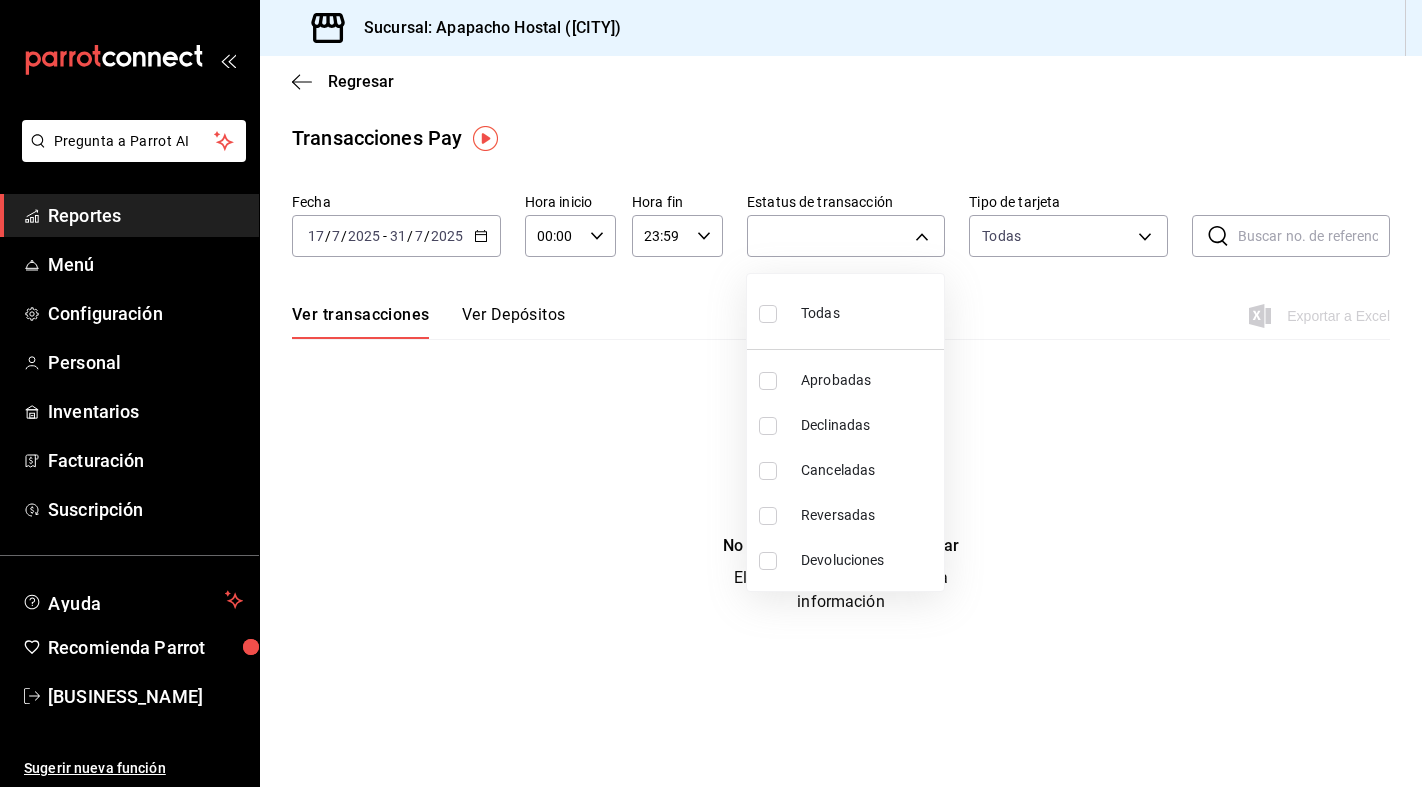 click on "Todas" at bounding box center (799, 311) 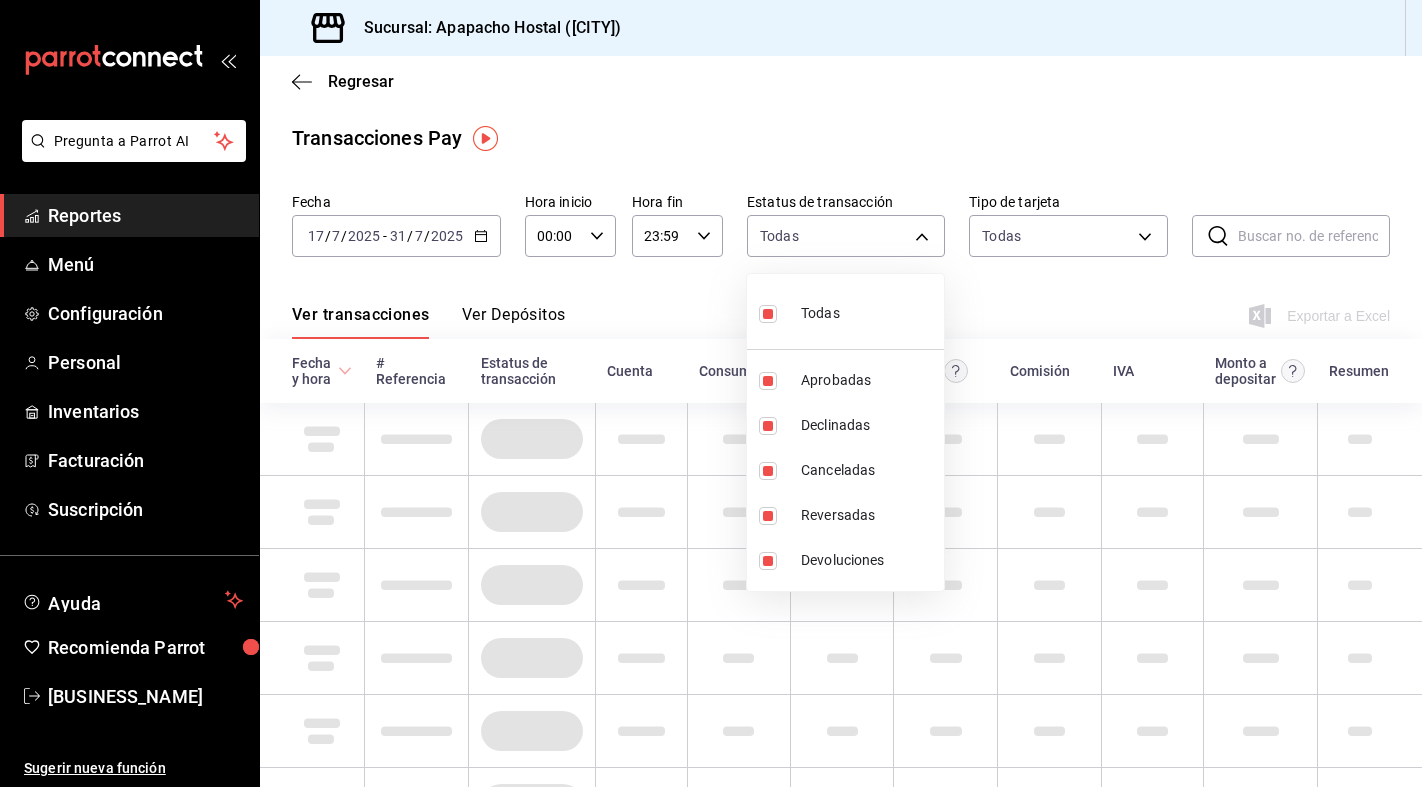 click at bounding box center (711, 393) 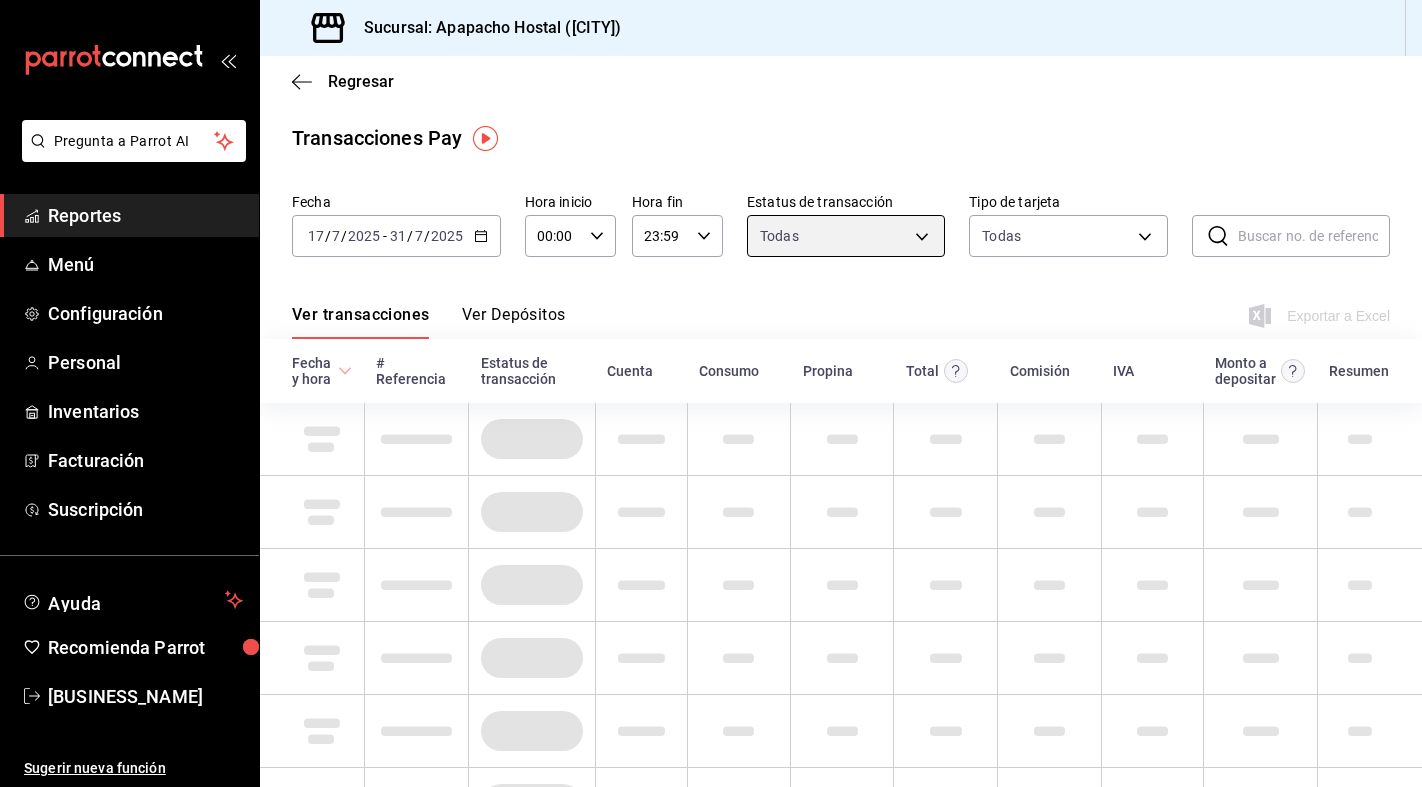 scroll, scrollTop: 0, scrollLeft: 0, axis: both 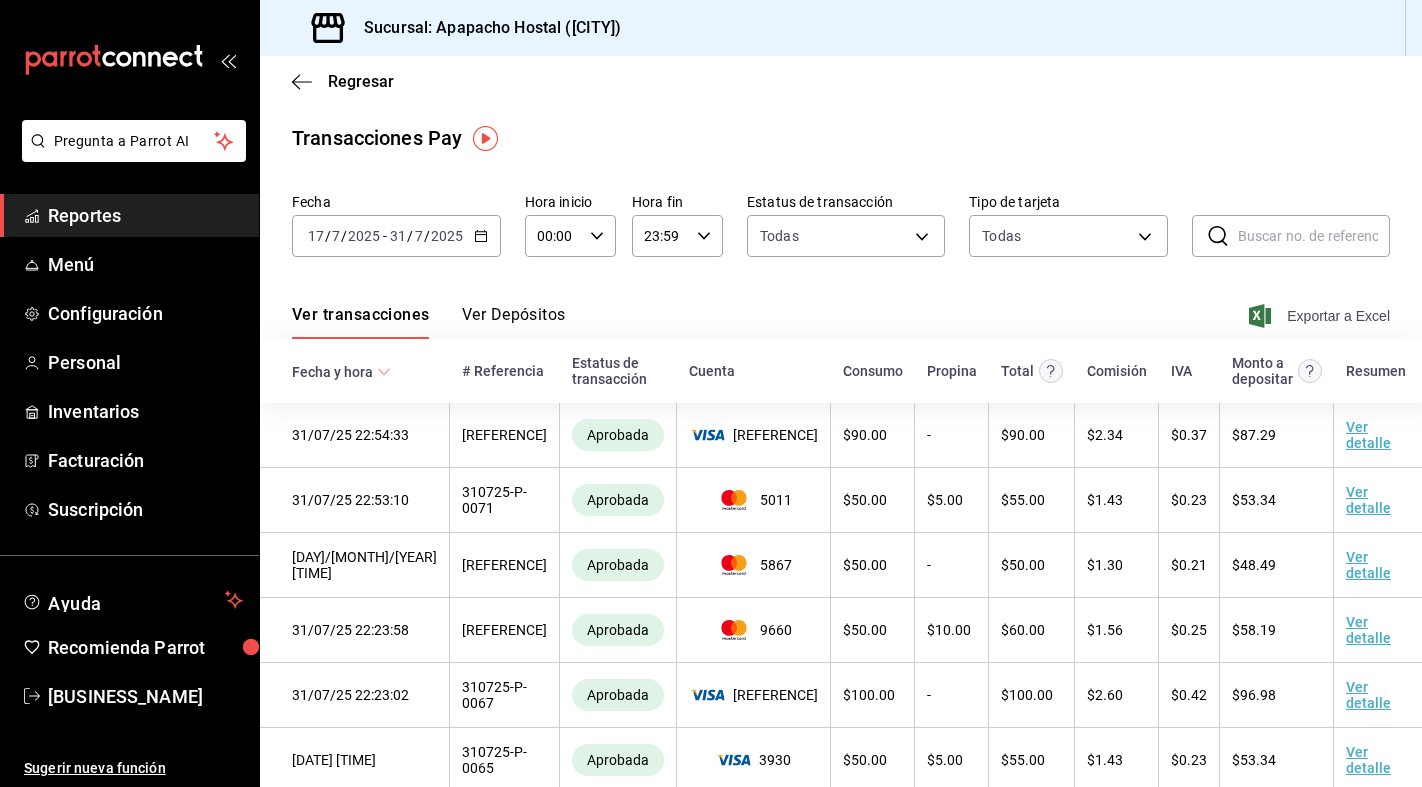click on "Exportar a Excel" at bounding box center (1321, 316) 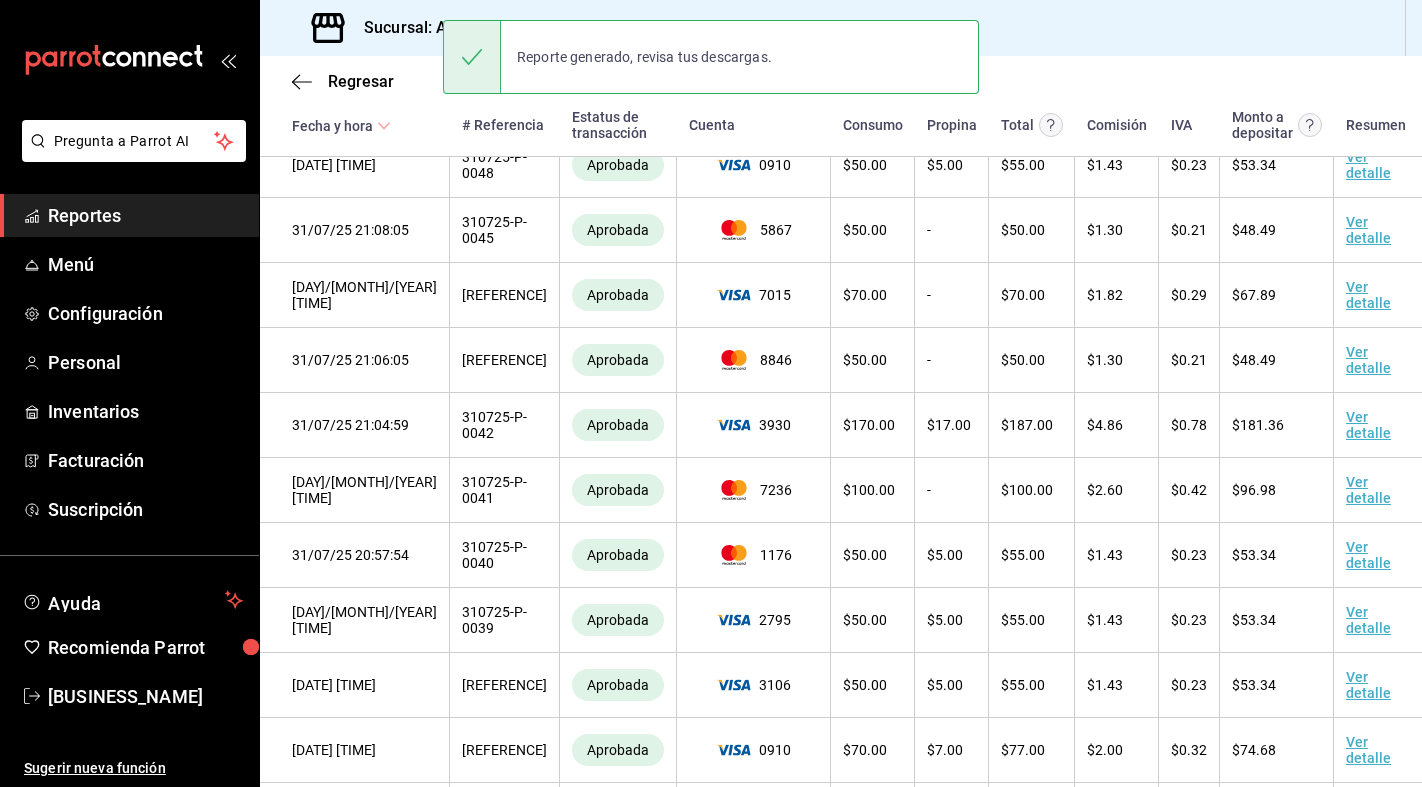 scroll, scrollTop: 1353, scrollLeft: 0, axis: vertical 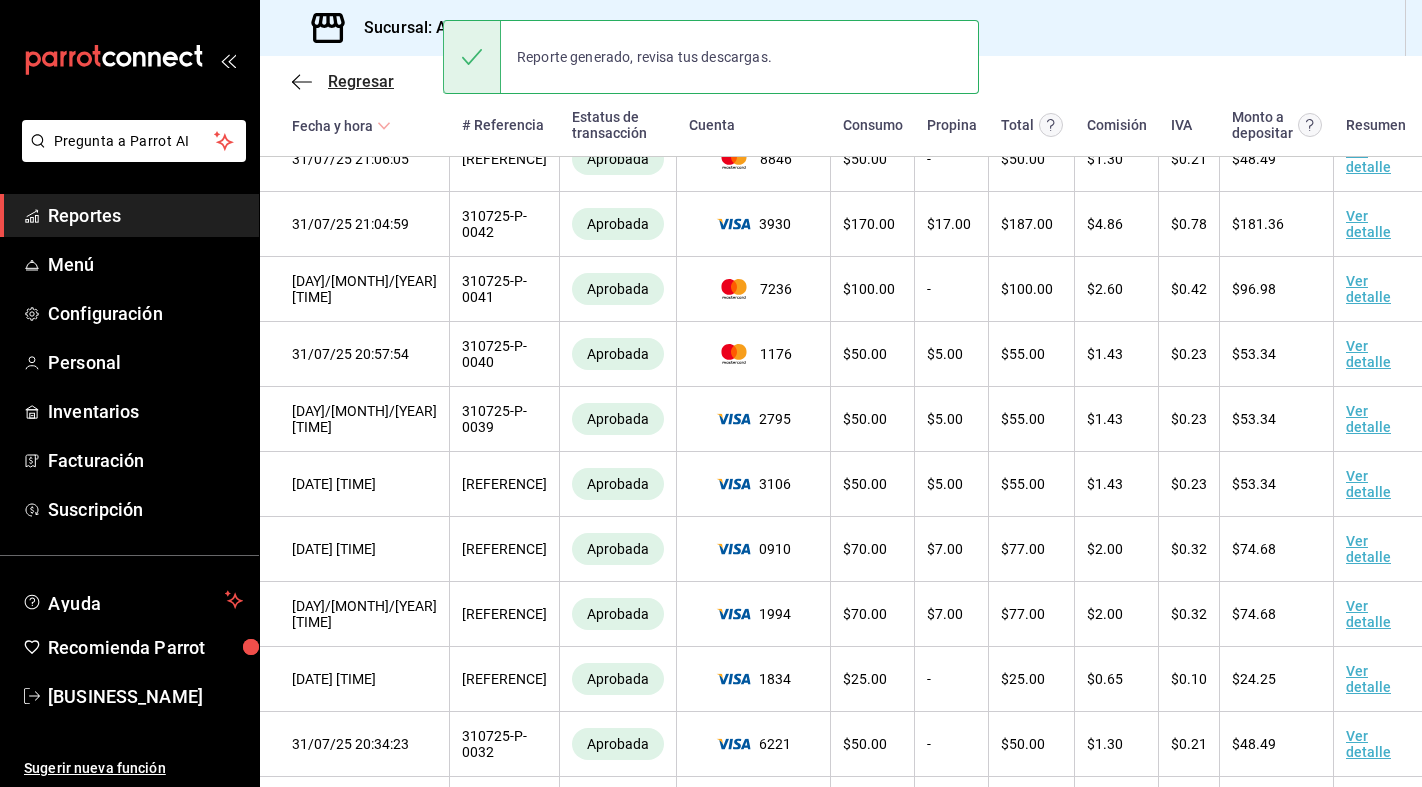 click 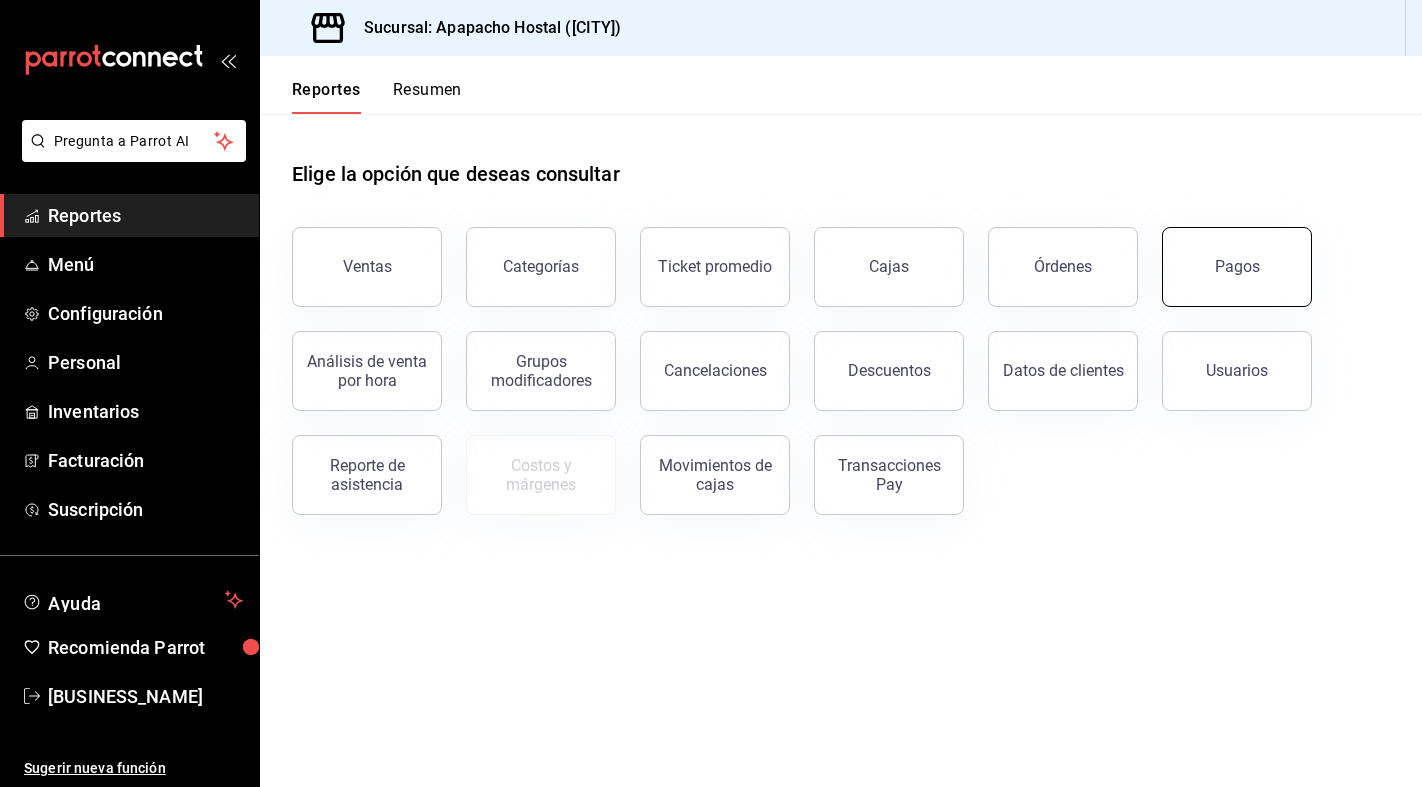 click on "Pagos" at bounding box center (1237, 266) 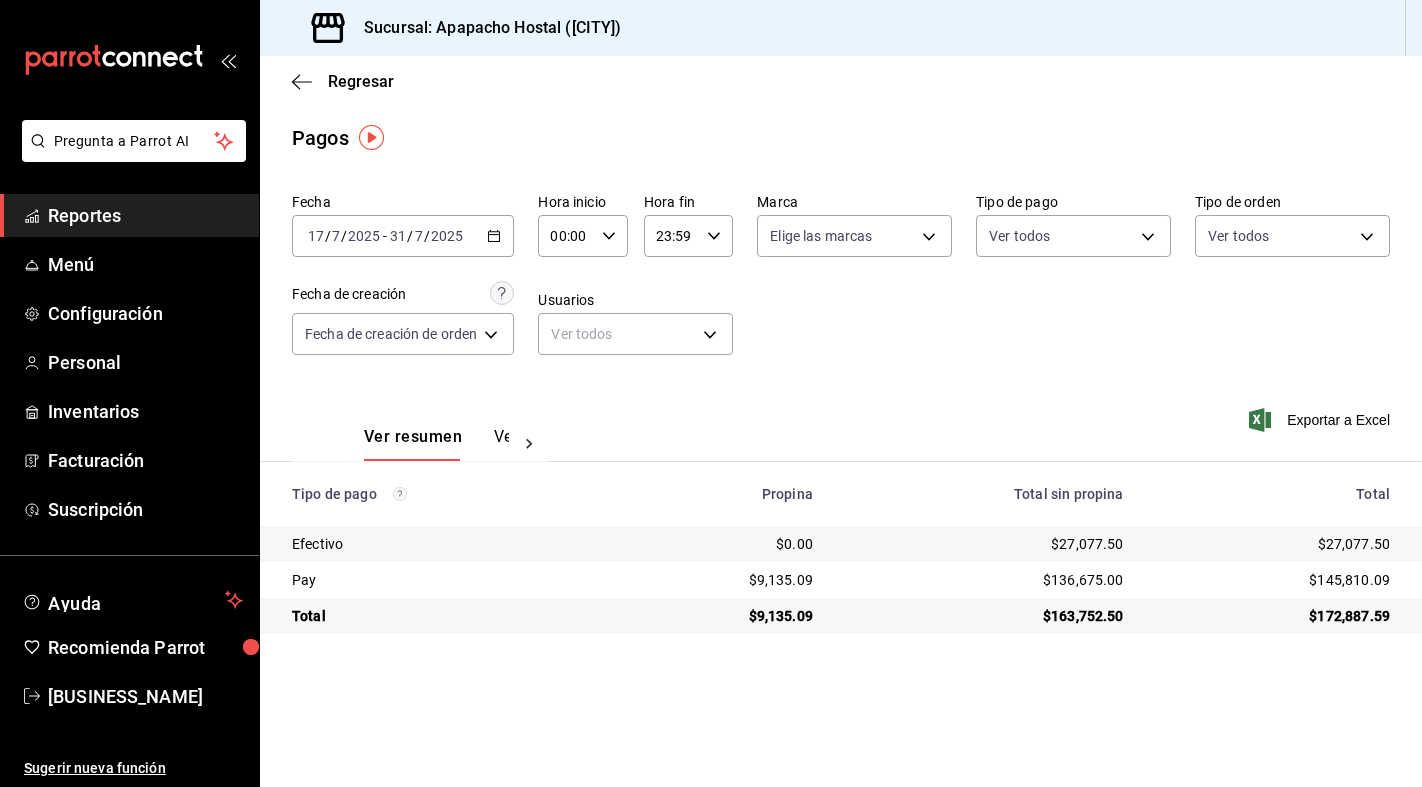 scroll, scrollTop: 0, scrollLeft: 0, axis: both 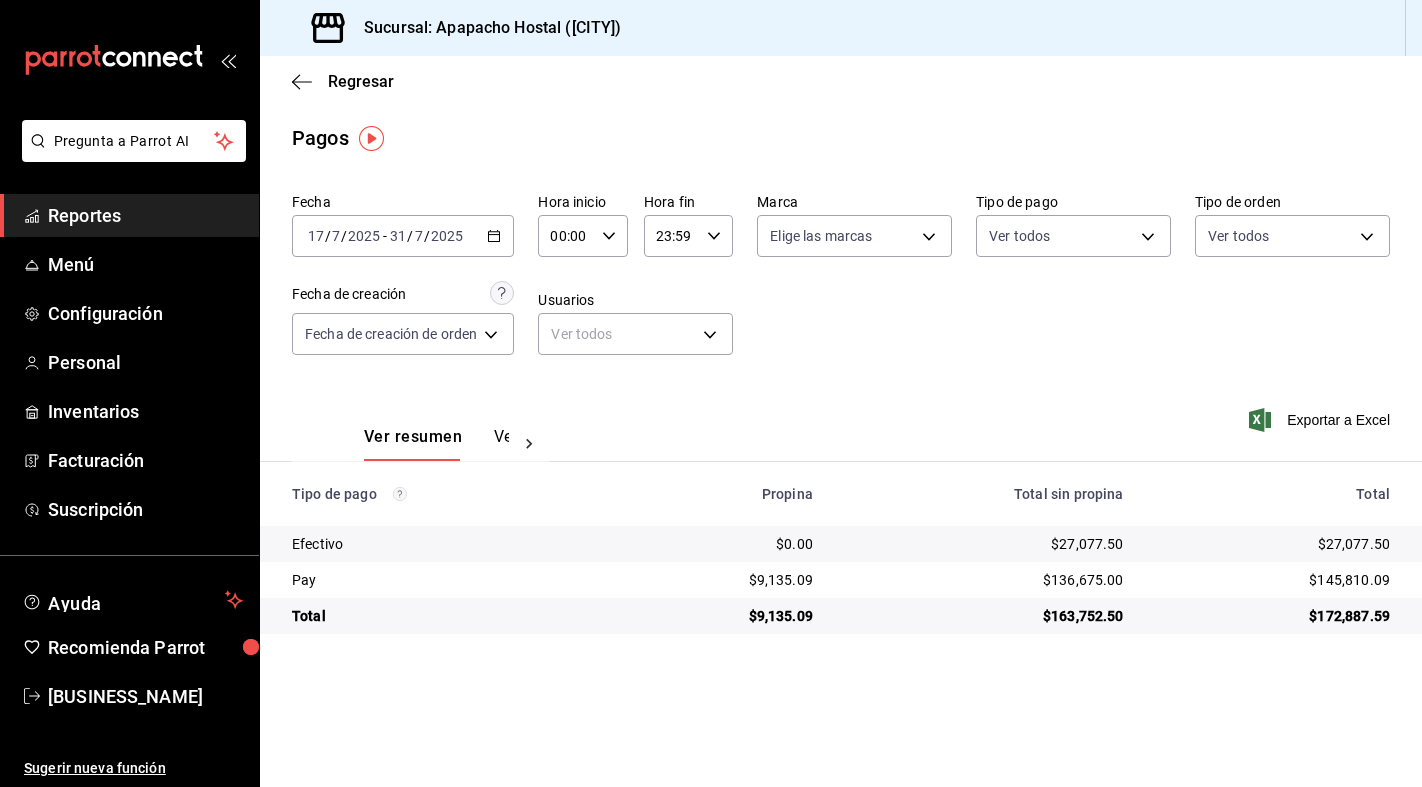 click on "[YEAR]-[MONTH]-[DAY] [DAY] / [MONTH] / [YEAR] - [YEAR]-[MONTH]-[DAY] [DAY] / [MONTH] / [YEAR]" at bounding box center (403, 236) 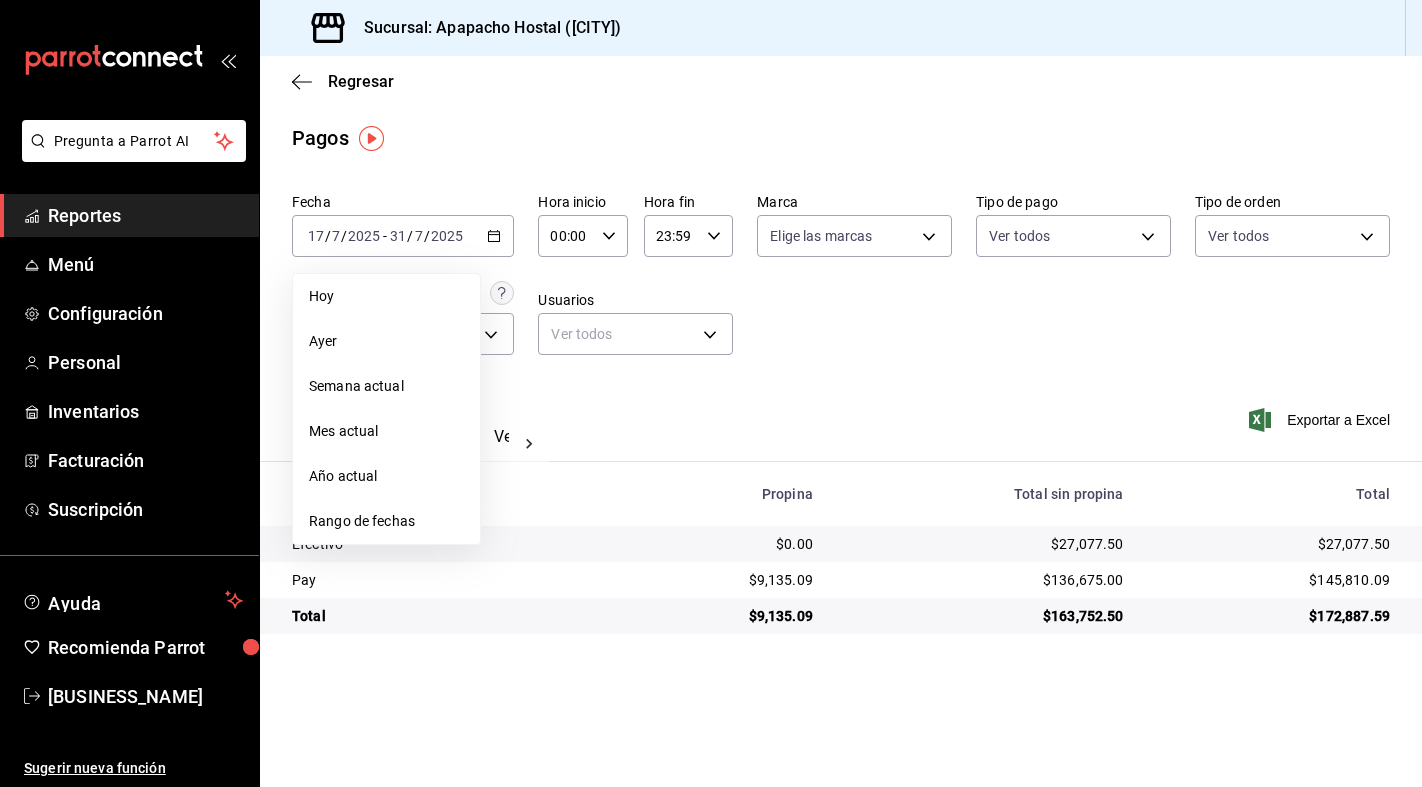 click on "Ver resumen Ver pagos Exportar a Excel" at bounding box center (841, 432) 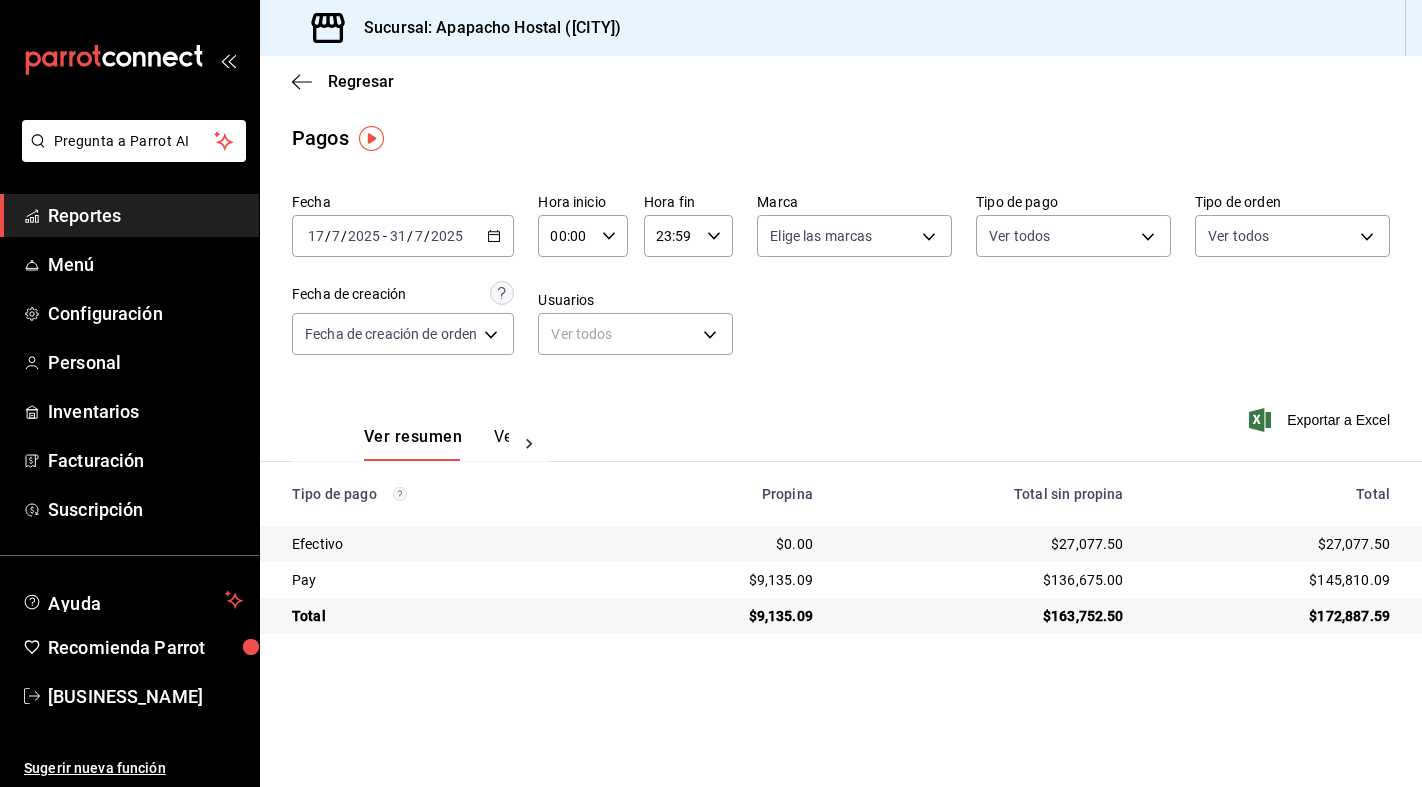 click on "[YEAR]-[MONTH]-[DAY] [DAY] / [MONTH] / [YEAR] - [YEAR]-[MONTH]-[DAY] [DAY] / [MONTH] / [YEAR]" at bounding box center (403, 236) 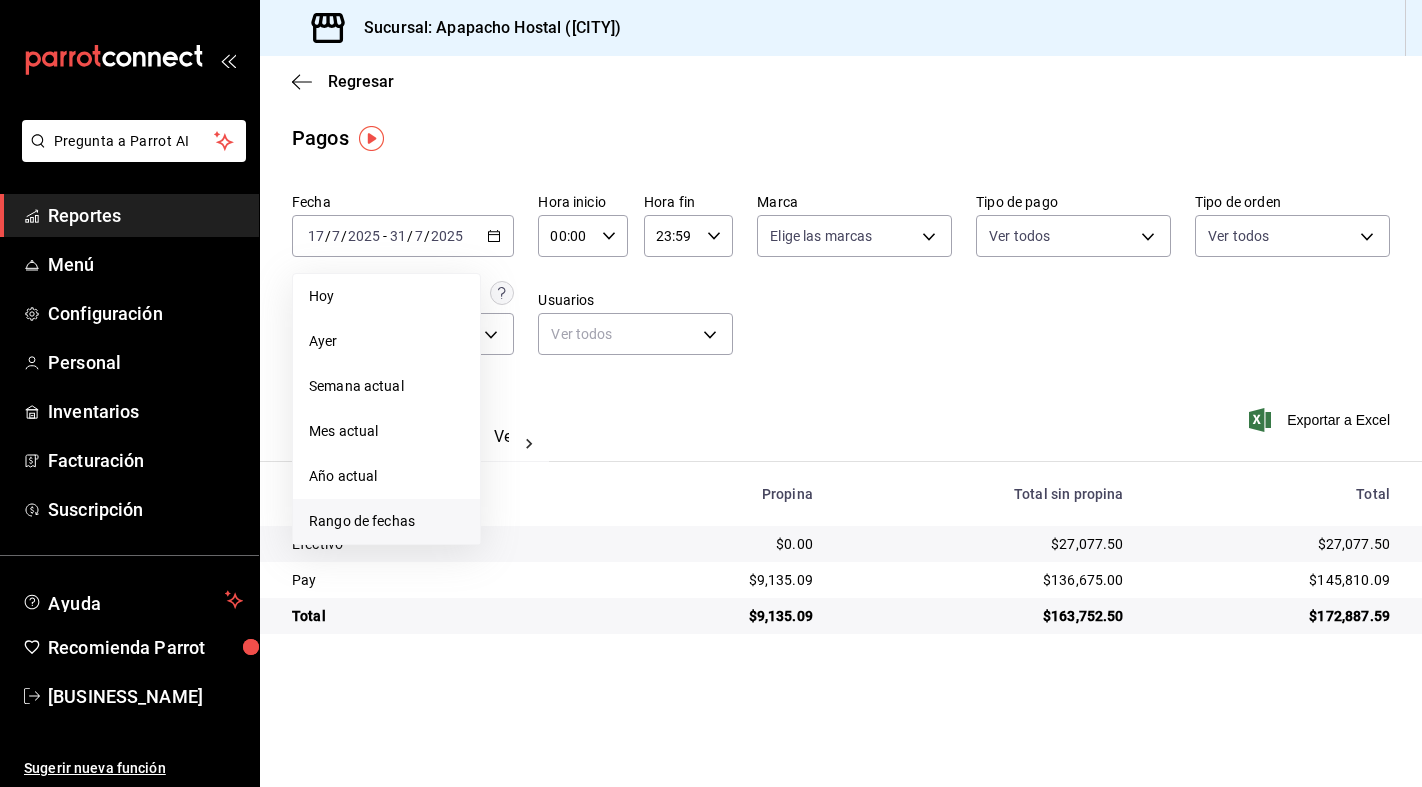 click on "Rango de fechas" at bounding box center [386, 521] 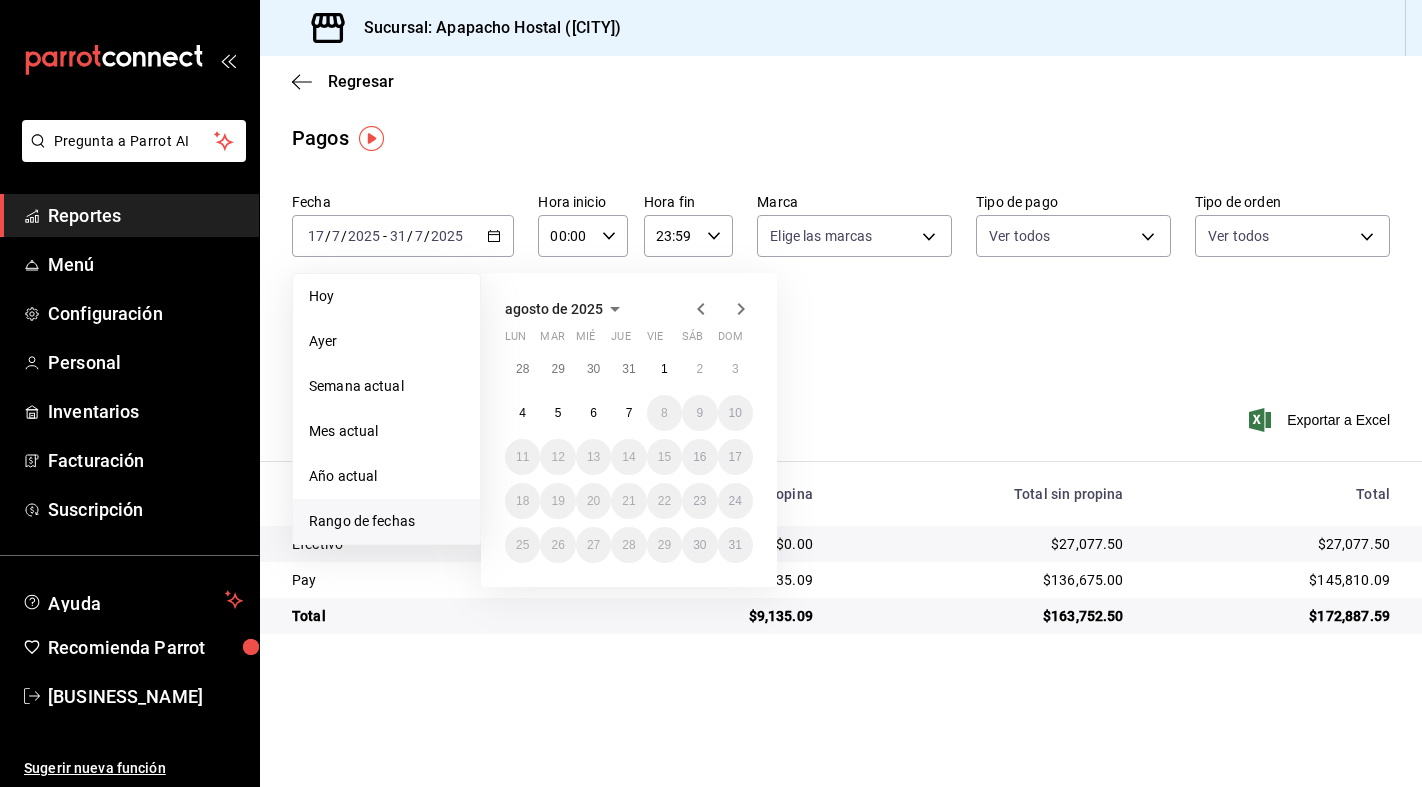 click on "[MONTH] de [YEAR] lun mar mié jue vie sáb dom 28 29 30 31 1 2 3 4 5 6 7 8 9 10 11 12 13 14 15 16 17 18 19 20 21 22 23 24 25 26 27 28 29 30 31" at bounding box center (629, 430) 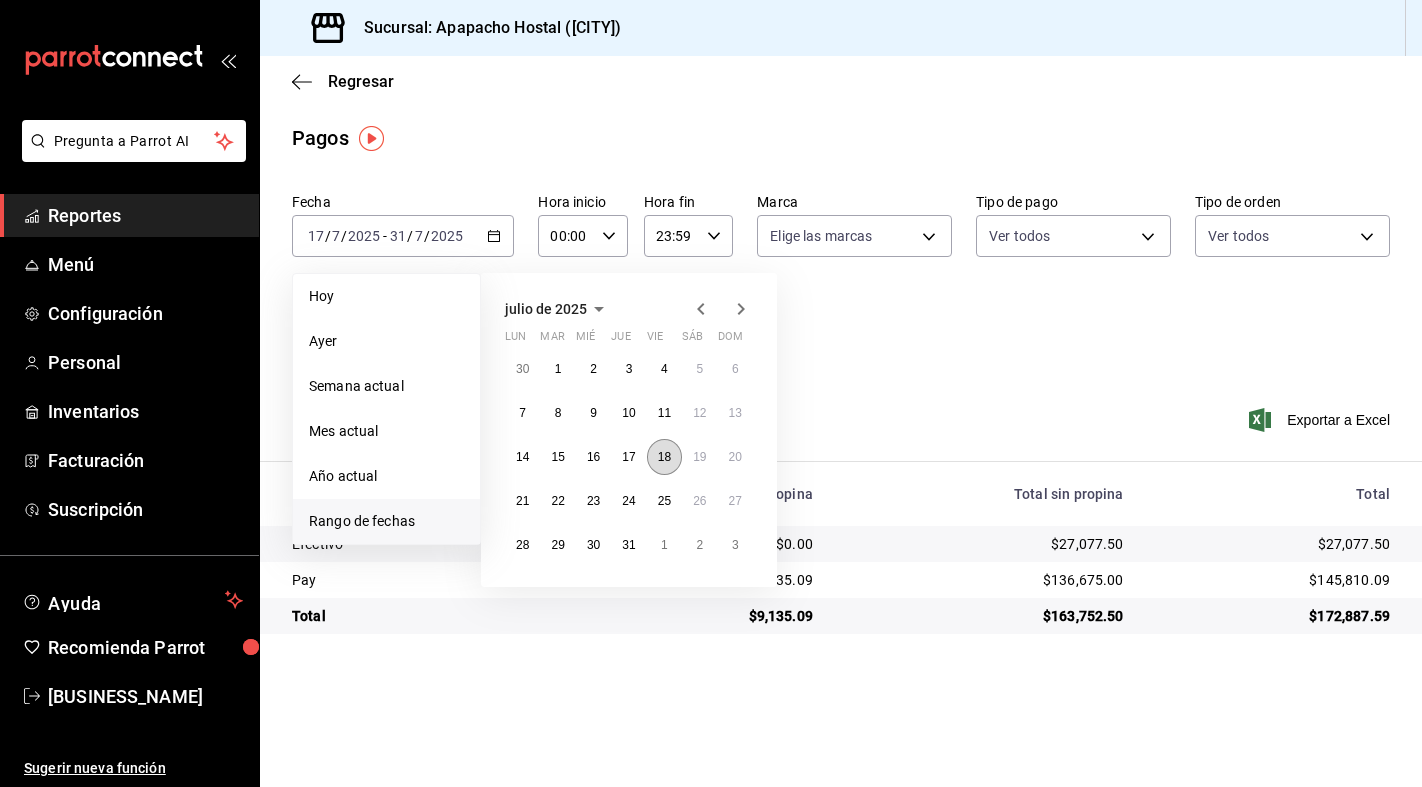 click on "18" at bounding box center (664, 457) 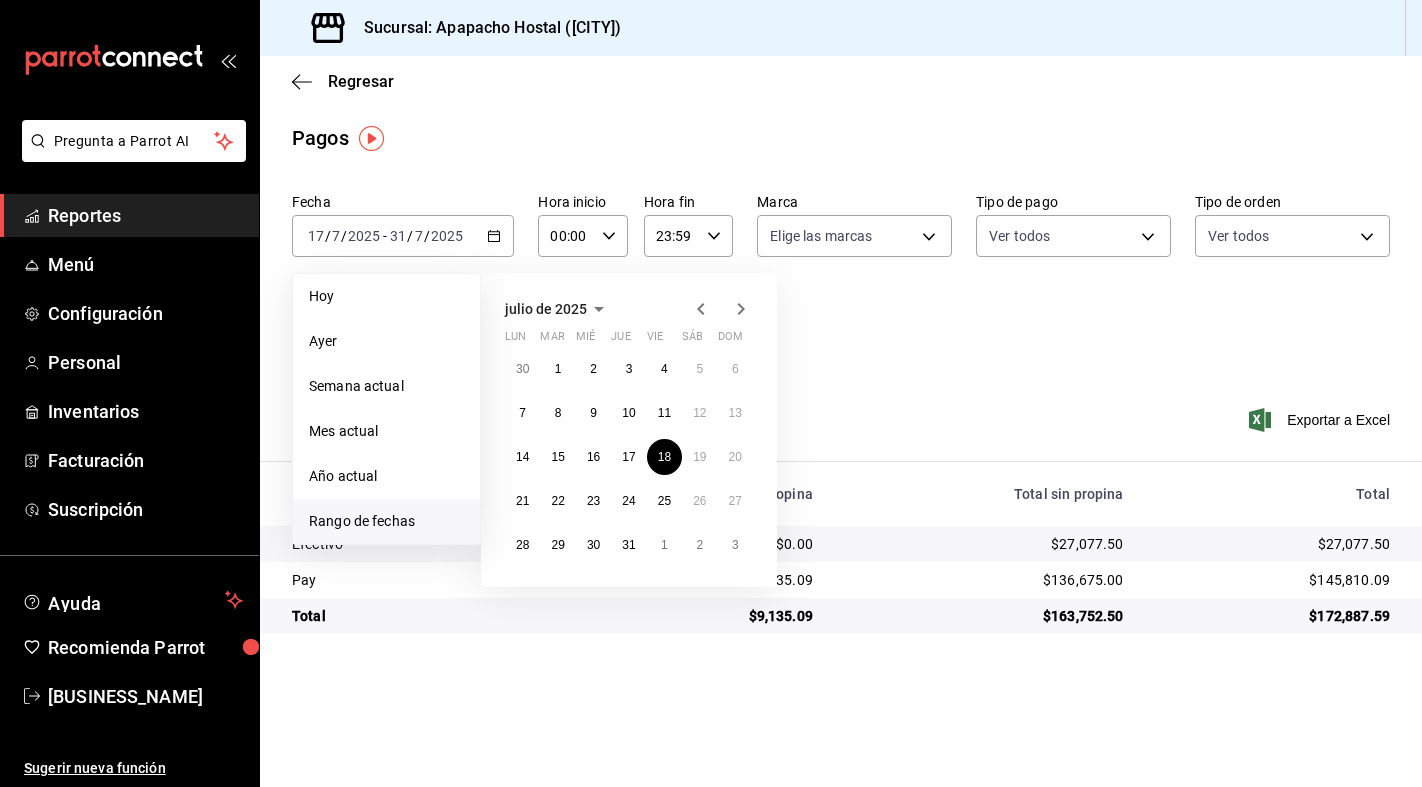 click on "Ver resumen Ver pagos Exportar a Excel" at bounding box center [841, 432] 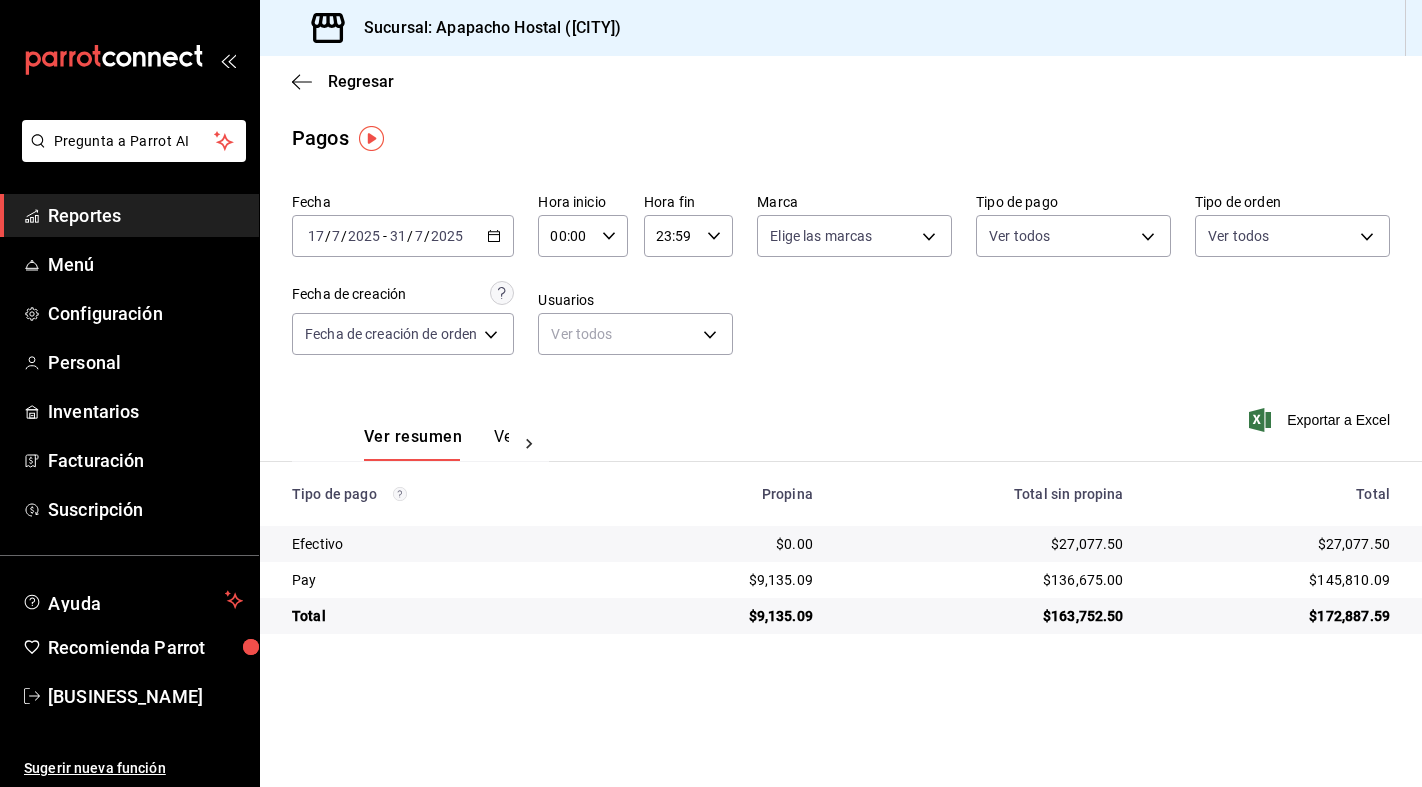 scroll, scrollTop: 0, scrollLeft: 0, axis: both 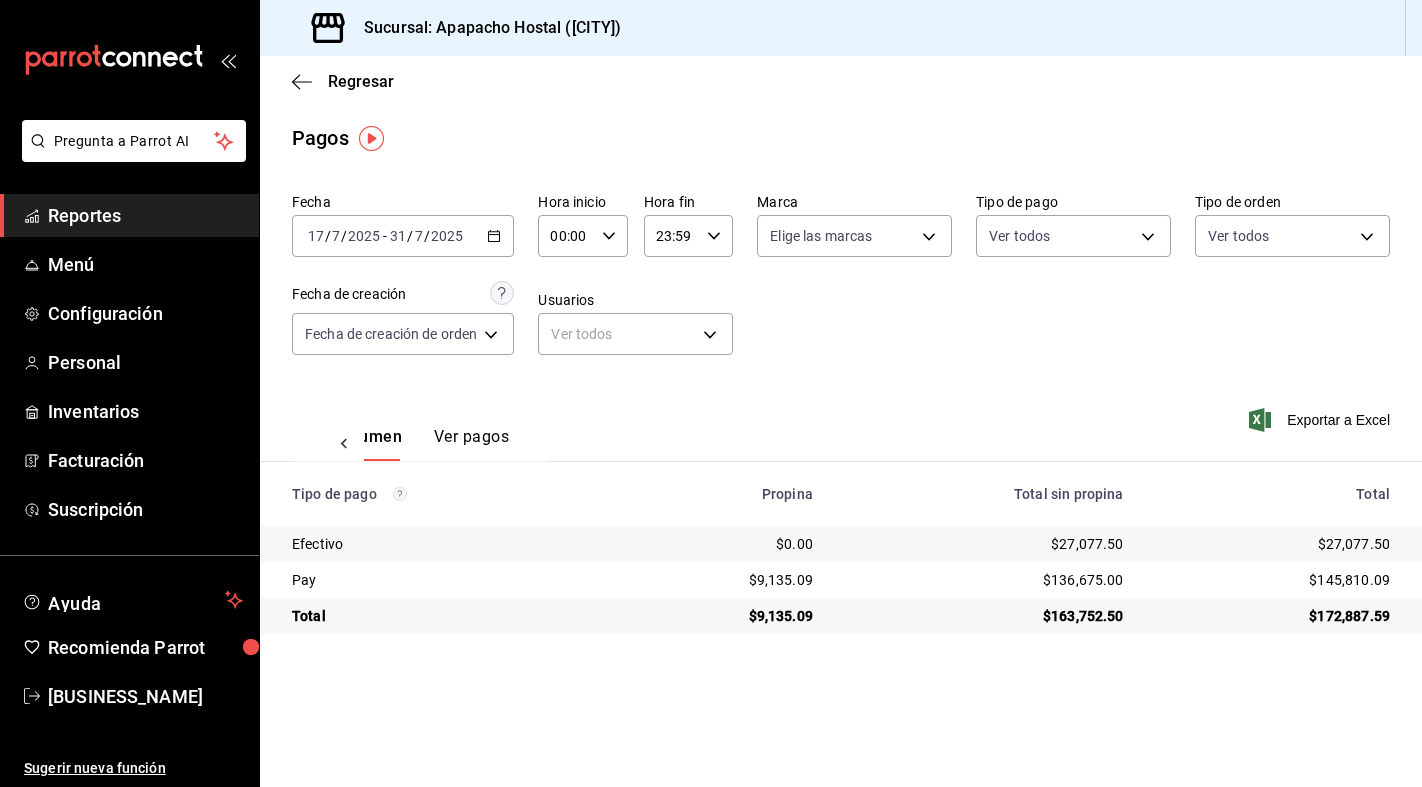 click 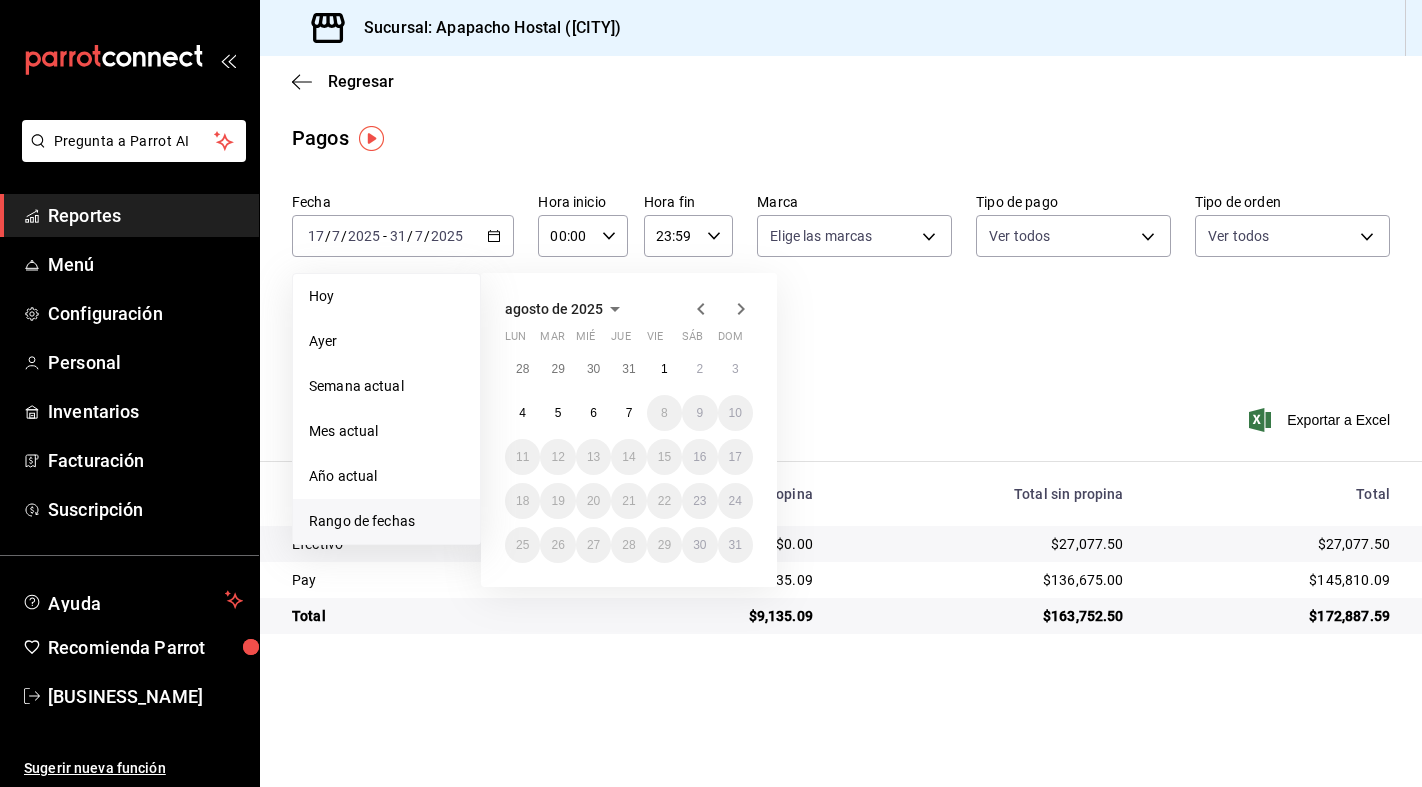 click 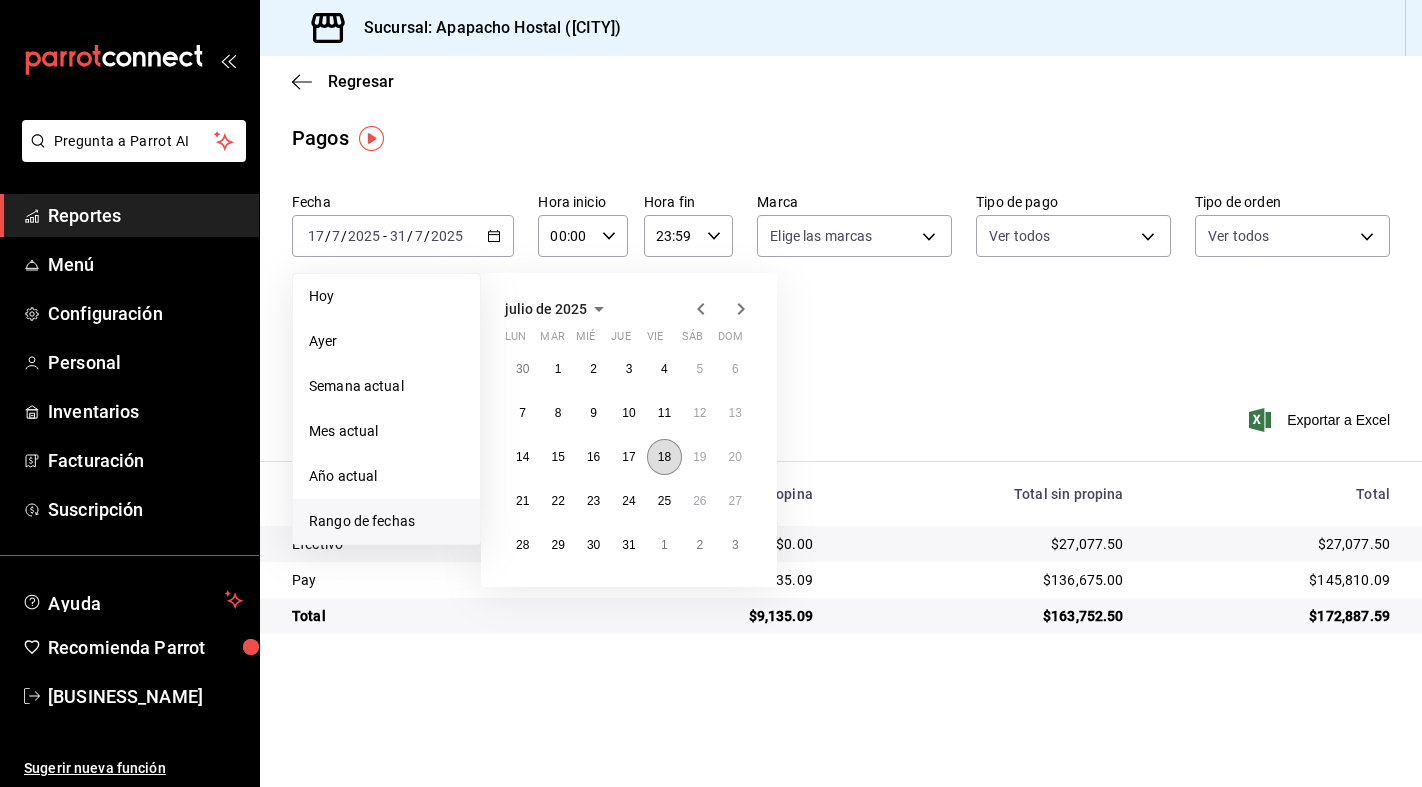 click on "18" at bounding box center (664, 457) 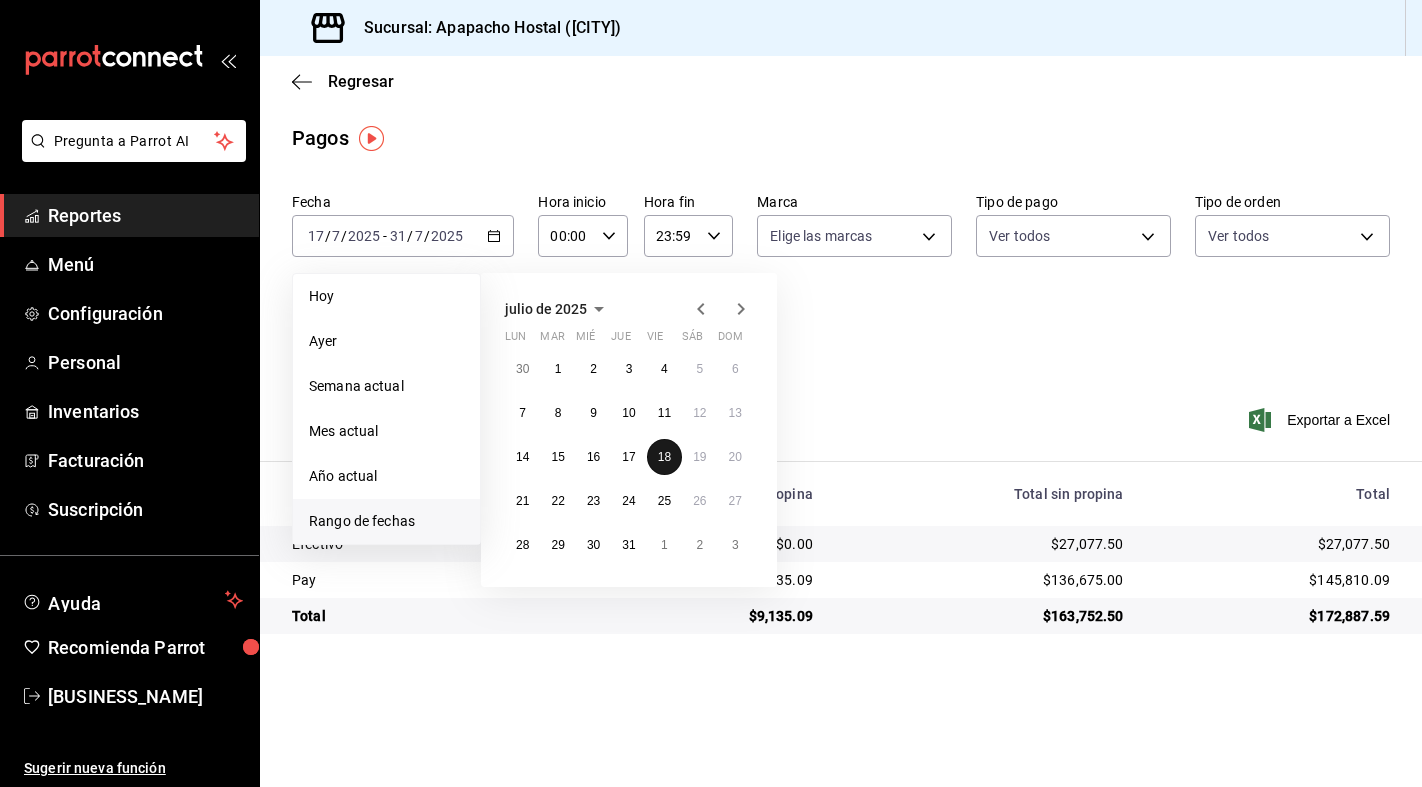 click on "18" at bounding box center (664, 457) 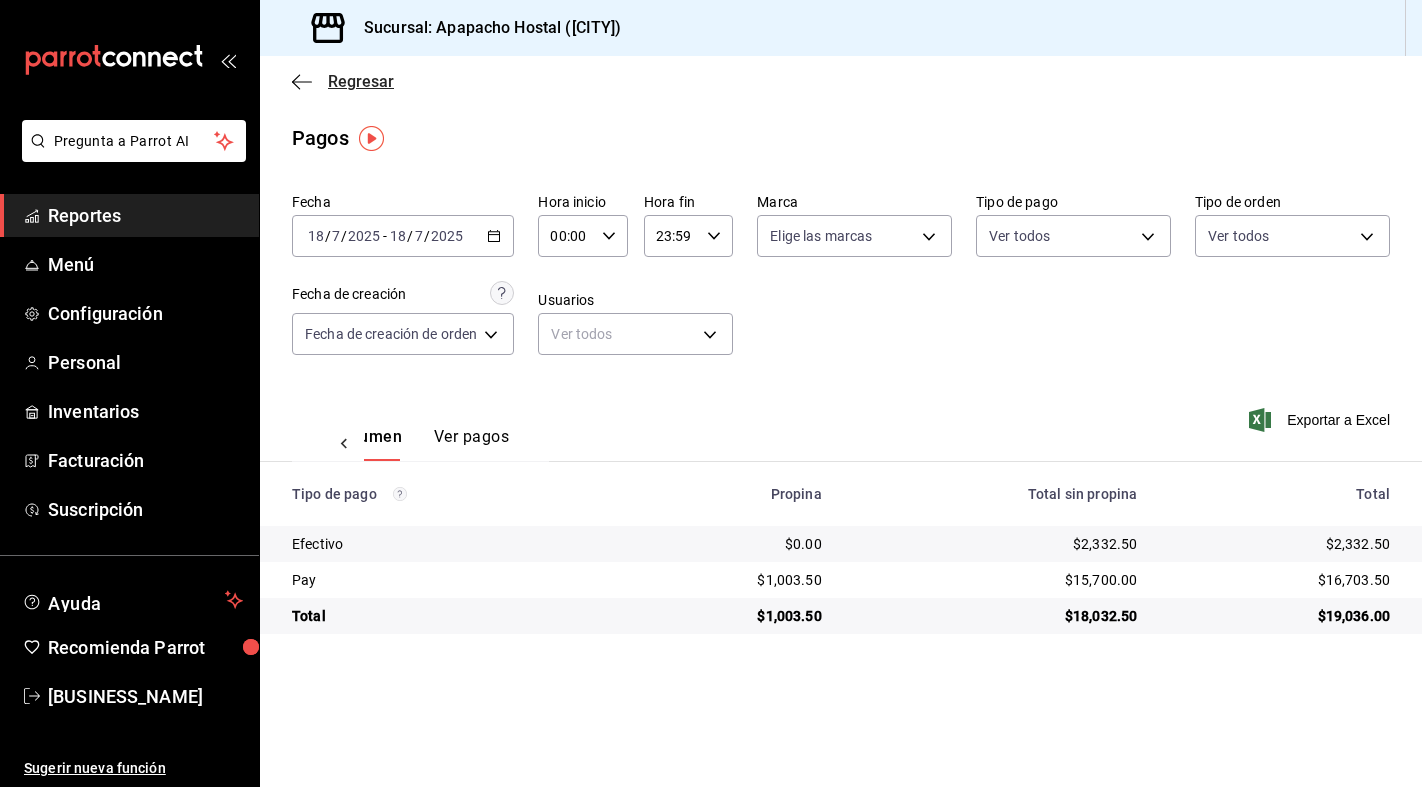 click 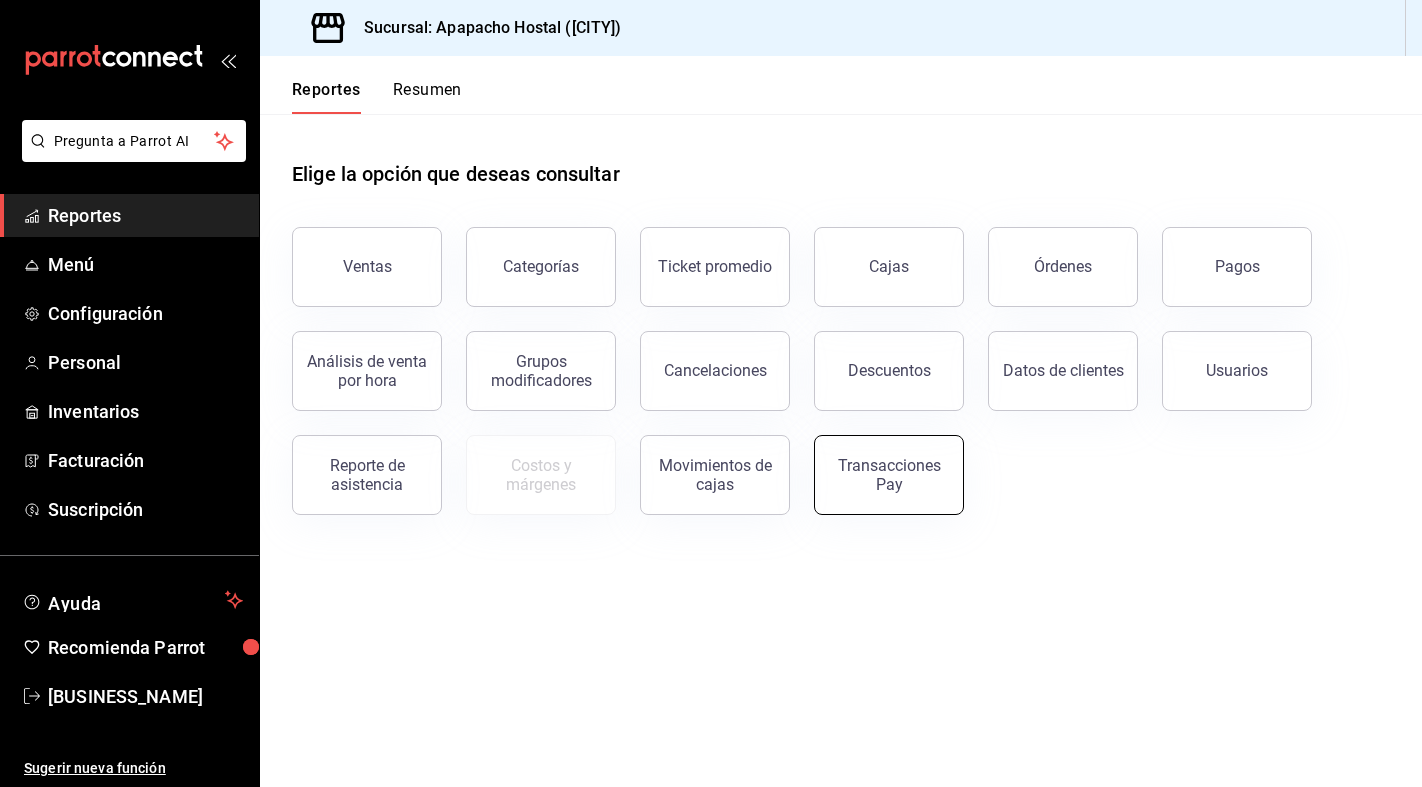 click on "Transacciones Pay" at bounding box center (889, 475) 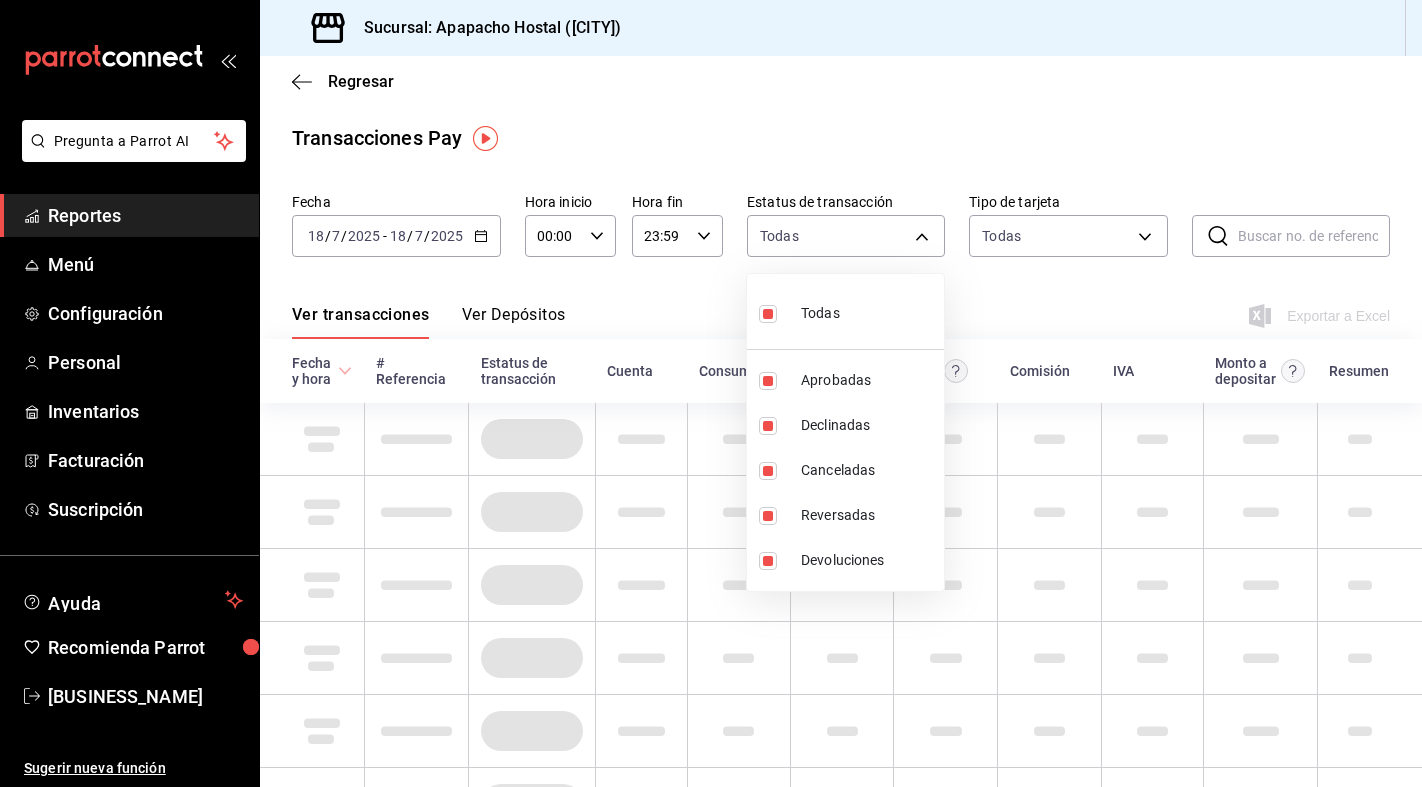click on "Pregunta a Parrot AI Reportes   Menú   Configuración   Personal   Inventarios   Facturación   Suscripción   Ayuda Recomienda Parrot   [BUSINESS_NAME]   Sugerir nueva función   Sucursal: [LOCATION] ([CITY]) Regresar Transacciones Pay Fecha [DATE] [DATE] - [DATE] [DATE] Hora inicio 00:00 Hora inicio Hora fin 23:59 Hora fin Estatus de transacción Todas [STATUS] Tipo de tarjeta Todas [CARD_TYPE] ​ ​ Ver transacciones Ver Depósitos Exportar a Excel Fecha y hora # Referencia Estatus de transacción Cuenta Consumo Propina Total Comisión IVA Monto a depositar Resumen Pregunta a Parrot AI Reportes   Menú   Configuración   Personal   Inventarios   Facturación   Suscripción   Ayuda Recomienda Parrot   [BUSINESS_NAME]   Sugerir nueva función   GANA 1 MES GRATIS EN TU SUSCRIPCIÓN AQUÍ Ver video tutorial Ir a video Visitar centro de ayuda [PHONE] [EMAIL] [PHONE] Todas" at bounding box center [711, 393] 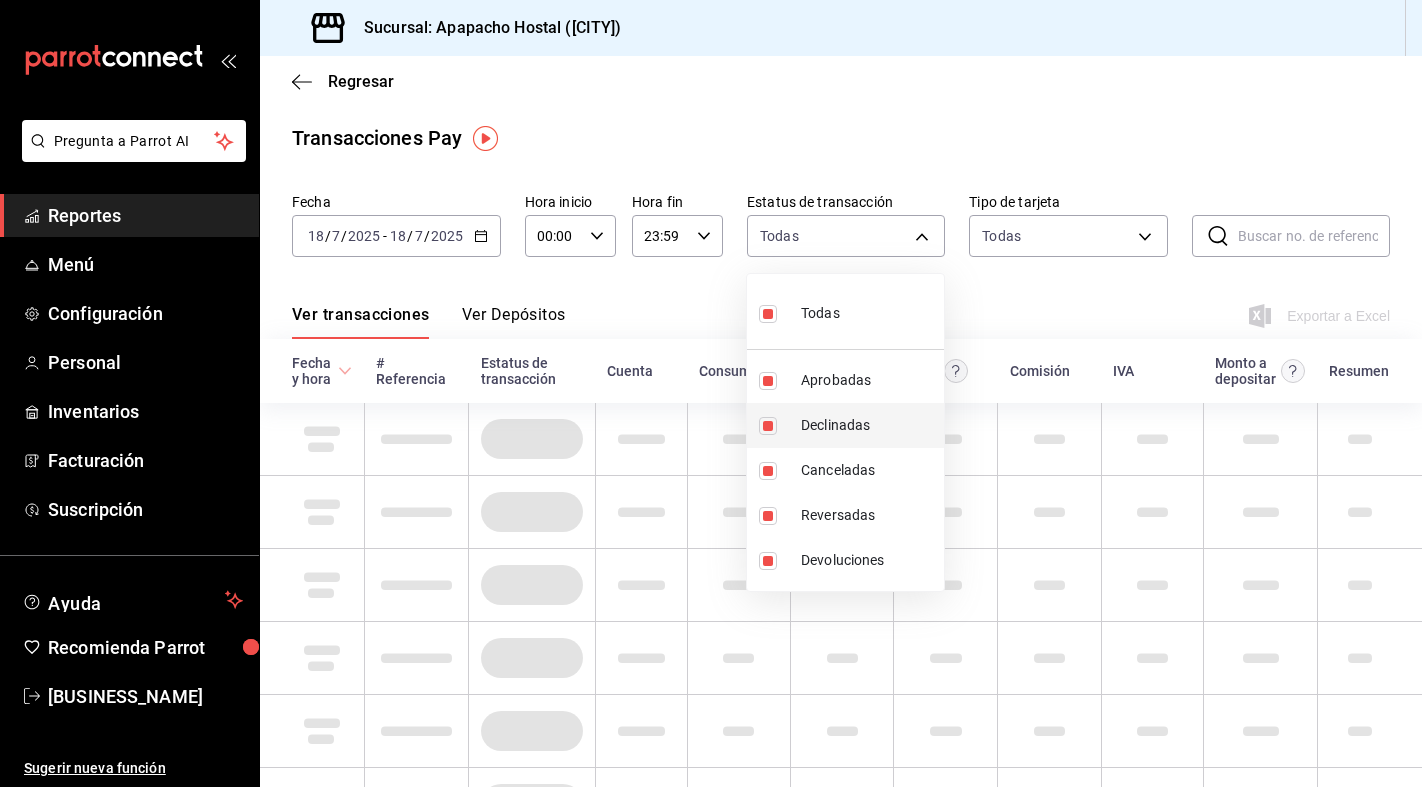 click at bounding box center (768, 426) 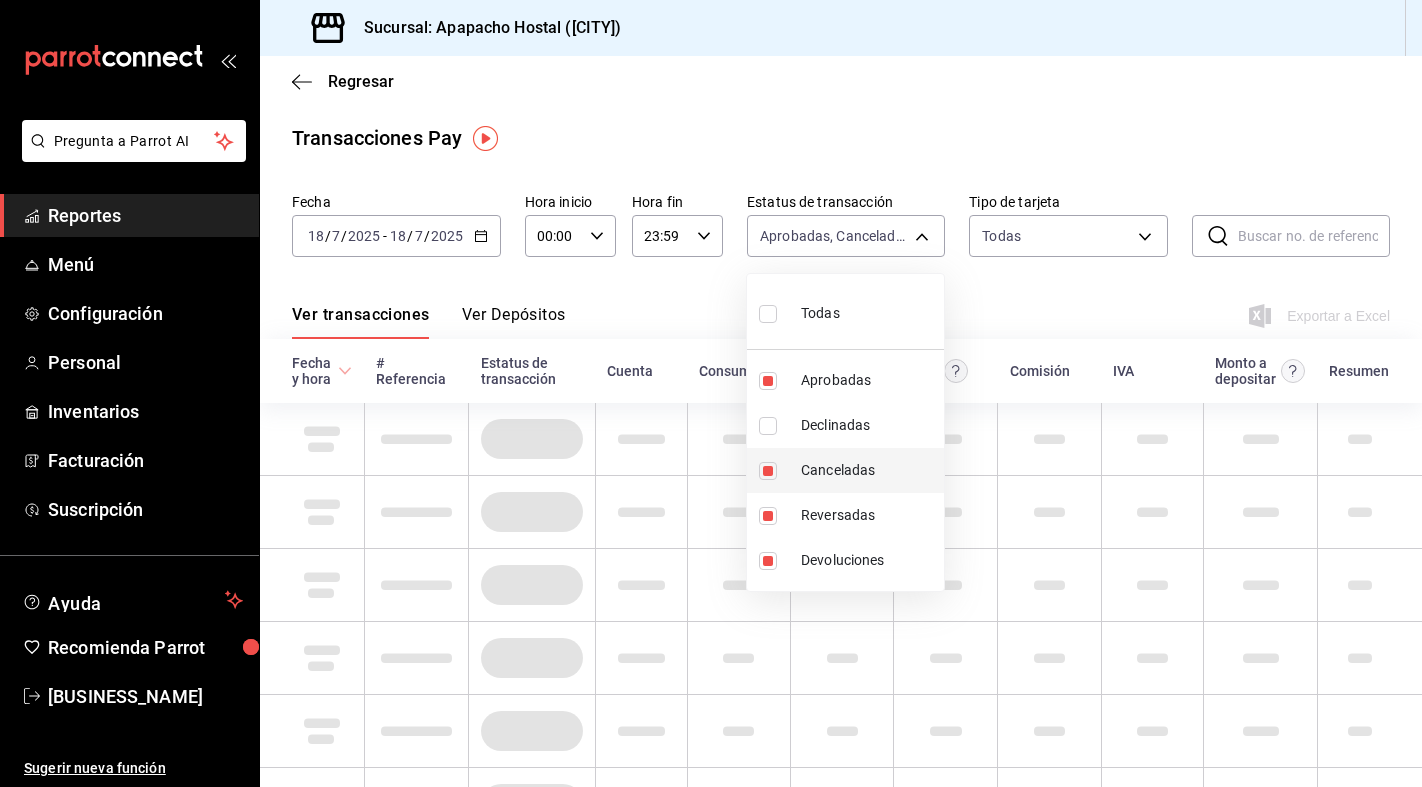 click at bounding box center (768, 471) 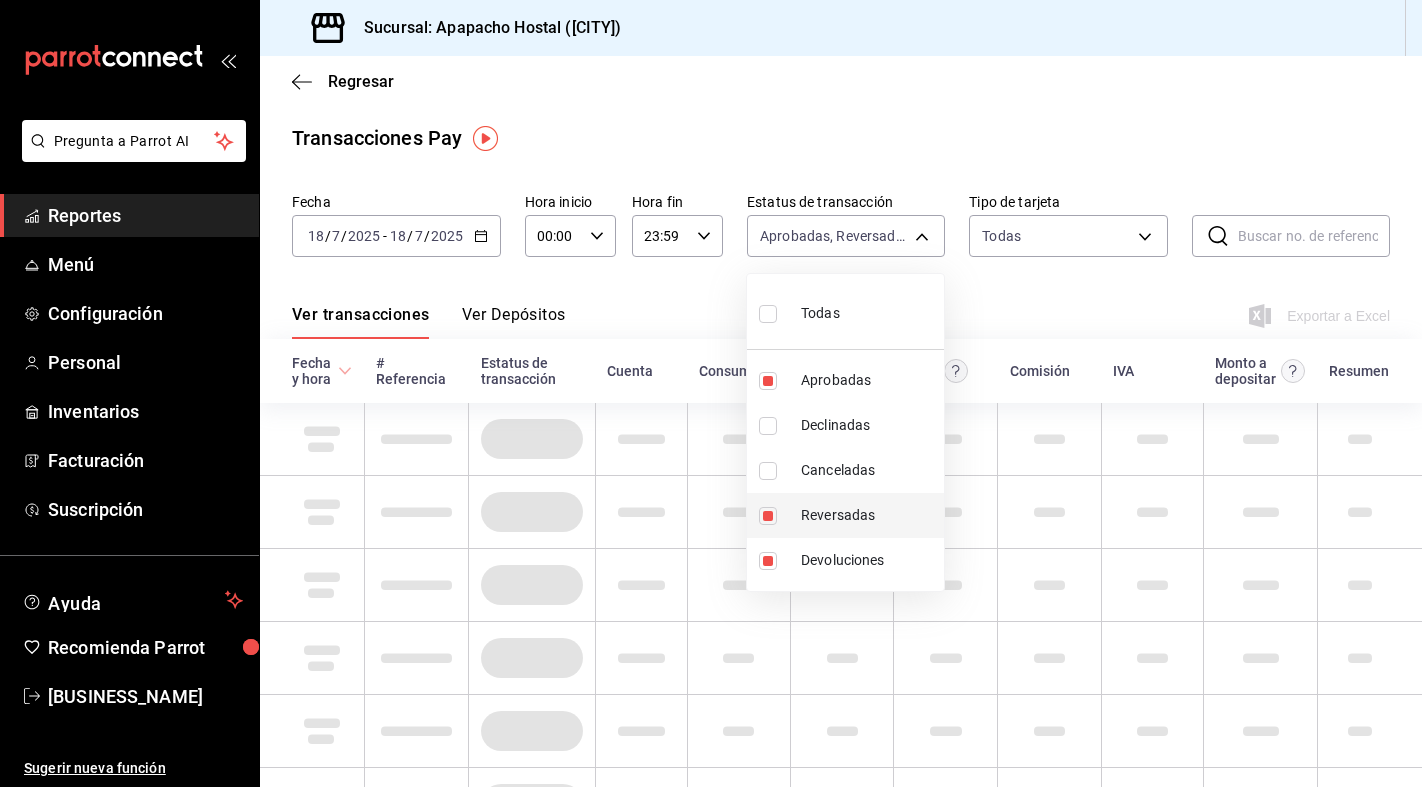 click at bounding box center (768, 516) 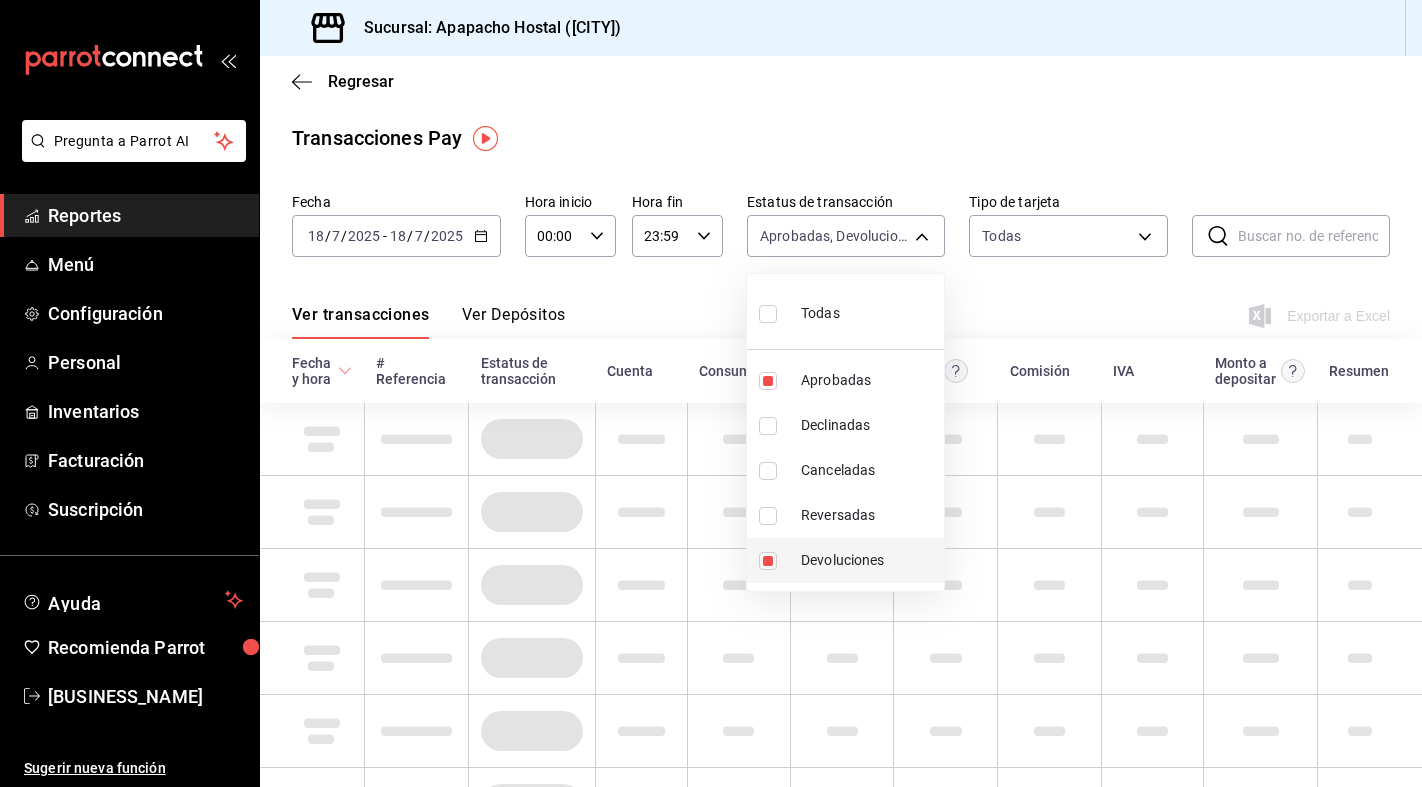 click on "Devoluciones" at bounding box center [845, 560] 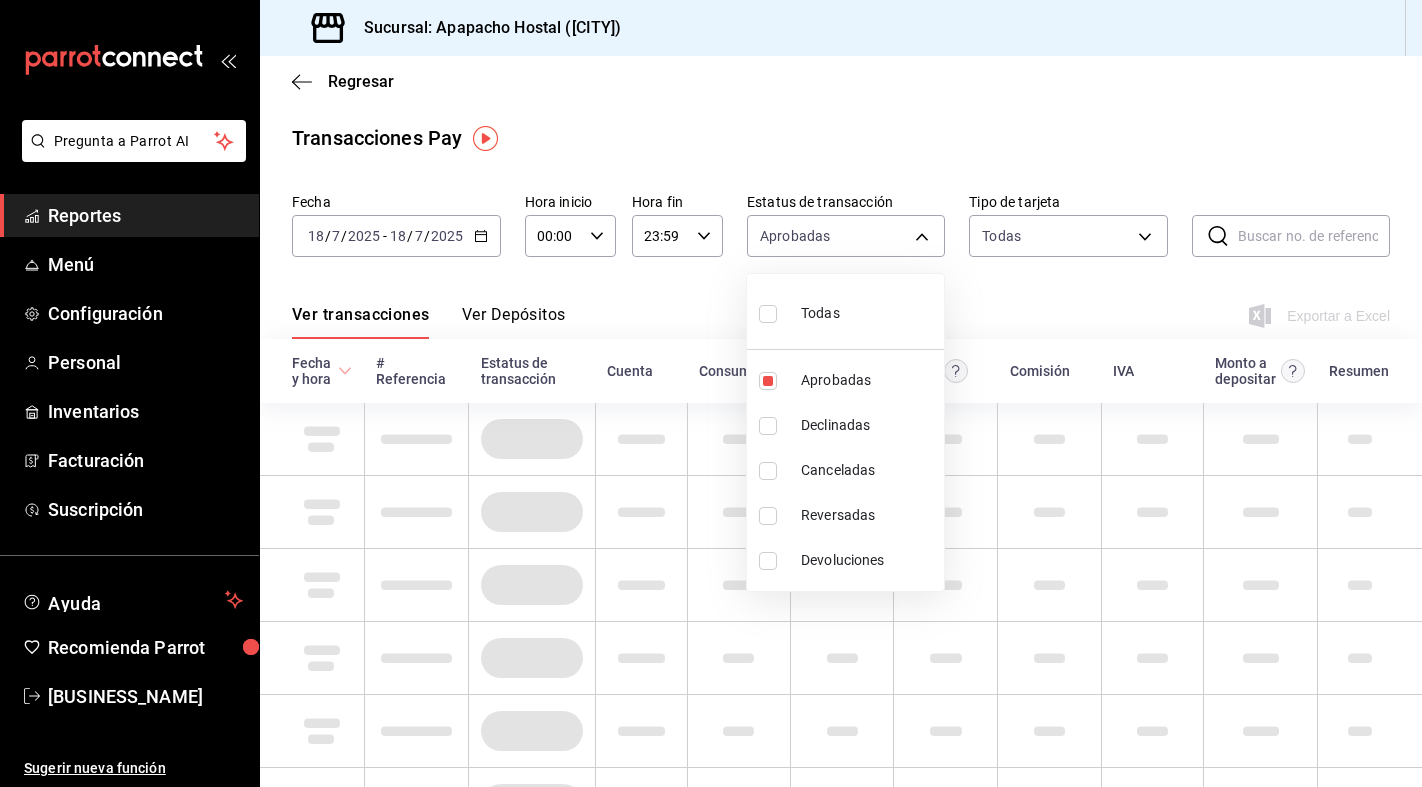 click at bounding box center [711, 393] 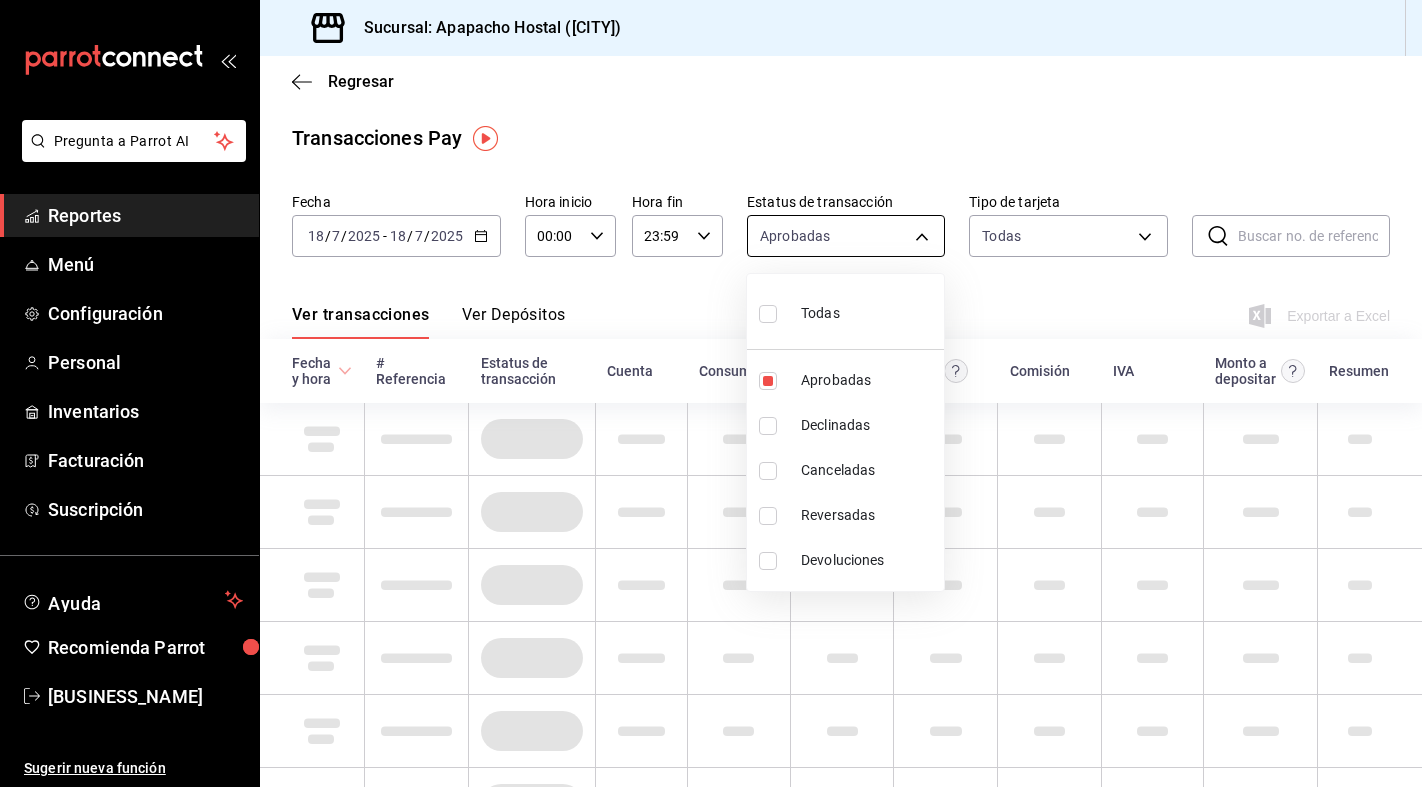 click on "Ver transacciones   Depósitos Pay   2,584.84   [REFERENCE]   [DATE] [TIME]   2330   136.53   [REFERENCE]   10,141.50   [REFERENCE]   1387   [REFERENCE]   24.25   [REFERENCE]   [REFERENCE]   [REFERENCE]   [DATE] [TIME]   [REFERENCE]   [DATE] [TIME]   2587   [DATE] [TIME]   [REFERENCE]   [REFERENCE]   11.58   [DATE] [TIME]   [REFERENCE]   [DATE] [TIME]   [REFERENCE]   42.67   [DATE] [TIME]   [REFERENCE]   86.25   1.04   [REFERENCE]   1.03   [REFERENCE]   [DATE] [TIME]   [DAY]/[MONTH]/[YEAR] [TIME]   [REFERENCE]   [REFERENCE]   [DATE] [TIME]   [DAY]/[MONTH]/[YEAR] [TIME]   Depositado   [DATE] [TIME]   [REFERENCE]   [REFERENCE]   approved   [REFERENCE]   171.86   approved,failed,canceled,reversed,refunded   [DAY]/[MONTH]/[YEAR] [TIME]   [REFERENCE]   Devoluciones   0.32   [DATE] [TIME]   [REFERENCE]   [REFERENCE]   [DAY]/[YEAR]   5,810.00   [REFERENCE]   [REFERENCE]   [REFERENCE]   [DATE] [TIME]   [REFERENCE]   [REFERENCE]   [REFERENCE]   [REFERENCE]   [REFERENCE]   $172,887.59   [REFERENCE]   [REFERENCE]   [DATE] [TIME]   [DATE] [TIME]   [REFERENCE]   96.01   [DAY]/[MONTH]/[YEAR] [TIME]   [DATE] [TIME]   [DATE] [TIME]   [REFERENCE]   [DAY]/[MONTH]/[YEAR] [TIME]   [DATE] [TIME]   0.50   [DATE] [TIME]   [REFERENCE]   [REFERENCE]   [REFERENCE]   8.58   0.62   [DAY]/[YEAR]   [REFERENCE]   [DATE] [TIME]   [DAY]/[MONTH]/[YEAR] [TIME]   48,939.50   [REFERENCE]   [DATE] [TIME]   [REFERENCE]   Pregunta a Parrot AI Reportes   Menú   Configuración   Personal   Inventarios   Facturación   Suscripción   Ayuda Recomienda Parrot   bartenders Apapacho   Sugerir nueva función   GANA 1 MES GRATIS EN TU SUSCRIPCIÓN AQUÍ Ver video tutorial Ir a video Visitar centro de ayuda ([PHONE]) soporte@parrotsoftware.io Visitar centro de ayuda ([PHONE]) Todas" at bounding box center (711, 393) 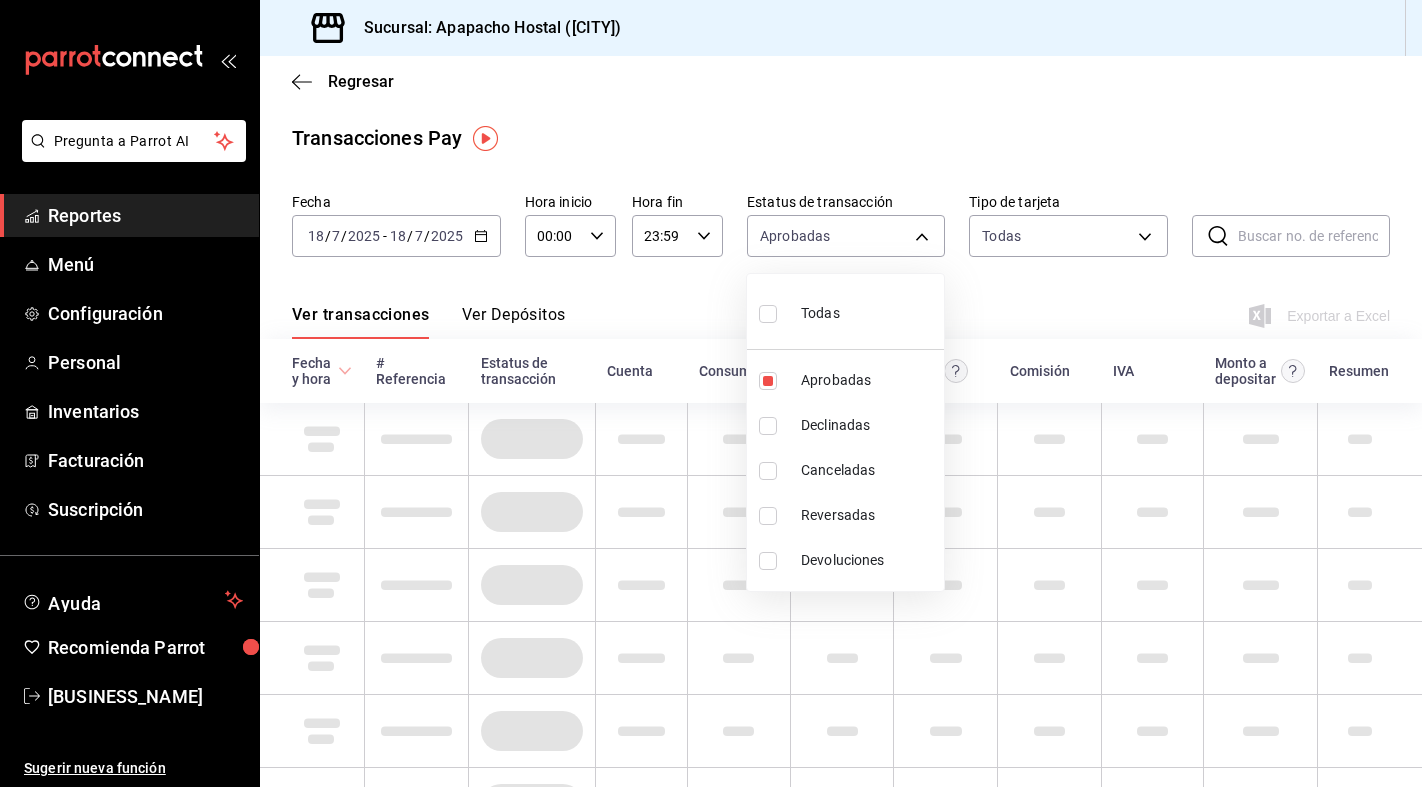 click at bounding box center (711, 393) 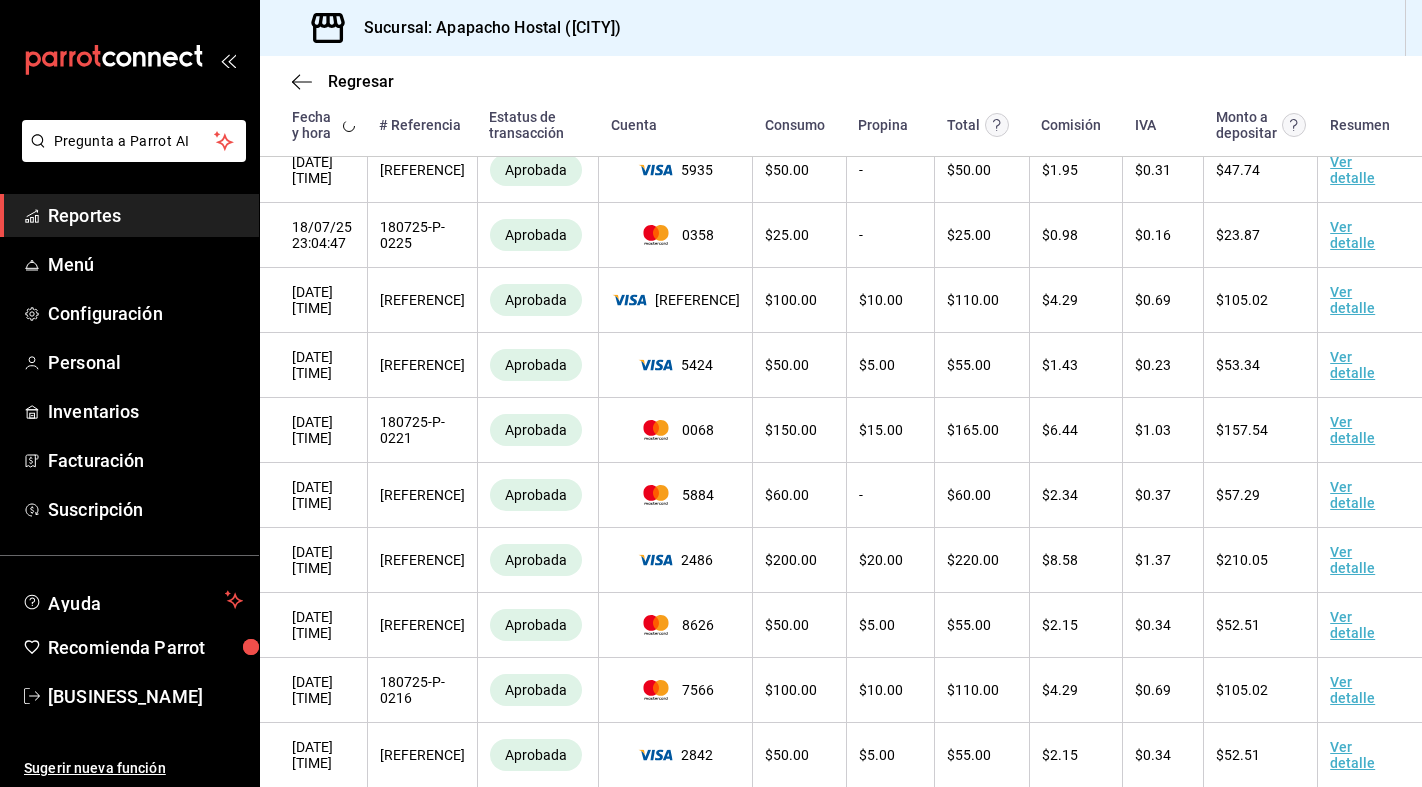 scroll, scrollTop: 985, scrollLeft: 0, axis: vertical 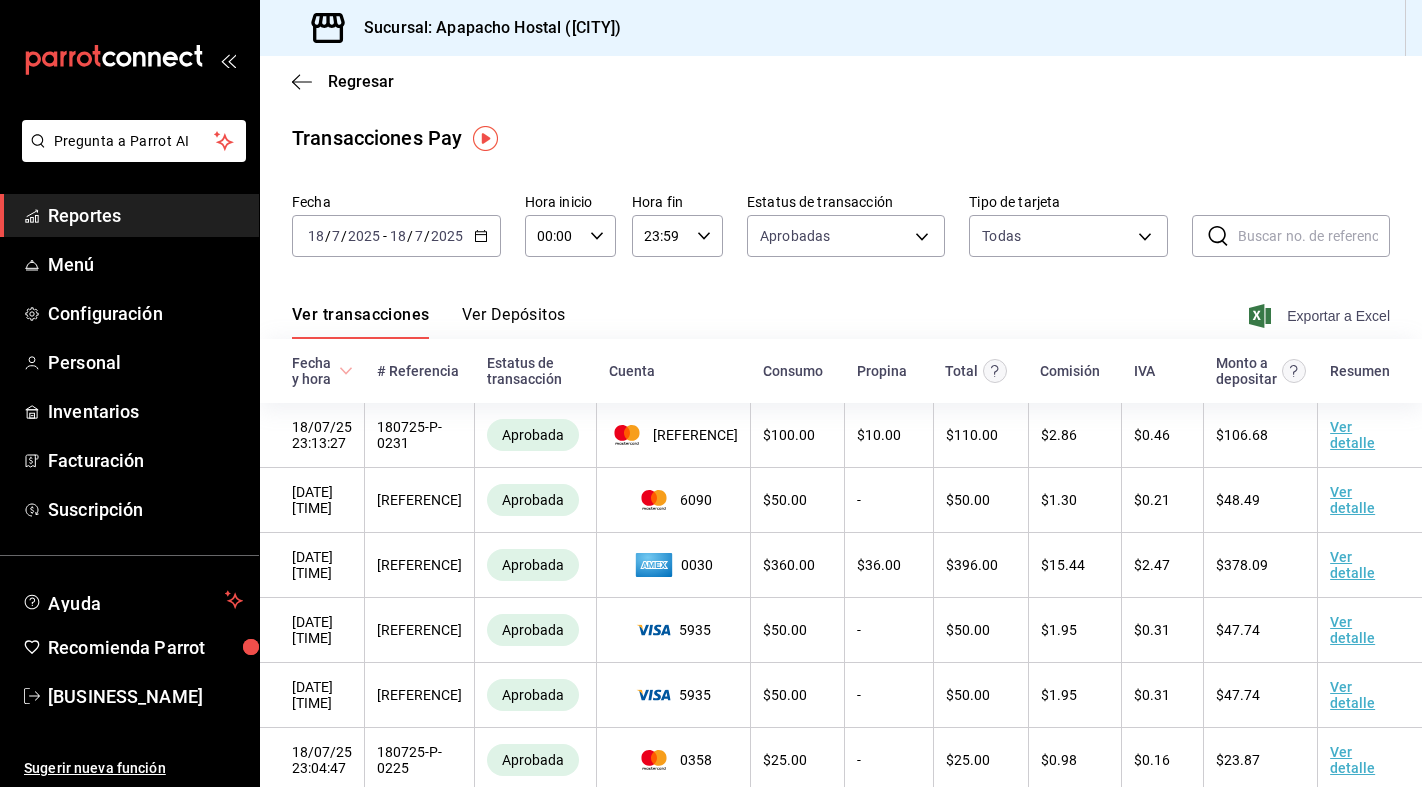 click on "Exportar a Excel" at bounding box center [1321, 316] 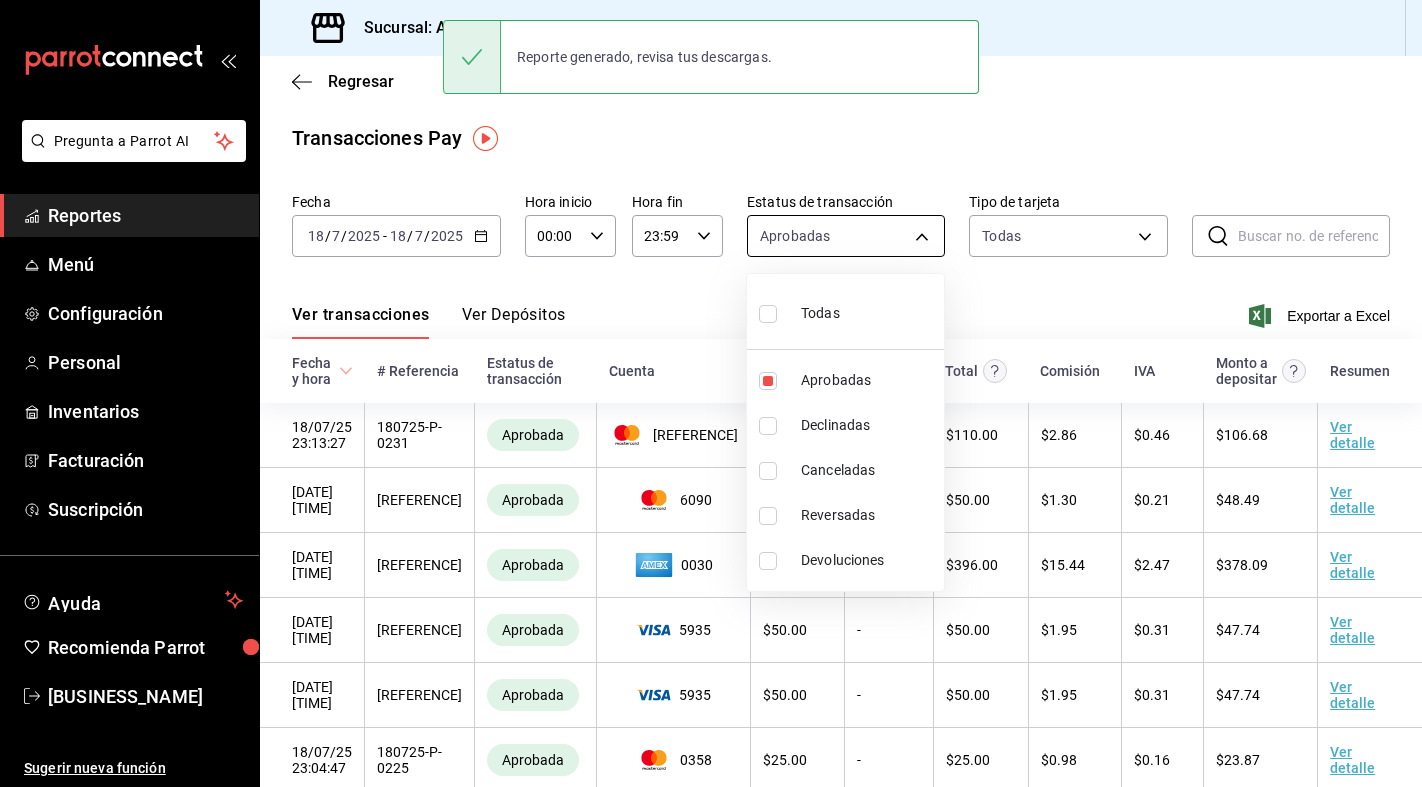 click on "Pregunta a Parrot AI Reportes   Menú   Configuración   Personal   Inventarios   Facturación   Suscripción   Ayuda Recomienda Parrot   [BUSINESS_NAME]   Sugerir nueva función   Sucursal: [LOCATION] ([CITY]) Regresar Transacciones Pay Fecha [DATE] [DATE] - [DATE] [DATE] Hora inicio 00:00 Hora inicio Hora fin 23:59 Hora fin Estatus de transacción [STATUS] [STATUS] Tipo de tarjeta Todas [CARD_TYPE] ​ ​ Ver transacciones Ver Depósitos Exportar a Excel Fecha y hora # Referencia Estatus de transacción Cuenta Consumo Propina Total Comisión IVA Monto a depositar Resumen [DATE] [TIME] [REFERENCE] [STATUS] 4252 $ 100.00 $ 10.00 $ 110.00 $ 2.86 $ 0.46 $ 106.68 Ver detalle [DATE] [TIME] [REFERENCE] [STATUS] 6090 $ 50.00 - $ 50.00 $ 1.30 $ 0.21 $ 48.49 Ver detalle [DATE] [TIME] [REFERENCE] [STATUS] 0030 $ 360.00 $ 36.00 $ 396.00 $ 15.44 $ 2.47 $ 378.09 Ver detalle [DATE] [TIME] [REFERENCE] [STATUS] 5935 $ 50.00 -" at bounding box center (711, 393) 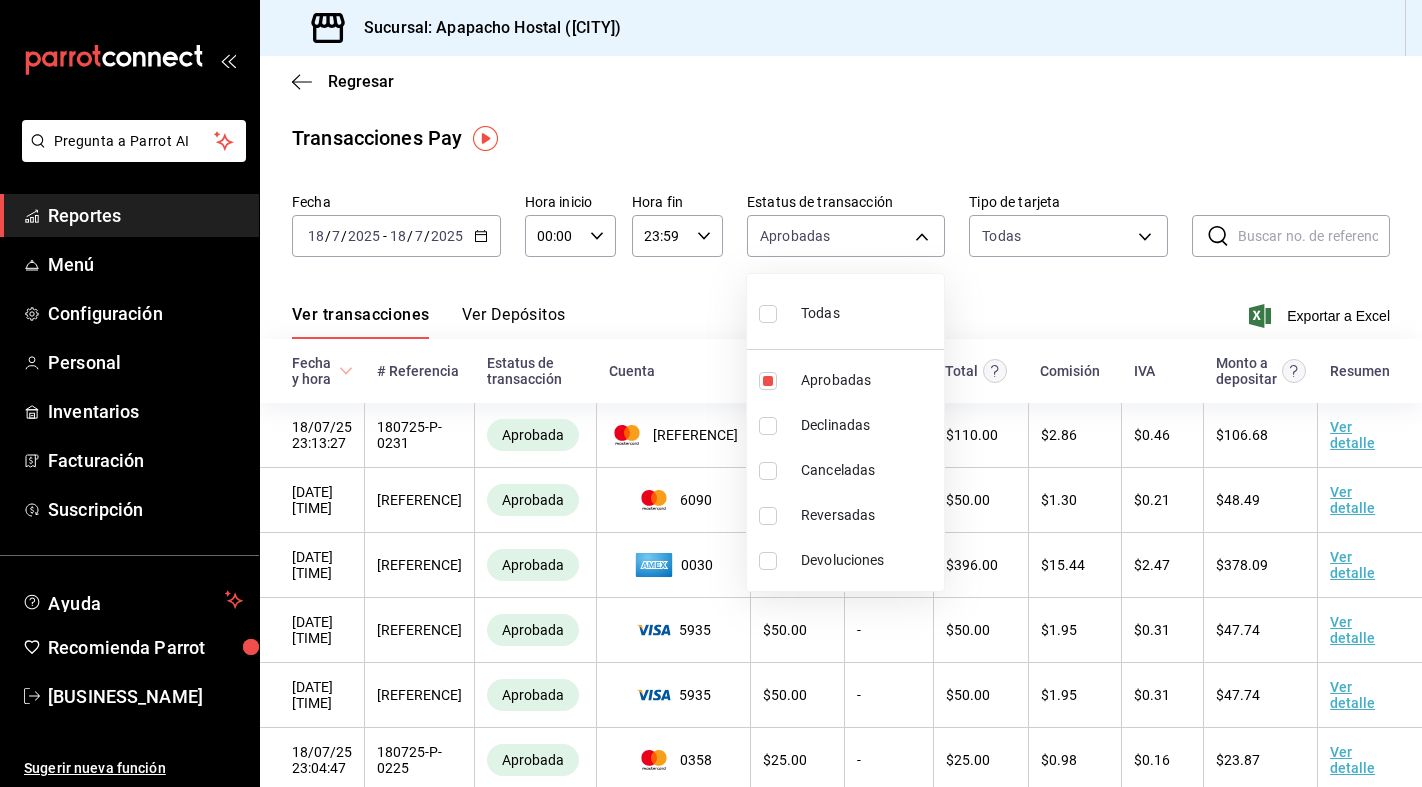 click at bounding box center [711, 393] 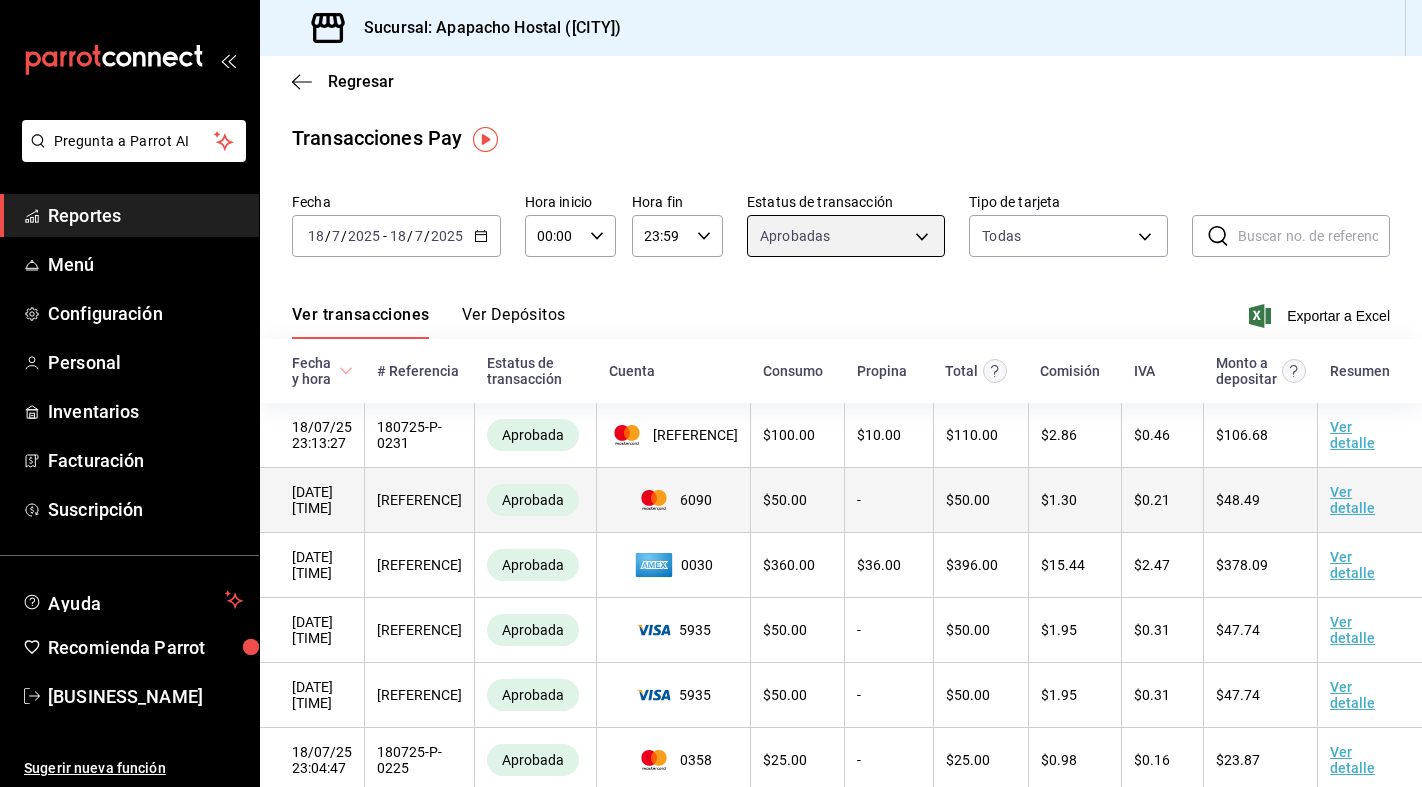 scroll, scrollTop: 0, scrollLeft: 0, axis: both 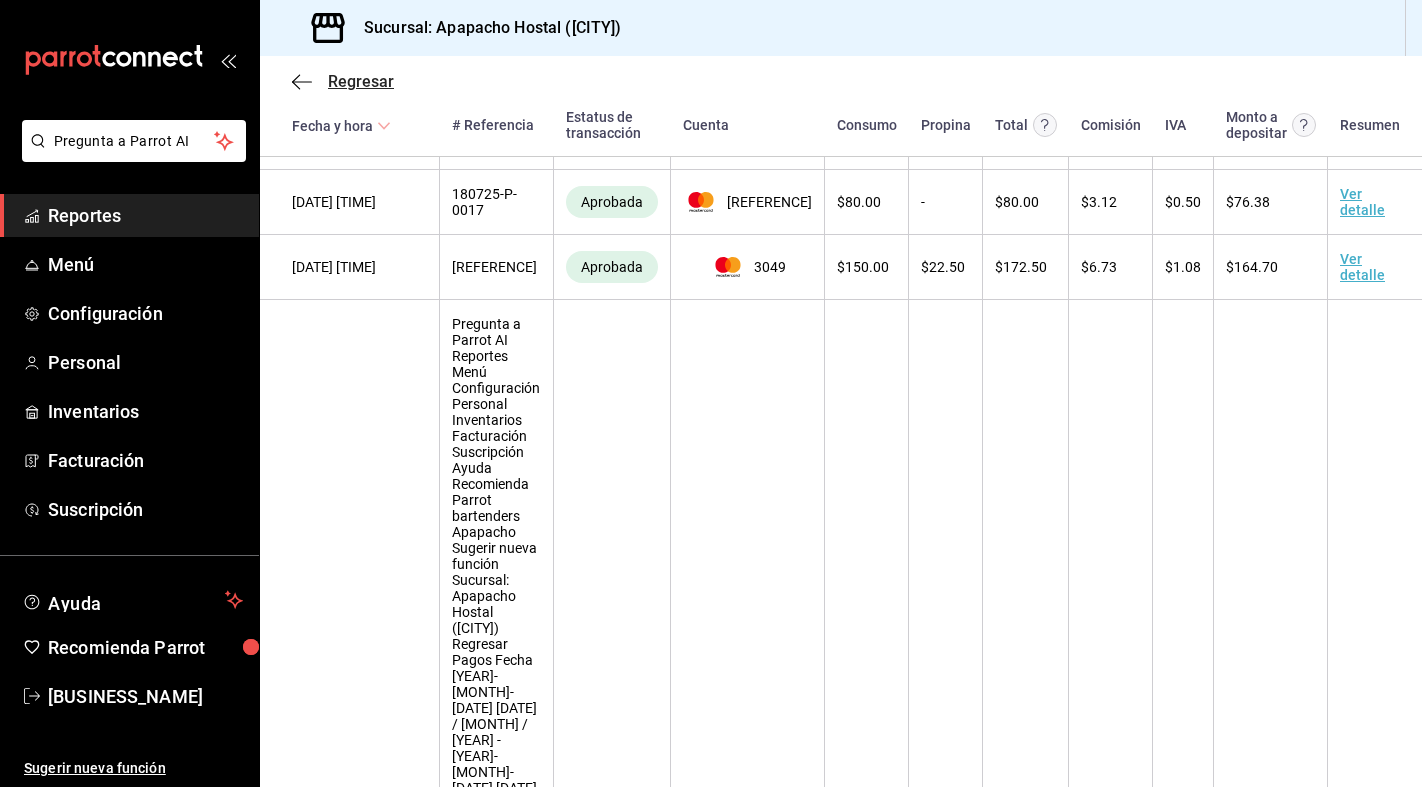 click 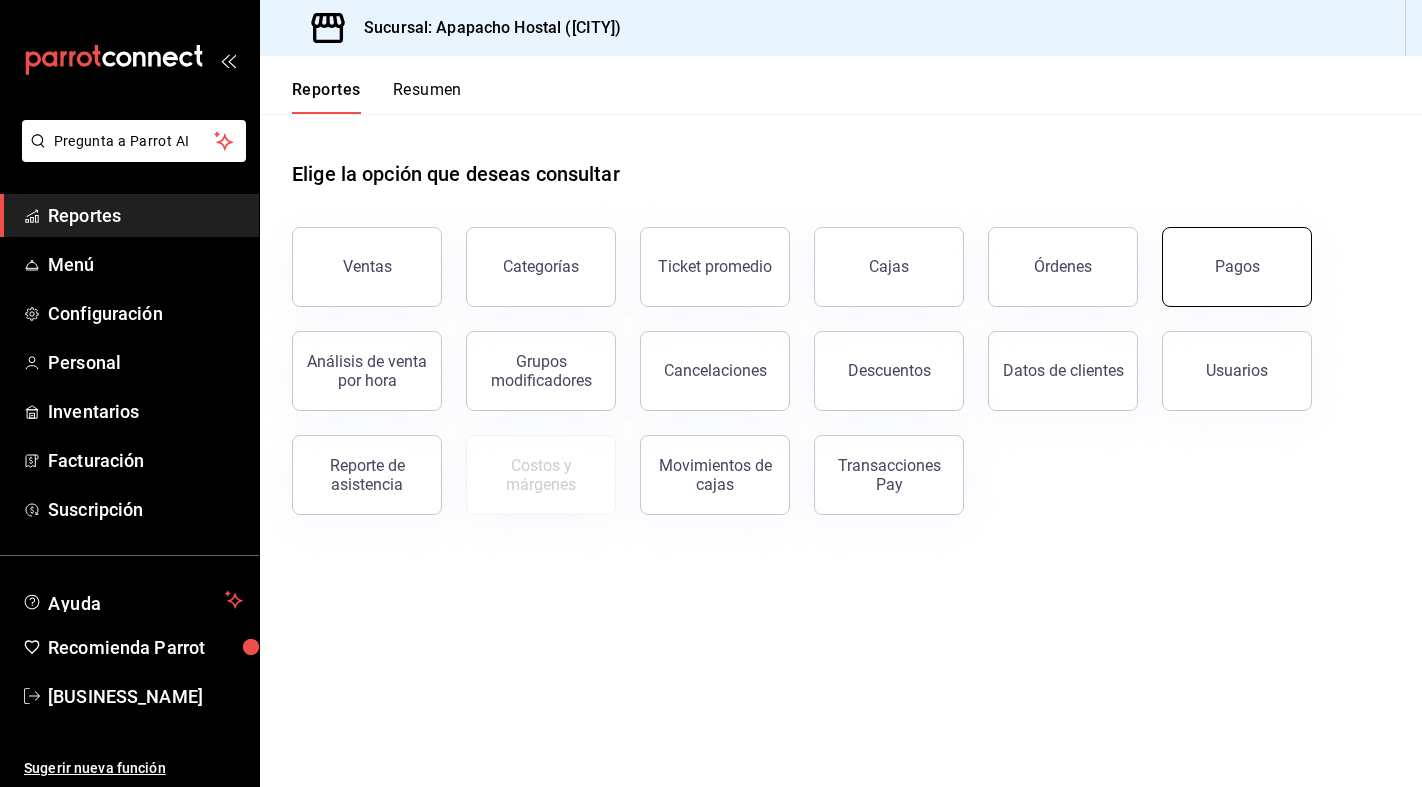 click on "Pagos" at bounding box center (1237, 267) 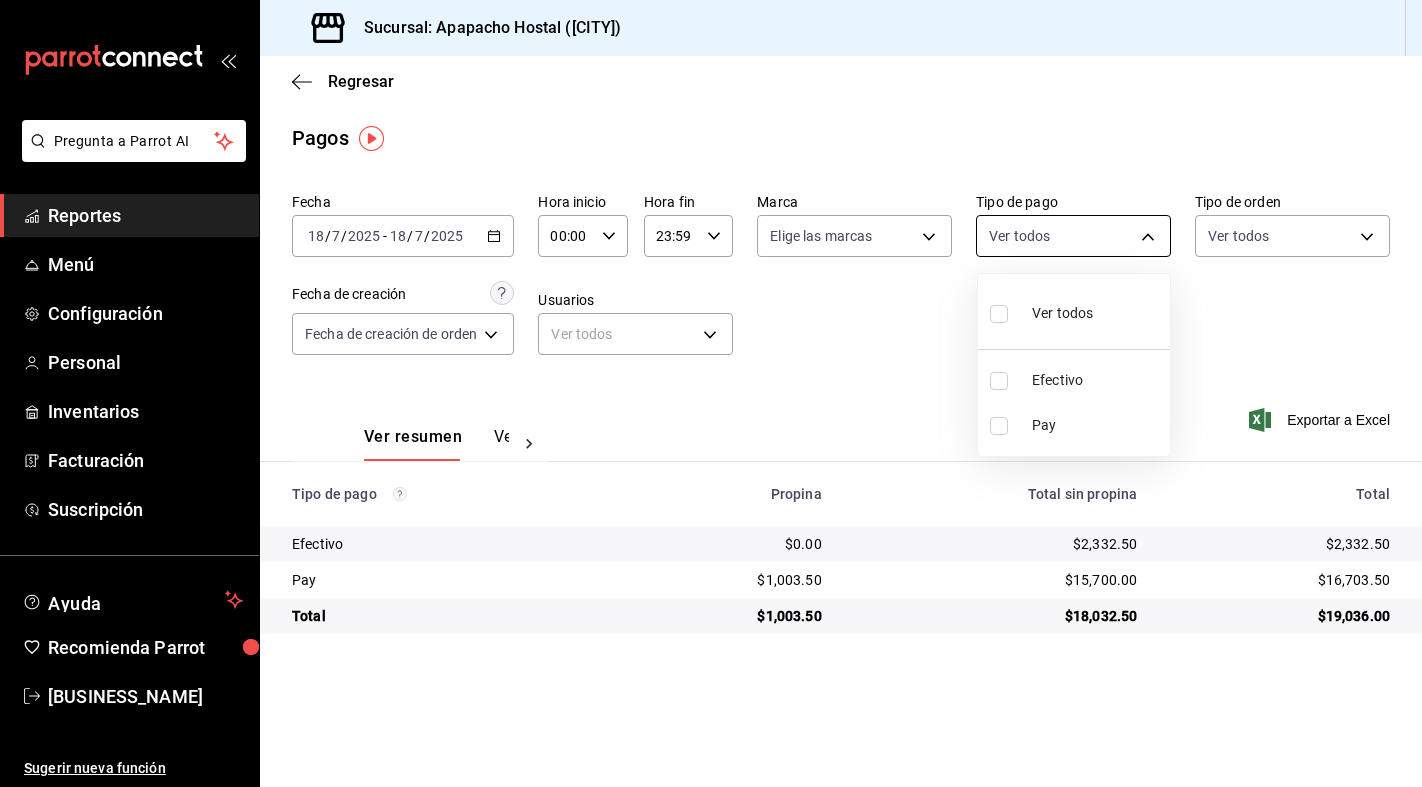 click on "Pregunta a Parrot AI Reportes   Menú   Configuración   Personal   Inventarios   Facturación   Suscripción   Ayuda Recomienda Parrot   [BUSINESS_NAME]   Sugerir nueva función   Sucursal: [LOCATION] ([CITY]) Regresar Pagos Fecha [DATE] [DATE] - [DATE] [DATE] Hora inicio 00:00 Hora inicio Hora fin 23:59 Hora fin Marca Elige las marcas Tipo de pago Ver todos Tipo de orden Ver todos Fecha de creación   Fecha de creación de orden ORDER Usuarios Ver todos null Ver resumen Ver pagos Exportar a Excel Tipo de pago   Propina Total sin propina Total Efectivo $0.00 $2,332.50 $2,332.50 Pay $1,003.50 $15,700.00 $16,703.50 Total $1,003.50 $18,032.50 $19,036.00 Pregunta a Parrot AI Reportes   Menú   Configuración   Personal   Inventarios   Facturación   Suscripción   Ayuda Recomienda Parrot   [BUSINESS_NAME]   Sugerir nueva función   GANA 1 MES GRATIS EN TU SUSCRIPCIÓN AQUÍ Ver video tutorial Ir a video Visitar centro de ayuda [PHONE] [EMAIL] Ver todos" at bounding box center [711, 393] 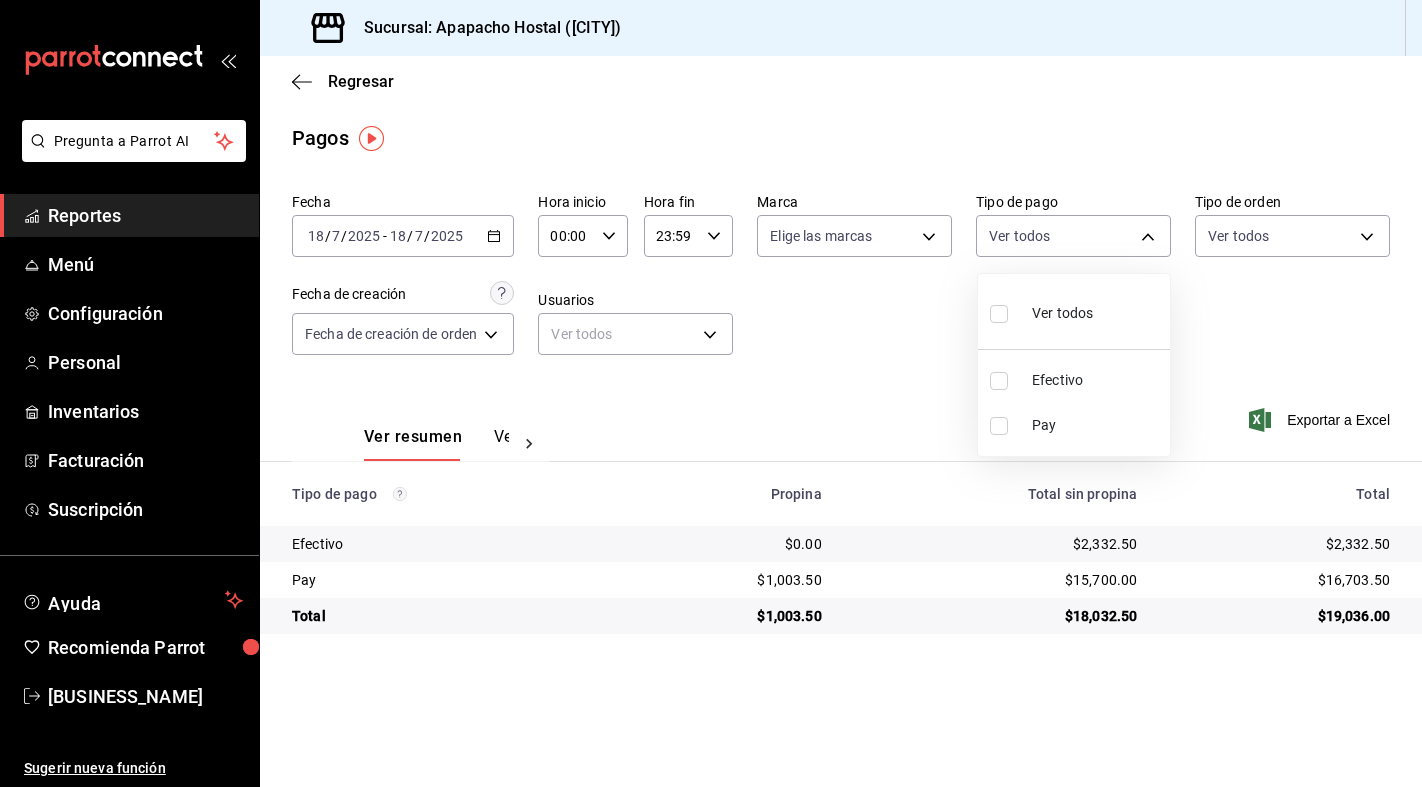 click at bounding box center (711, 393) 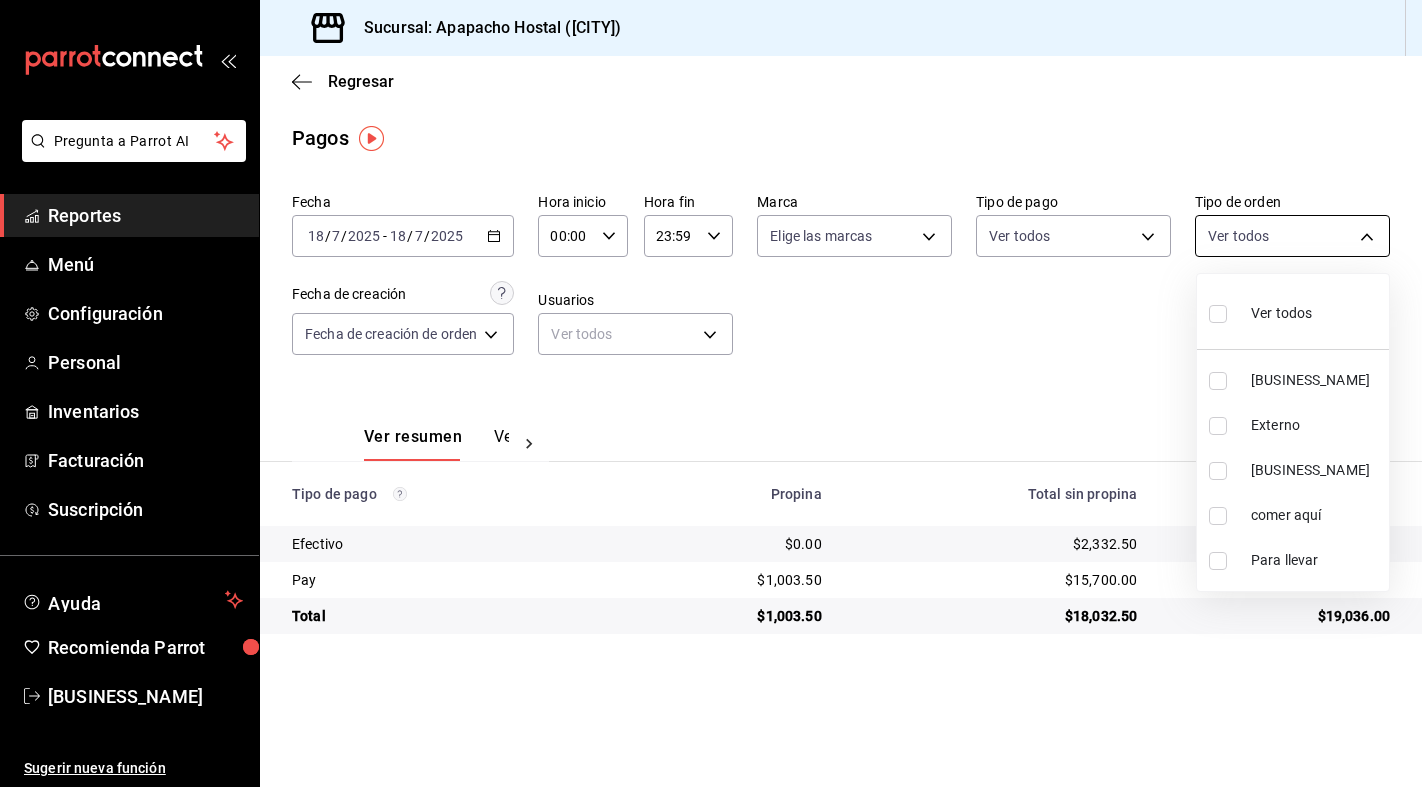 click on "Pregunta a Parrot AI Reportes   Menú   Configuración   Personal   Inventarios   Facturación   Suscripción   Ayuda Recomienda Parrot   [BUSINESS_NAME]   Sugerir nueva función   Sucursal: [LOCATION] ([CITY]) Regresar Pagos Fecha [DATE] [DATE] - [DATE] [DATE] Hora inicio 00:00 Hora inicio Hora fin 23:59 Hora fin Marca Elige las marcas Tipo de pago Ver todos Tipo de orden Ver todos Fecha de creación   Fecha de creación de orden ORDER Usuarios Ver todos null Ver resumen Ver pagos Exportar a Excel Tipo de pago   Propina Total sin propina Total Efectivo $0.00 $2,332.50 $2,332.50 Pay $1,003.50 $15,700.00 $16,703.50 Total $1,003.50 $18,032.50 $19,036.00 Pregunta a Parrot AI Reportes   Menú   Configuración   Personal   Inventarios   Facturación   Suscripción   Ayuda Recomienda Parrot   [BUSINESS_NAME]   Sugerir nueva función   GANA 1 MES GRATIS EN TU SUSCRIPCIÓN AQUÍ Ver video tutorial Ir a video Visitar centro de ayuda [PHONE] [EMAIL] Ver todos" at bounding box center [711, 393] 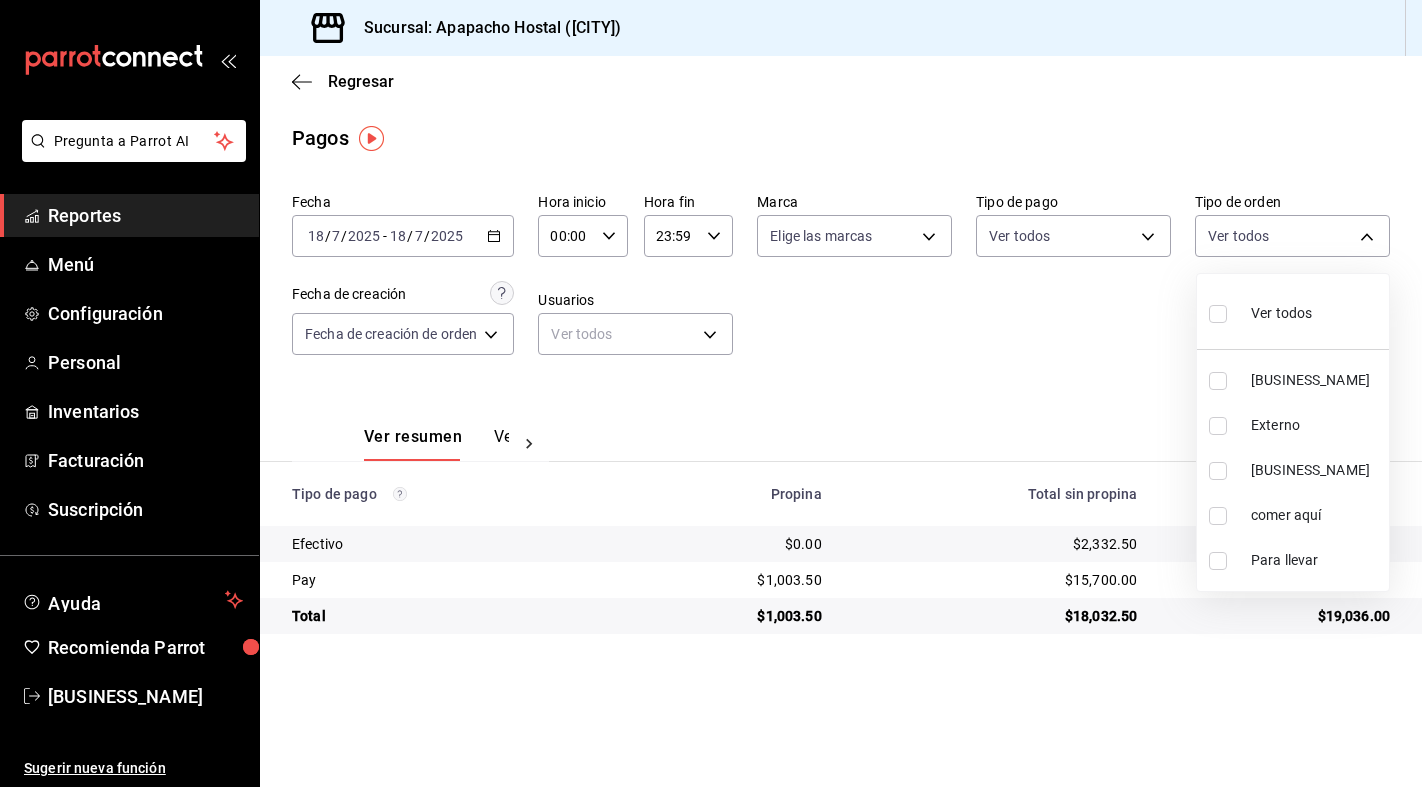 click at bounding box center (711, 393) 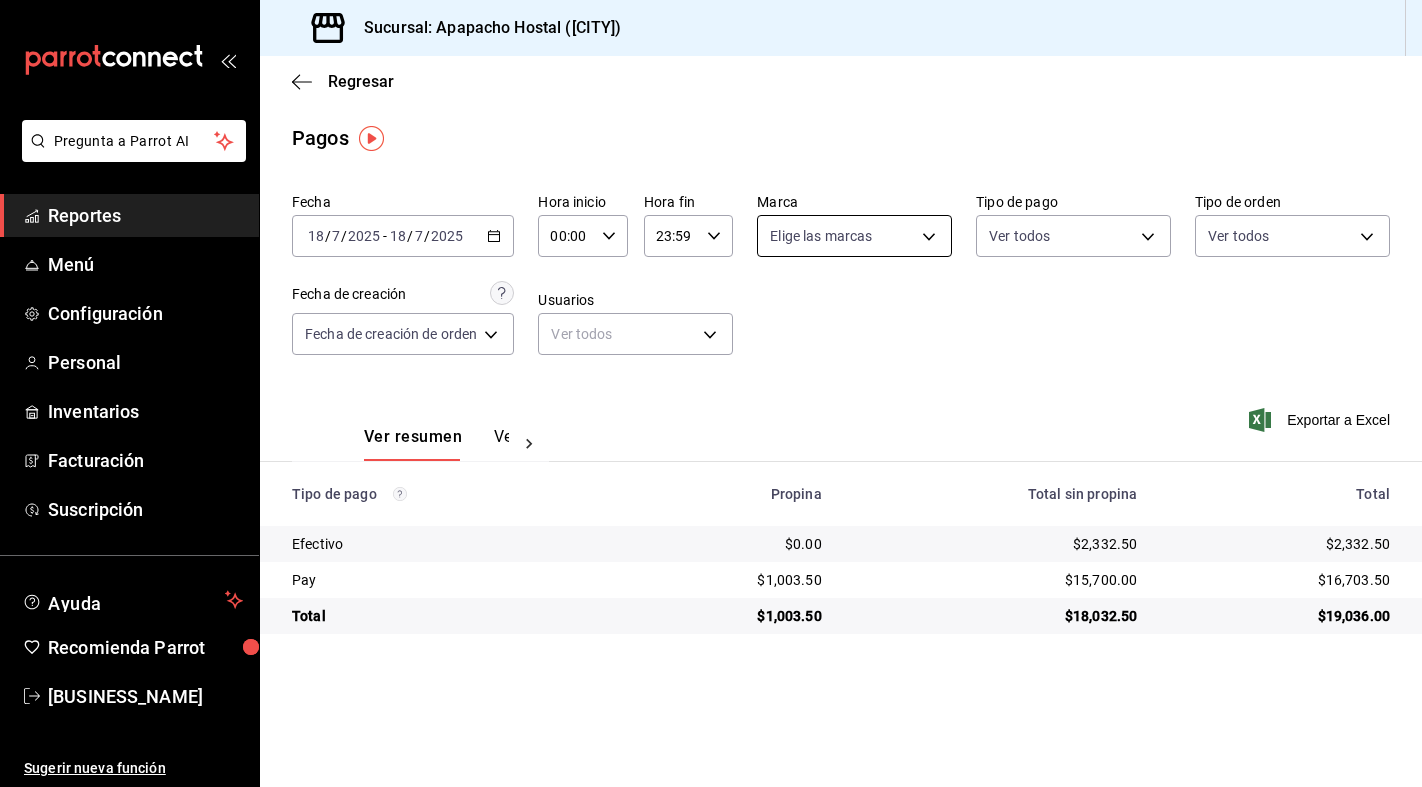 click on "Pregunta a Parrot AI Reportes   Menú   Configuración   Personal   Inventarios   Facturación   Suscripción   Ayuda Recomienda Parrot   bartenders Apapacho   Sugerir nueva función   Sucursal: Apapacho Hostal ([CITY]) Regresar Pagos Fecha [YEAR]-[MONTH]-[DATE] [DATE] / [MONTH] / [YEAR] - [YEAR]-[MONTH]-[DATE] [DATE] / [MONTH] / [YEAR] Hora inicio 00:00 Hora inicio Hora fin 23:59 Hora fin Marca Elige las marcas Tipo de pago Ver todos Tipo de orden Ver todos Fecha de creación   Fecha de creación de orden ORDER Usuarios Ver todos null Ver resumen Ver pagos Exportar a Excel Tipo de pago   Propina Total sin propina Total Efectivo $0.00 $2,332.50 $2,332.50 Pay $1,003.50 $15,700.00 $16,703.50 Total $1,003.50 $18,032.50 $19,036.00 Pregunta a Parrot AI Reportes   Menú   Configuración   Personal   Inventarios   Facturación   Suscripción   Ayuda Recomienda Parrot   bartenders Apapacho   Sugerir nueva función   GANA 1 MES GRATIS EN TU SUSCRIPCIÓN AQUÍ Ver video tutorial Ir a video Visitar centro de ayuda ([PHONE]) [EMAIL]" at bounding box center [711, 393] 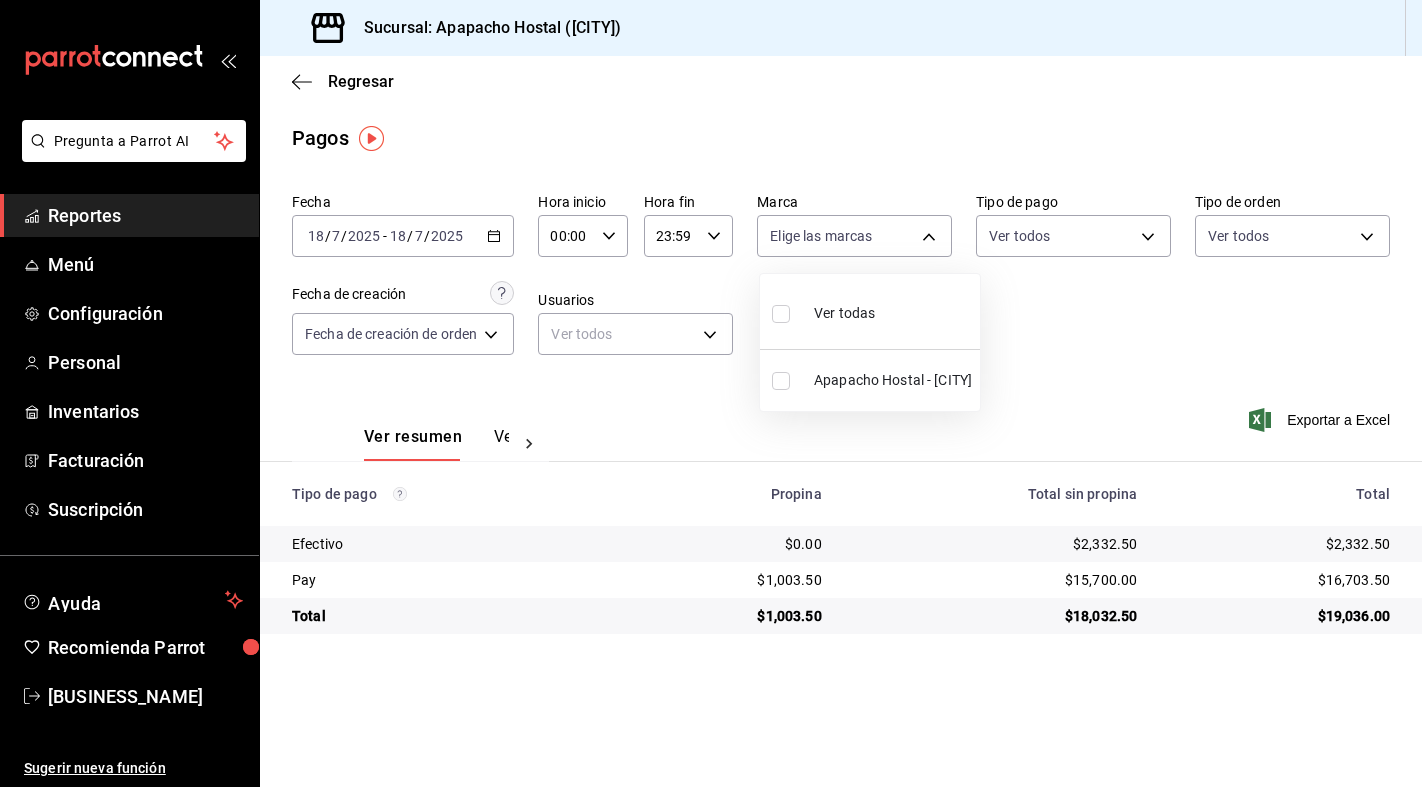 click on "Apapacho Hostal - [CITY]" at bounding box center [893, 380] 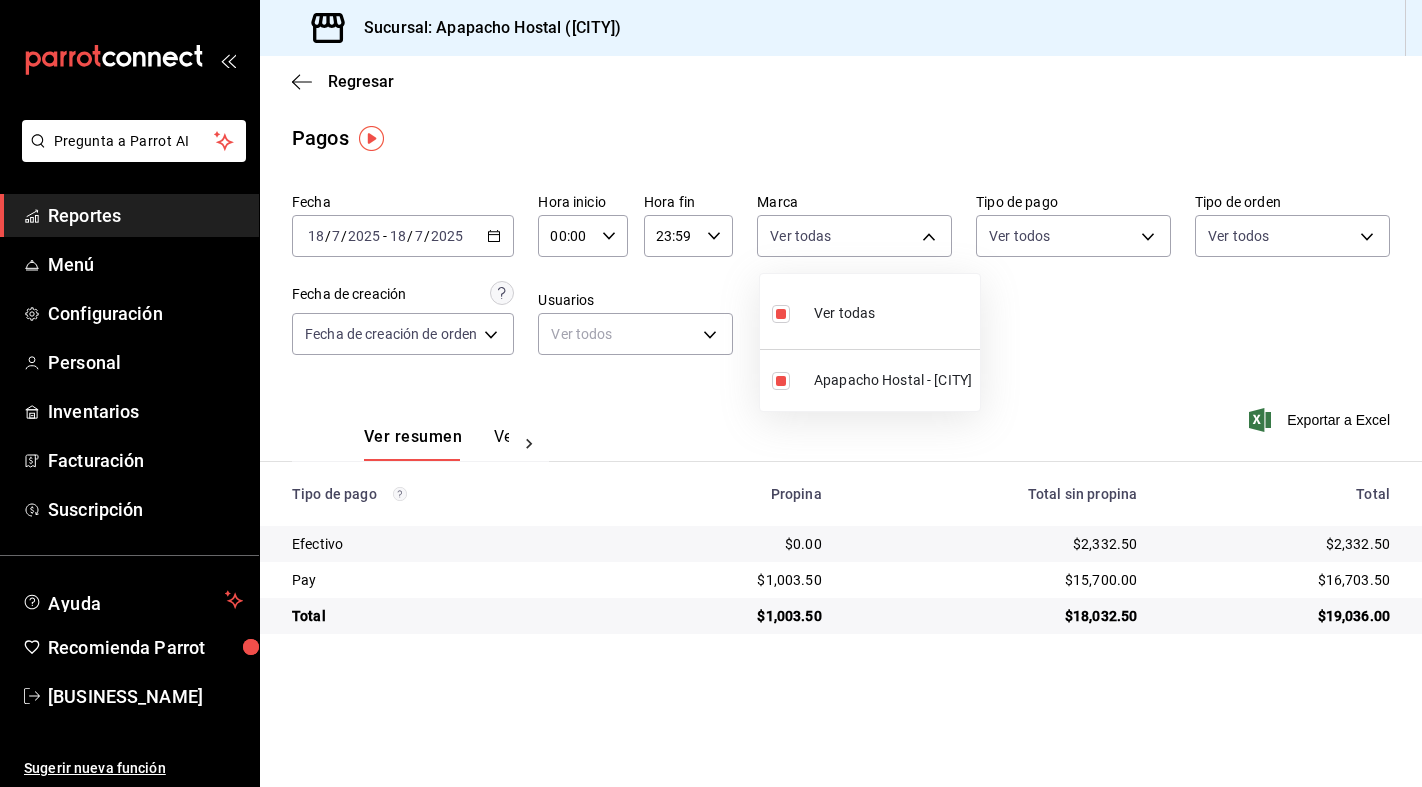 click at bounding box center (711, 393) 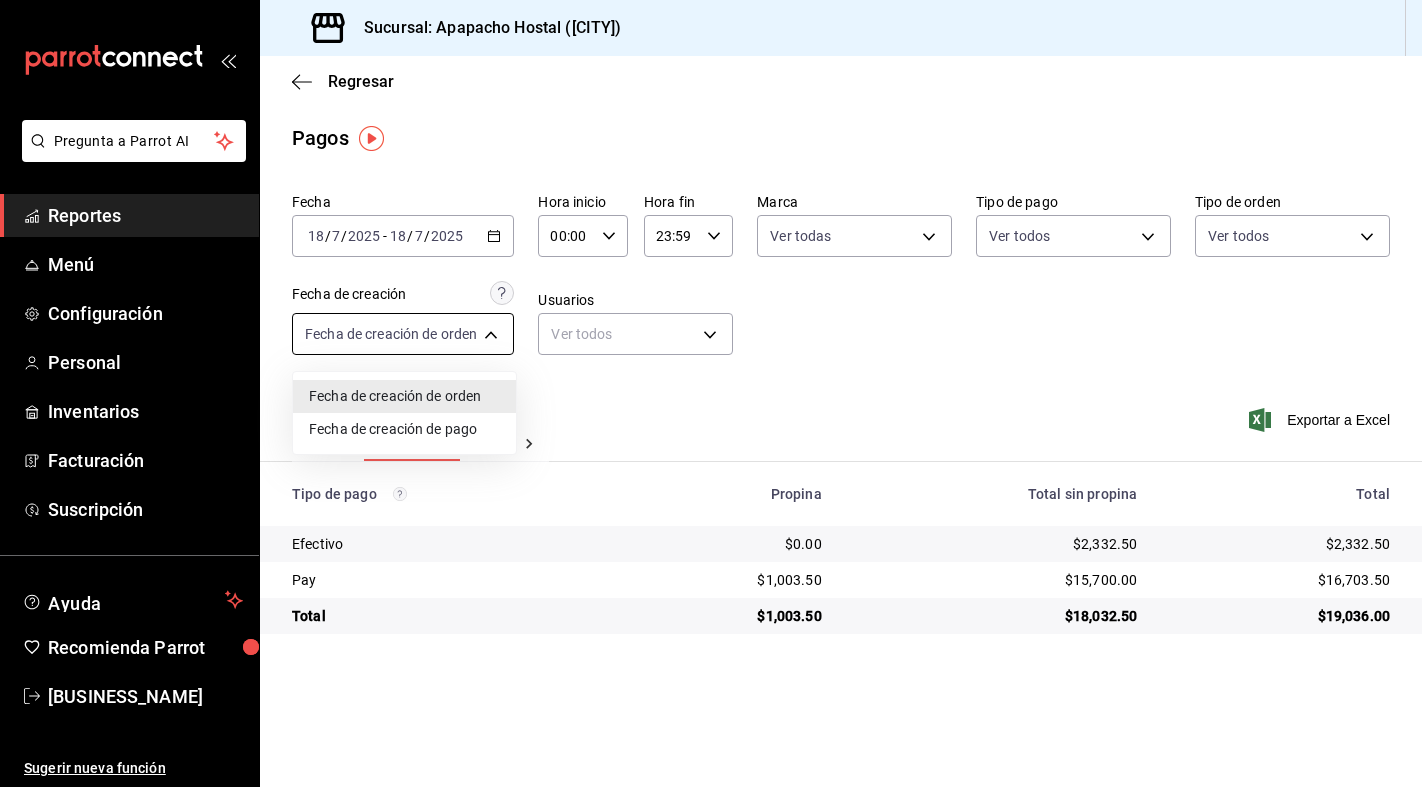 click on "Pregunta a Parrot AI Reportes   Menú   Configuración   Personal   Inventarios   Facturación   Suscripción   Ayuda Recomienda Parrot   bartenders Apapacho   Sugerir nueva función   Sucursal: Apapacho Hostal ([CITY]) Regresar Pagos Fecha [YEAR]-[MONTH]-[DATE] [DATE] / [MONTH] / [YEAR] - [YEAR]-[MONTH]-[DATE] [DATE] / [MONTH] / [YEAR] Hora inicio 00:00 Hora inicio Hora fin 23:59 Hora fin Marca Ver todas [UUID] Tipo de pago Ver todos Tipo de orden Ver todos Fecha de creación   Fecha de creación de orden ORDER Usuarios Ver todos null Ver resumen Ver pagos Exportar a Excel Tipo de pago   Propina Total sin propina Total Efectivo $0.00 $2,332.50 $2,332.50 Pay $1,003.50 $15,700.00 $16,703.50 Total $1,003.50 $18,032.50 $19,036.00 Pregunta a Parrot AI Reportes   Menú   Configuración   Personal   Inventarios   Facturación   Suscripción   Ayuda Recomienda Parrot   bartenders Apapacho   Sugerir nueva función   GANA 1 MES GRATIS EN TU SUSCRIPCIÓN AQUÍ Ver video tutorial Ir a video Visitar centro de ayuda ([PHONE])" at bounding box center [711, 393] 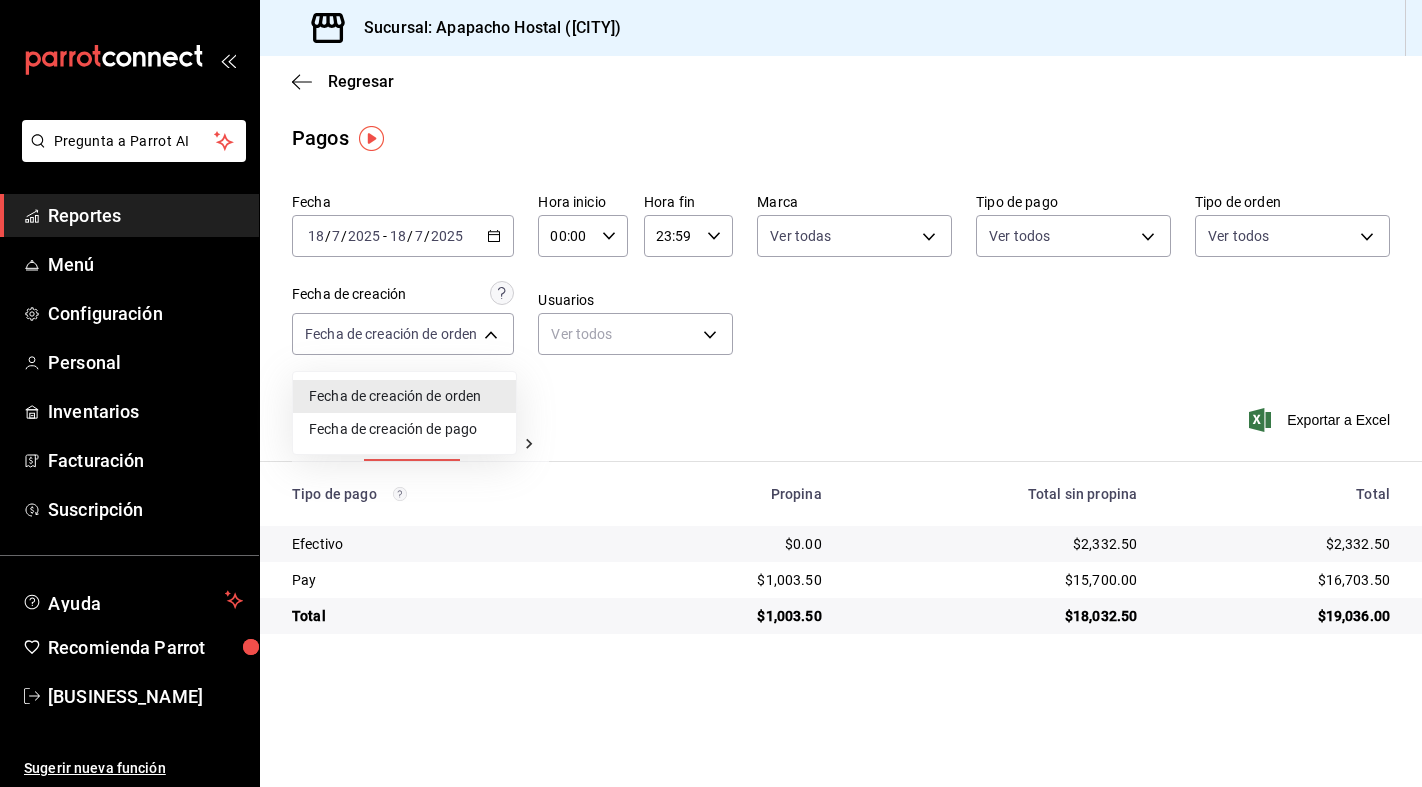 click on "Fecha de creación de pago" at bounding box center (404, 429) 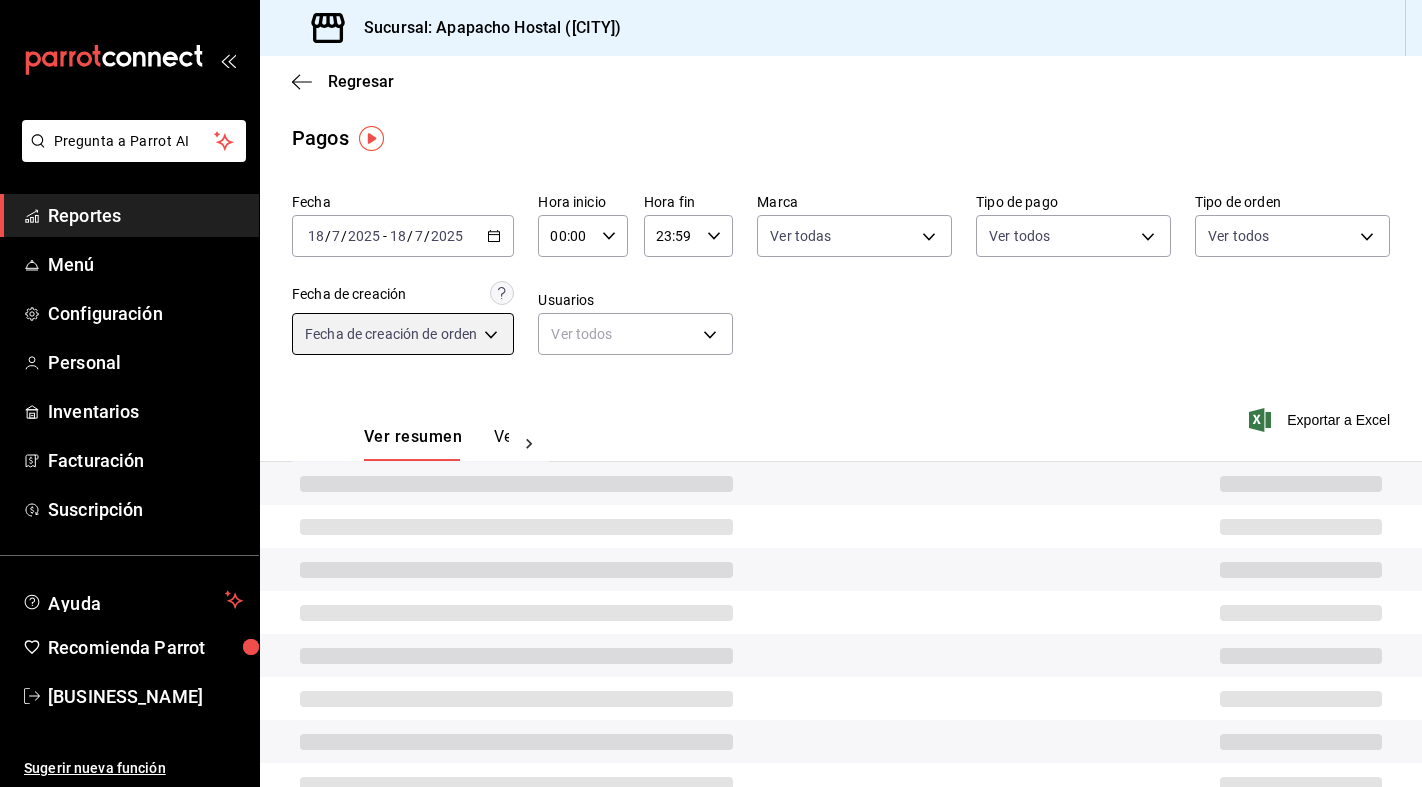 type on "ORDER_PAYMENT" 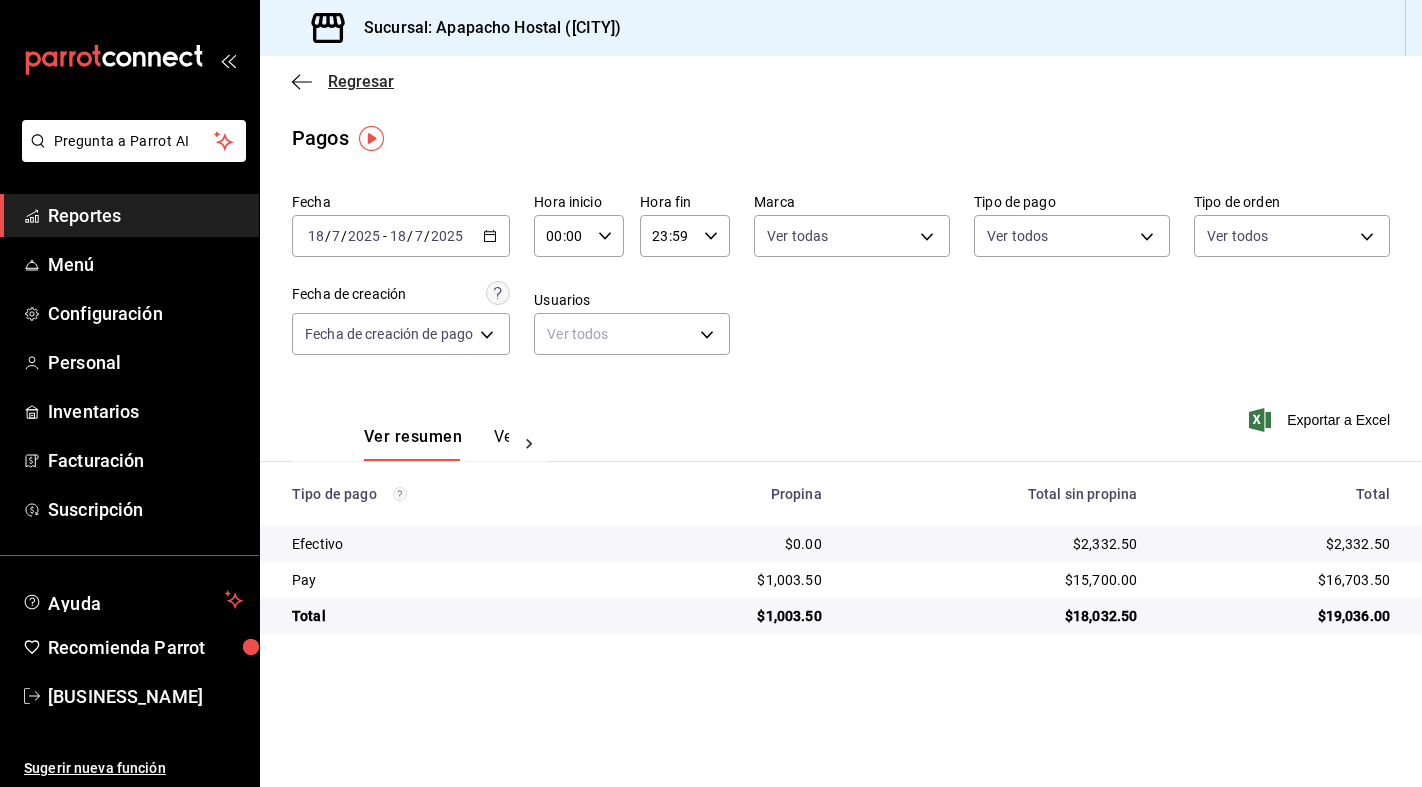 click 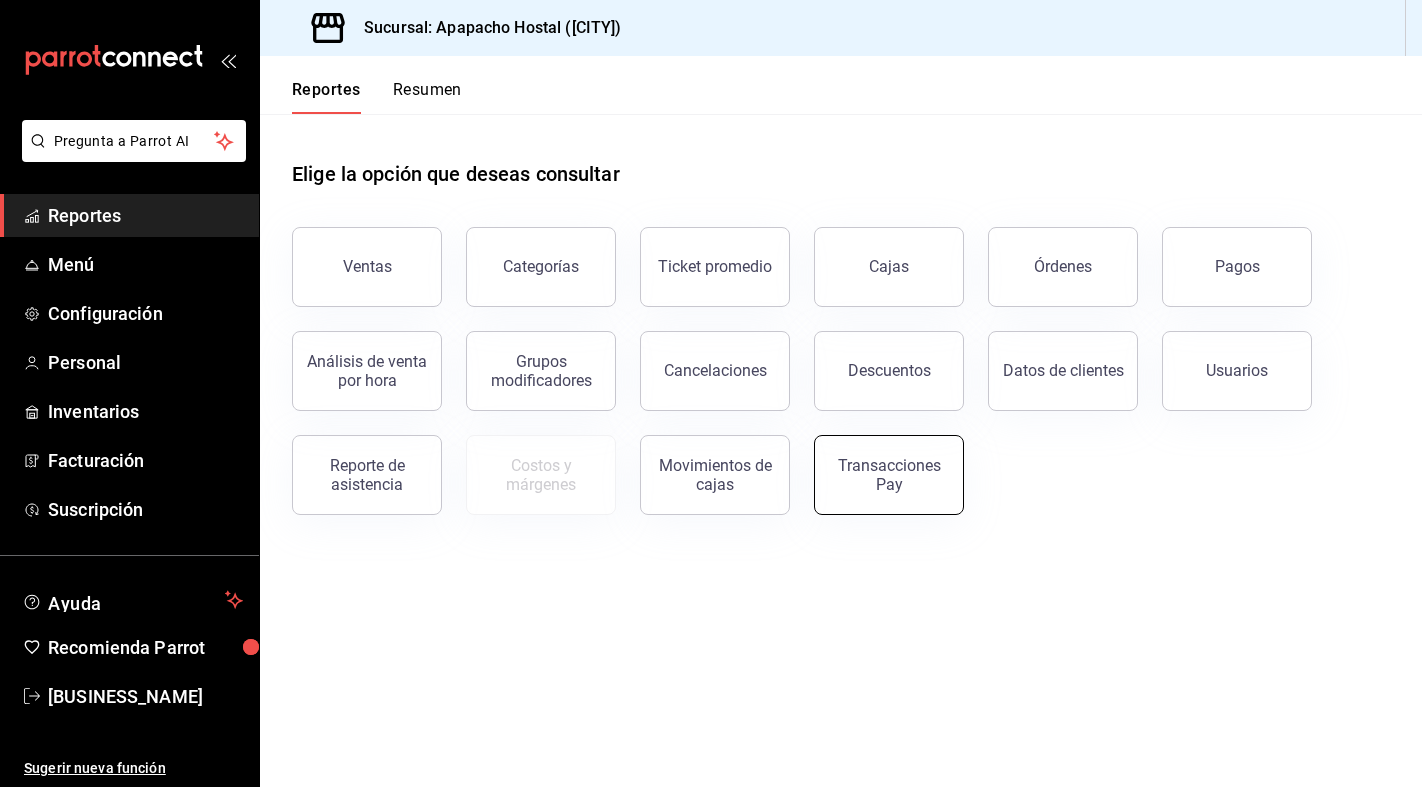 click on "Transacciones Pay" at bounding box center (889, 475) 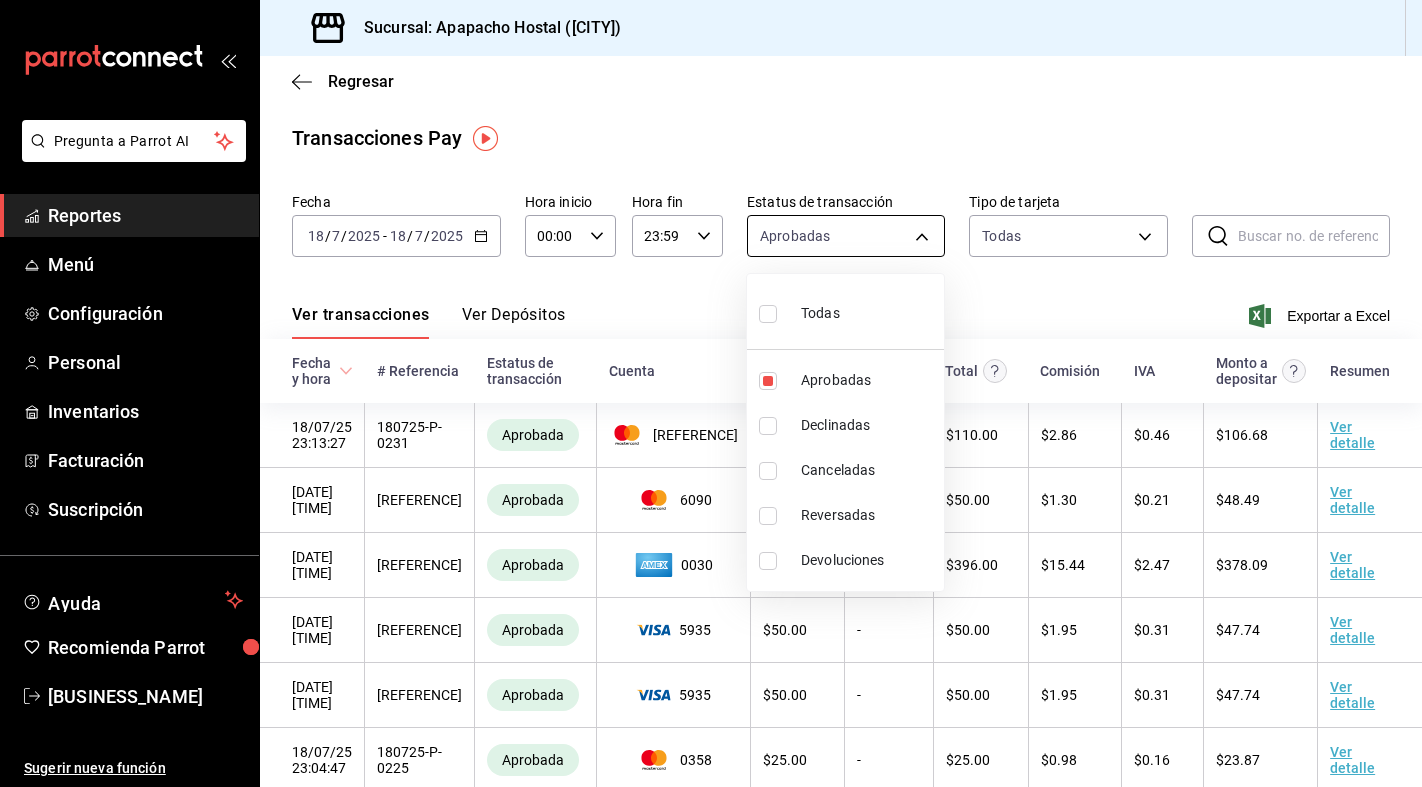 click on "Pregunta a Parrot AI Reportes   Menú   Configuración   Personal   Inventarios   Facturación   Suscripción   Ayuda Recomienda Parrot   [BUSINESS_NAME]   Sugerir nueva función   Sucursal: [LOCATION] ([CITY]) Regresar Transacciones Pay Fecha [DATE] [DATE] - [DATE] [DATE] Hora inicio 00:00 Hora inicio Hora fin 23:59 Hora fin Estatus de transacción [STATUS] [STATUS] Tipo de tarjeta Todas [CARD_TYPE] ​ ​ Ver transacciones Ver Depósitos Exportar a Excel Fecha y hora # Referencia Estatus de transacción Cuenta Consumo Propina Total Comisión IVA Monto a depositar Resumen [DATE] [TIME] [REFERENCE] [STATUS] 4252 $ 100.00 $ 10.00 $ 110.00 $ 2.86 $ 0.46 $ 106.68 Ver detalle [DATE] [TIME] [REFERENCE] [STATUS] 6090 $ 50.00 - $ 50.00 $ 1.30 $ 0.21 $ 48.49 Ver detalle [DATE] [TIME] [REFERENCE] [STATUS] 0030 $ 360.00 $ 36.00 $ 396.00 $ 15.44 $ 2.47 $ 378.09 Ver detalle [DATE] [TIME] [REFERENCE] [STATUS] 5935 $ 50.00 -" at bounding box center (711, 393) 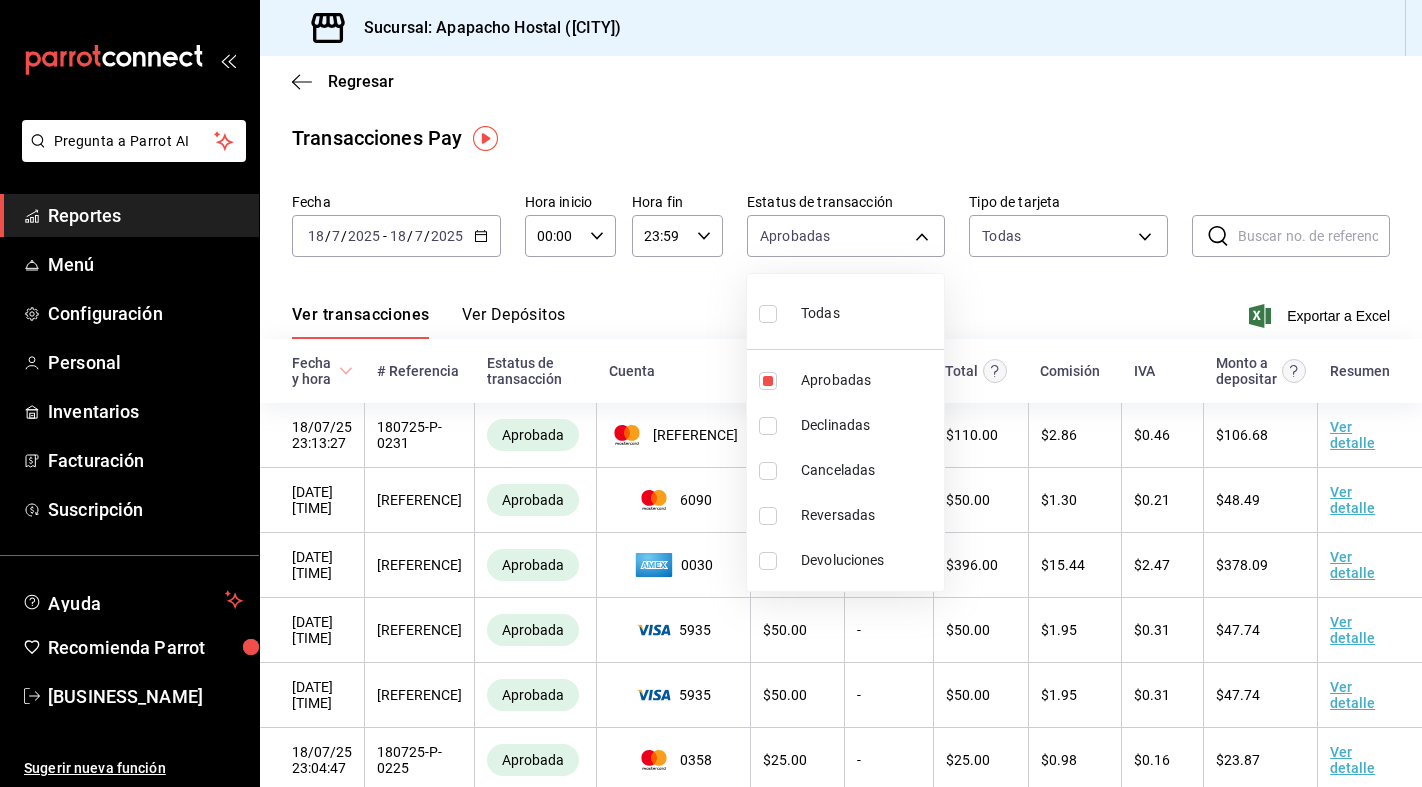 click at bounding box center [711, 393] 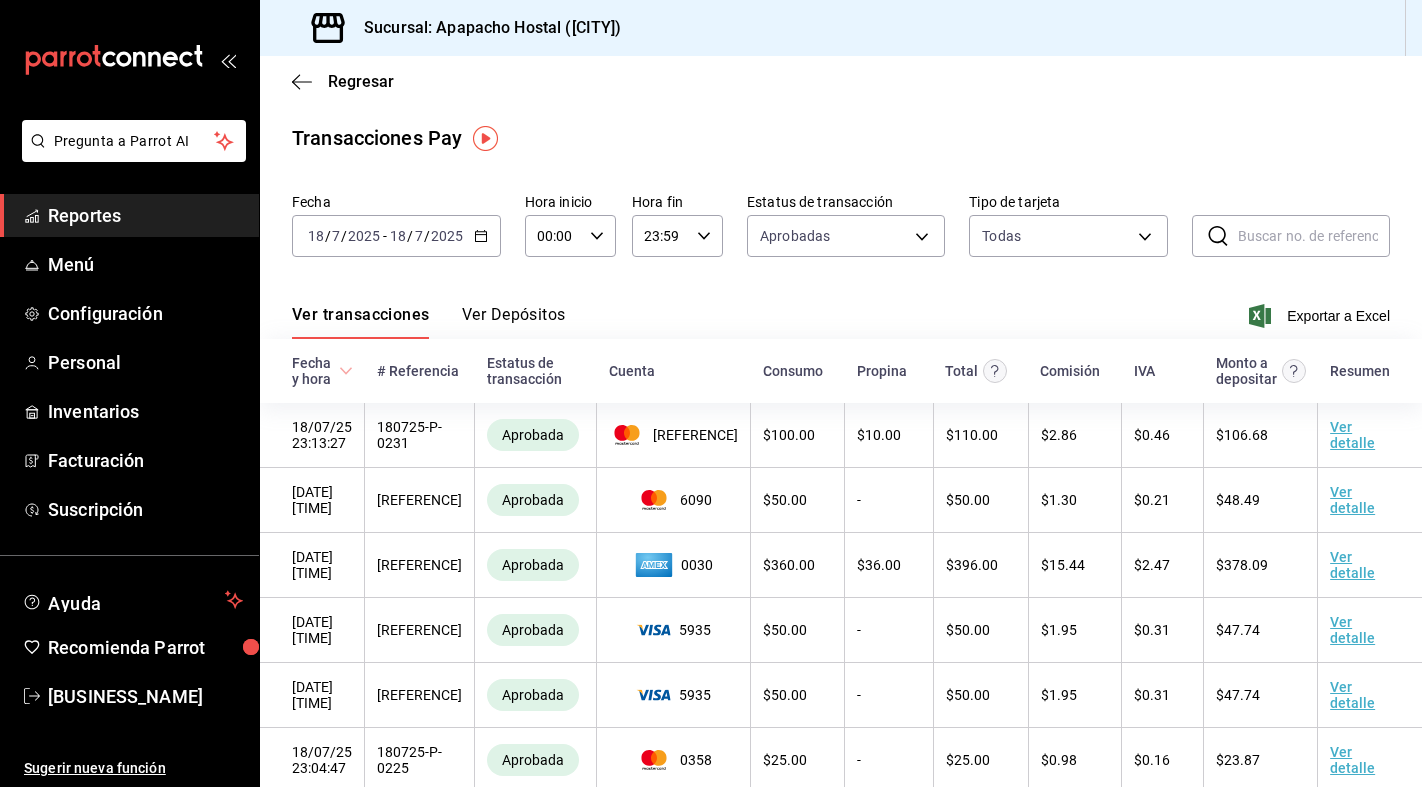 click 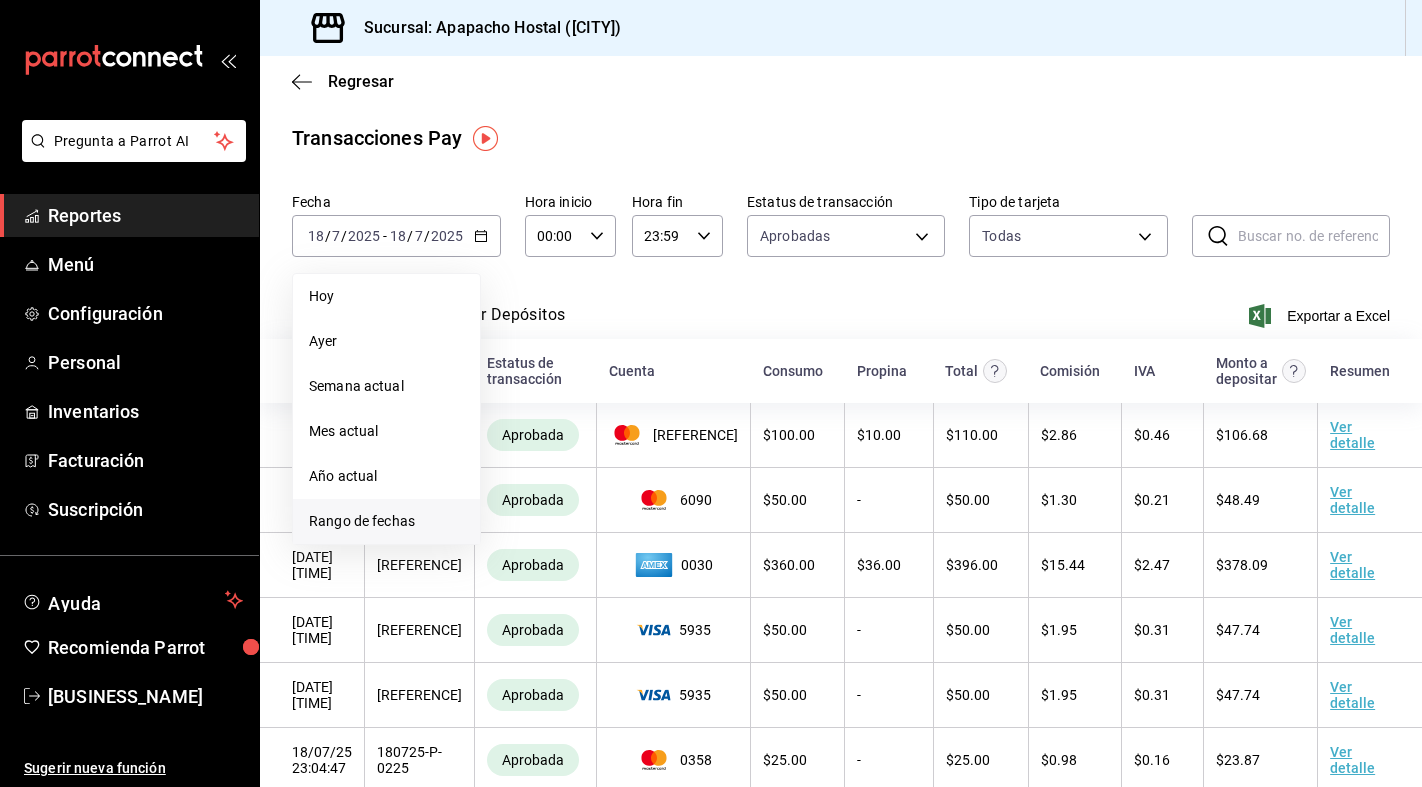 click on "Rango de fechas" at bounding box center [386, 521] 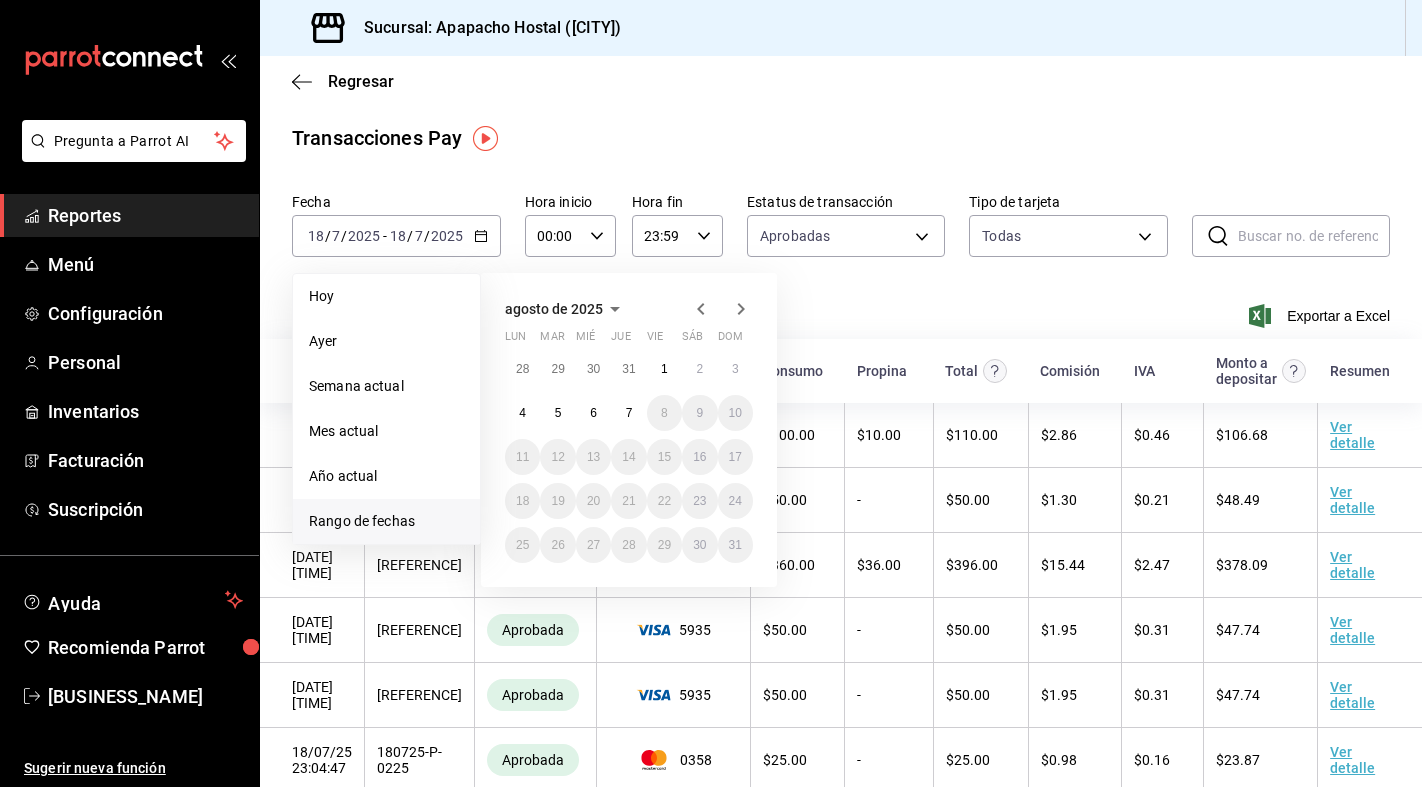 click 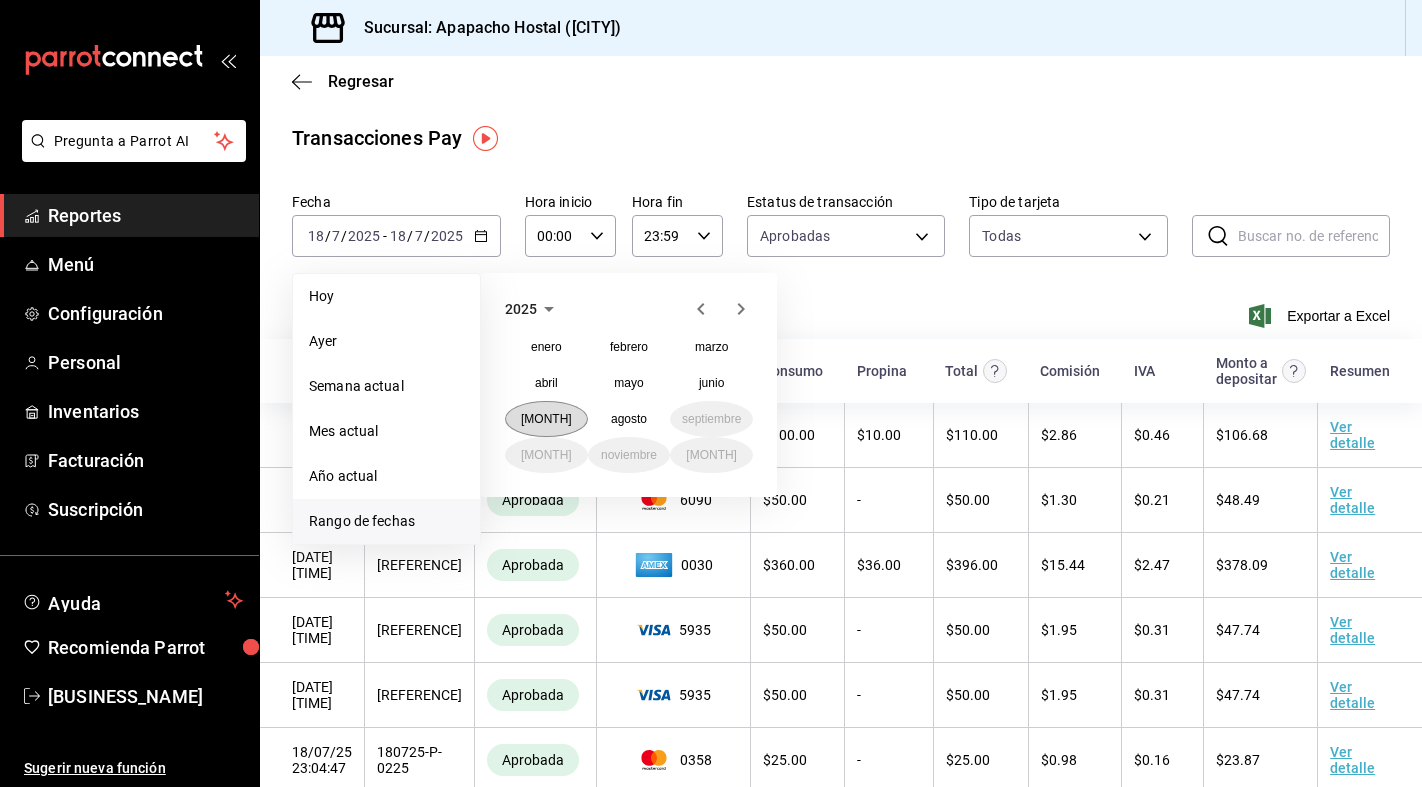 click on "[MONTH]" at bounding box center (546, 419) 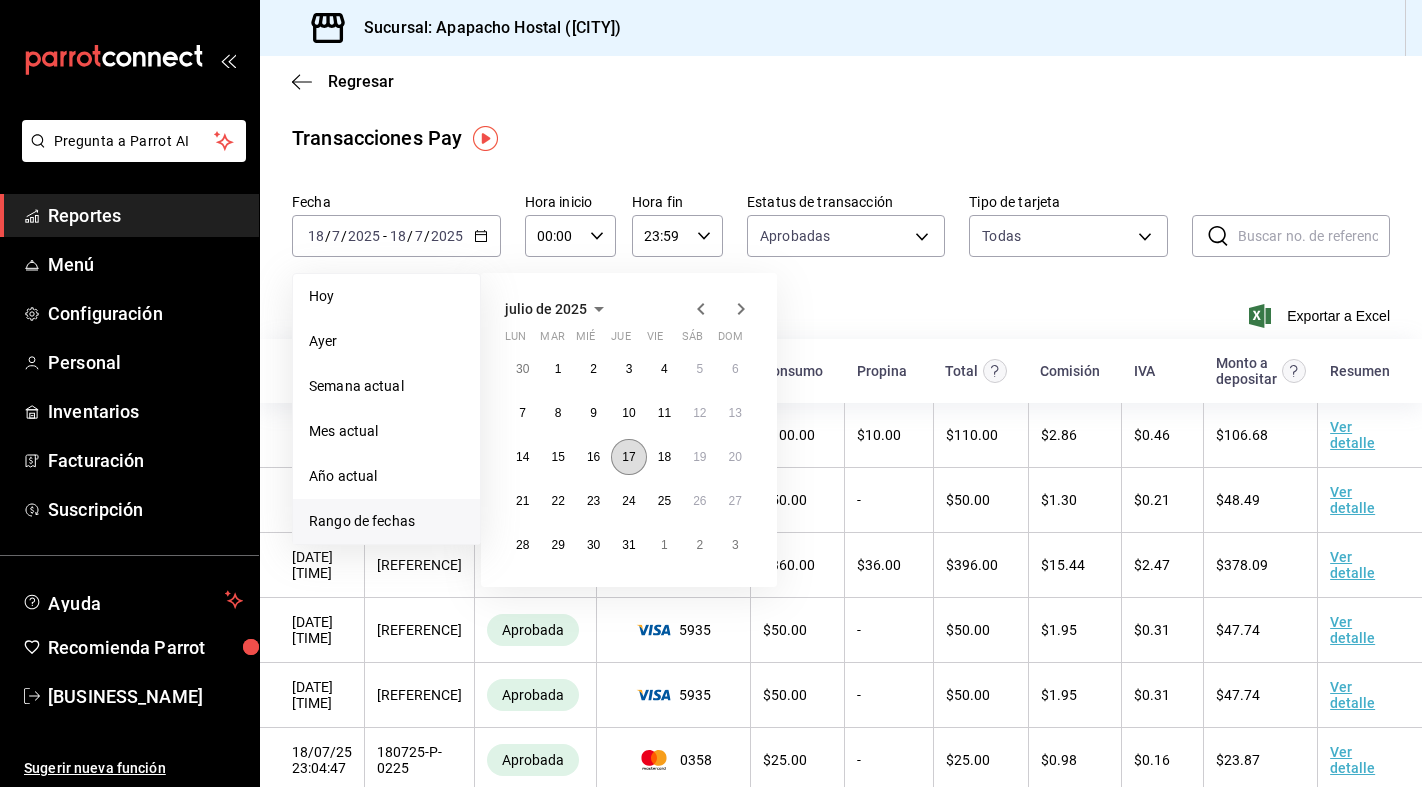 click on "17" at bounding box center (628, 457) 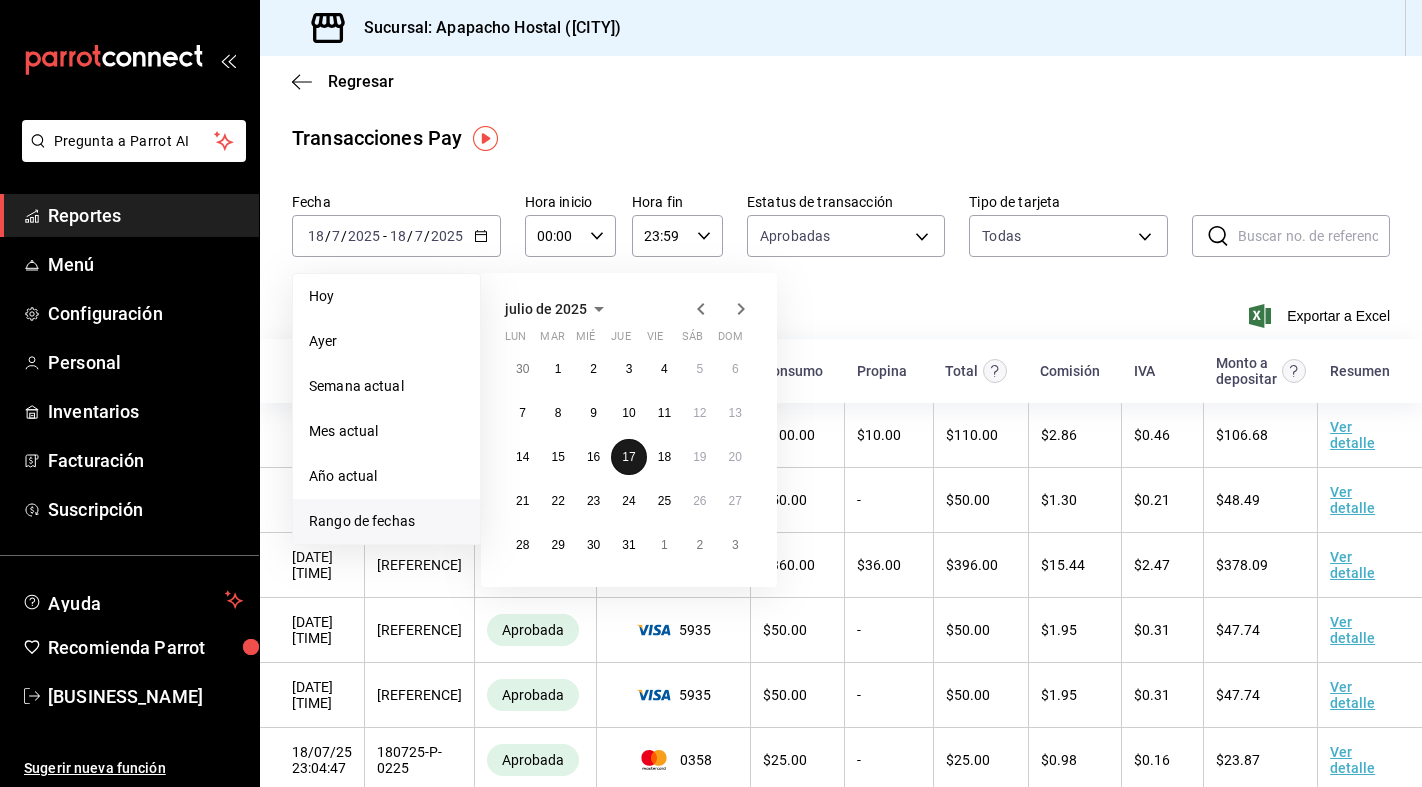 click on "17" at bounding box center [628, 457] 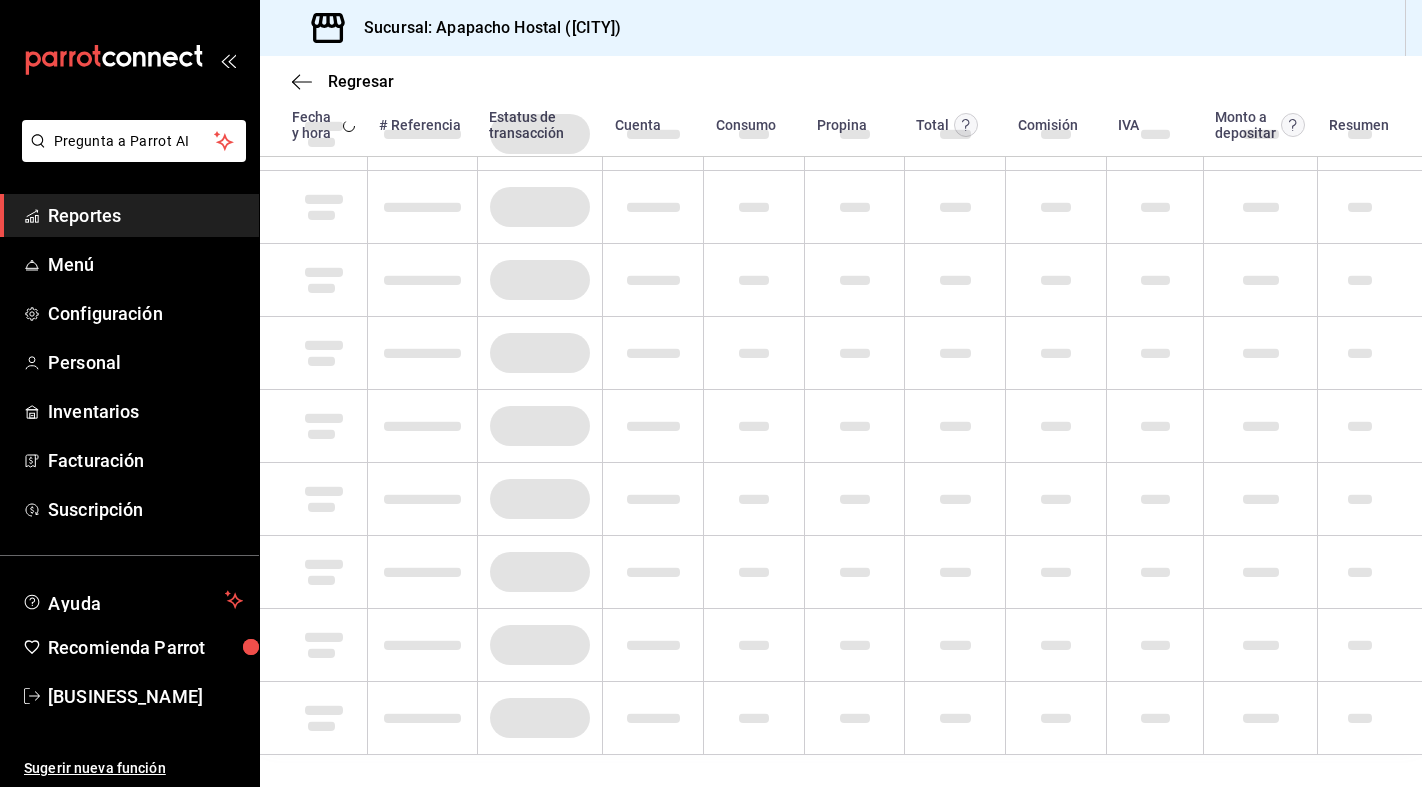 scroll, scrollTop: 1081, scrollLeft: 0, axis: vertical 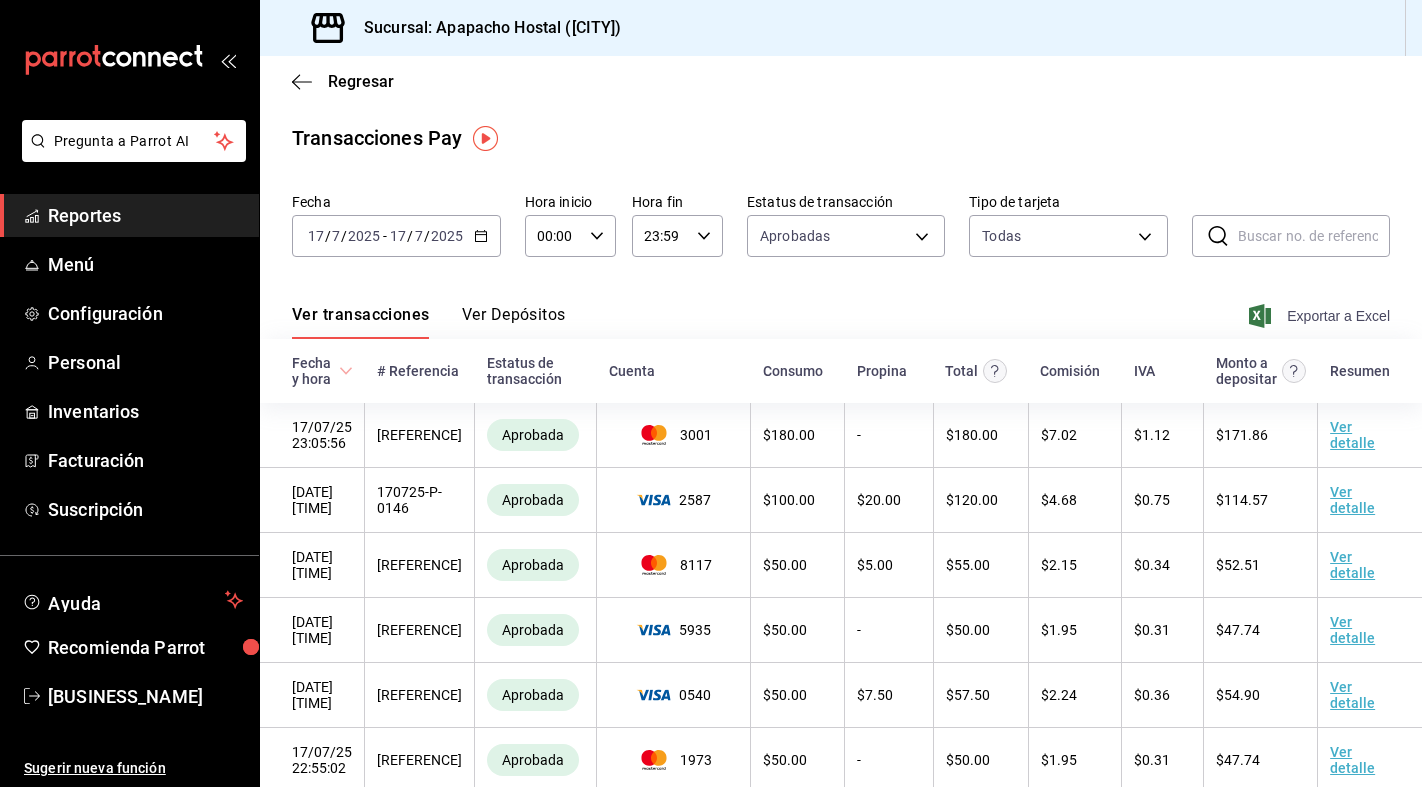 click on "Exportar a Excel" at bounding box center (1321, 316) 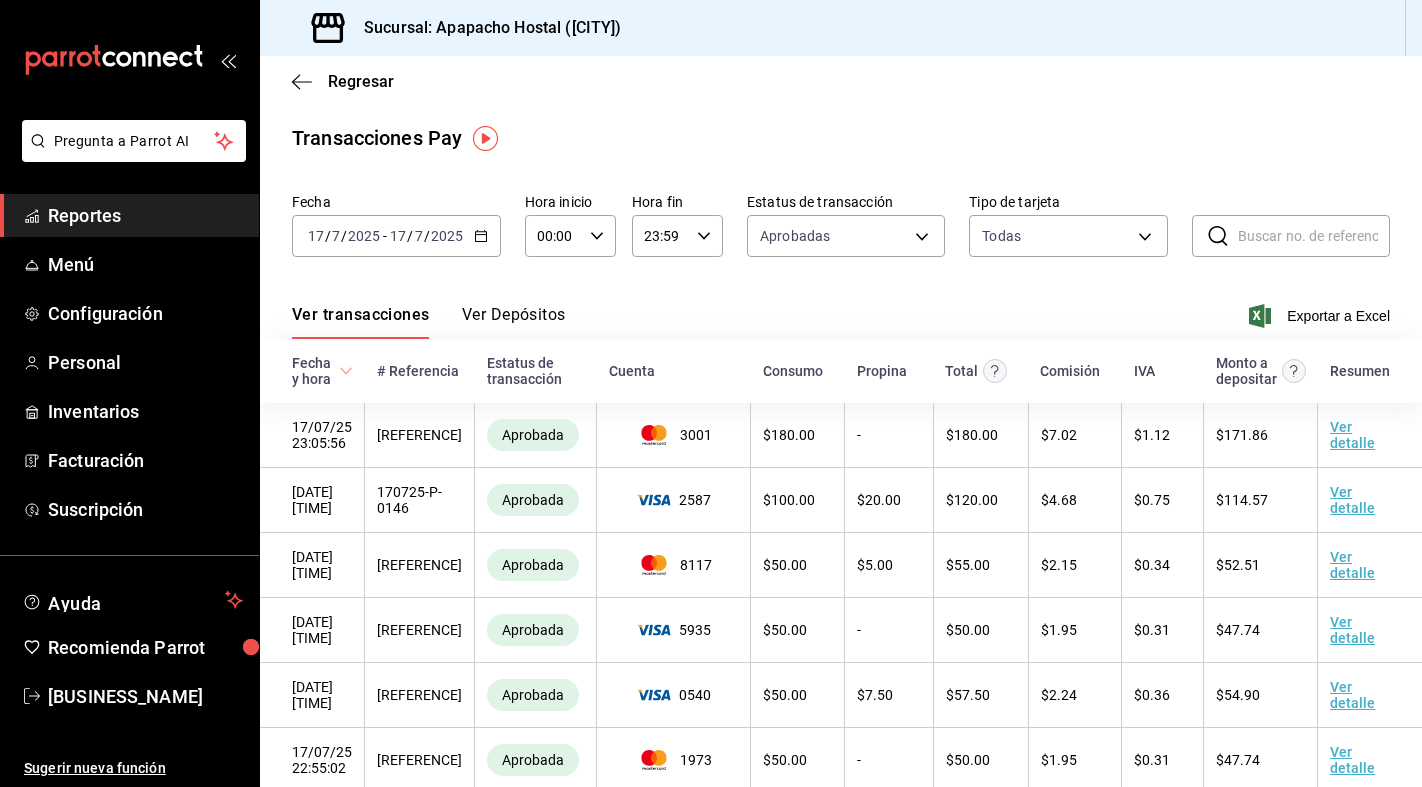 click on "Transacciones Pay" at bounding box center [841, 138] 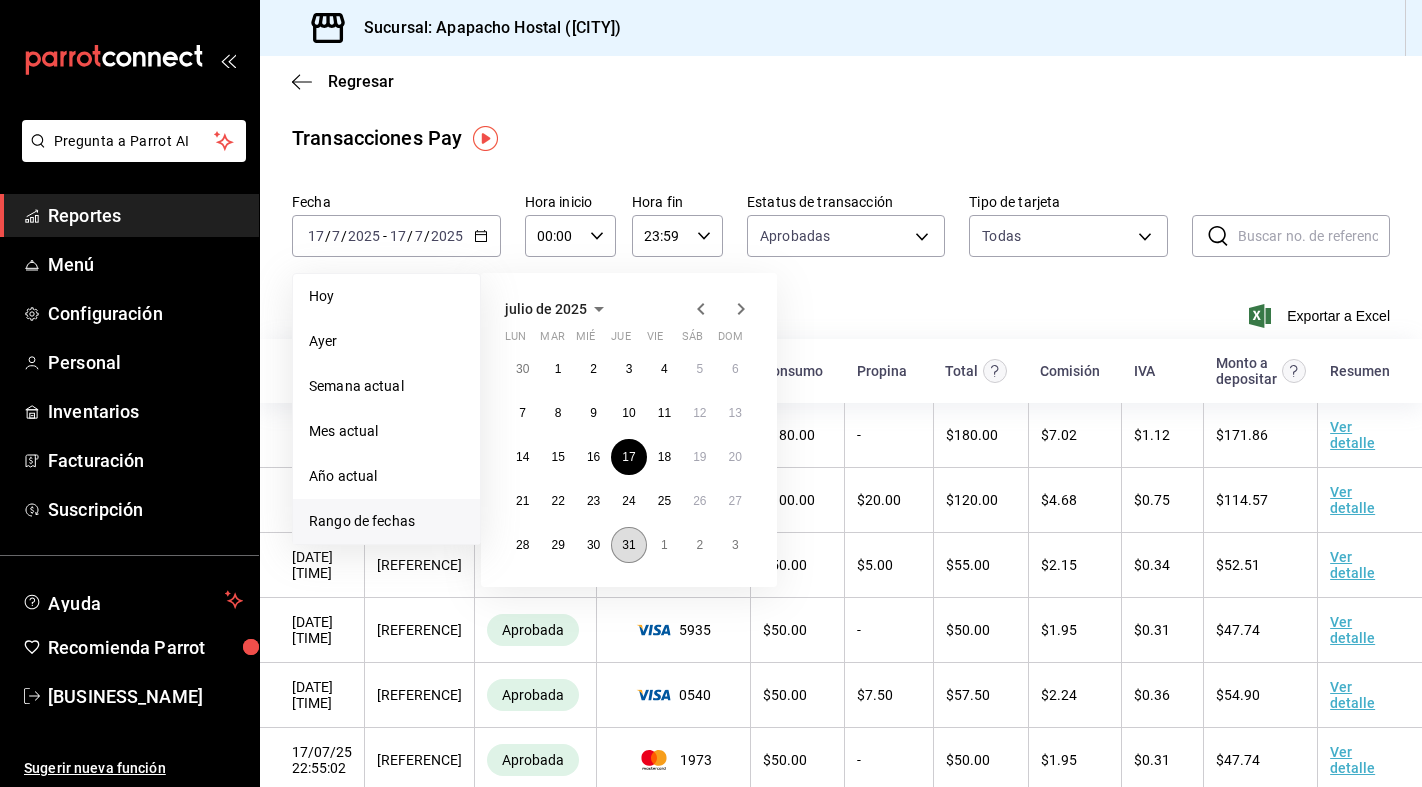 click on "31" at bounding box center [628, 545] 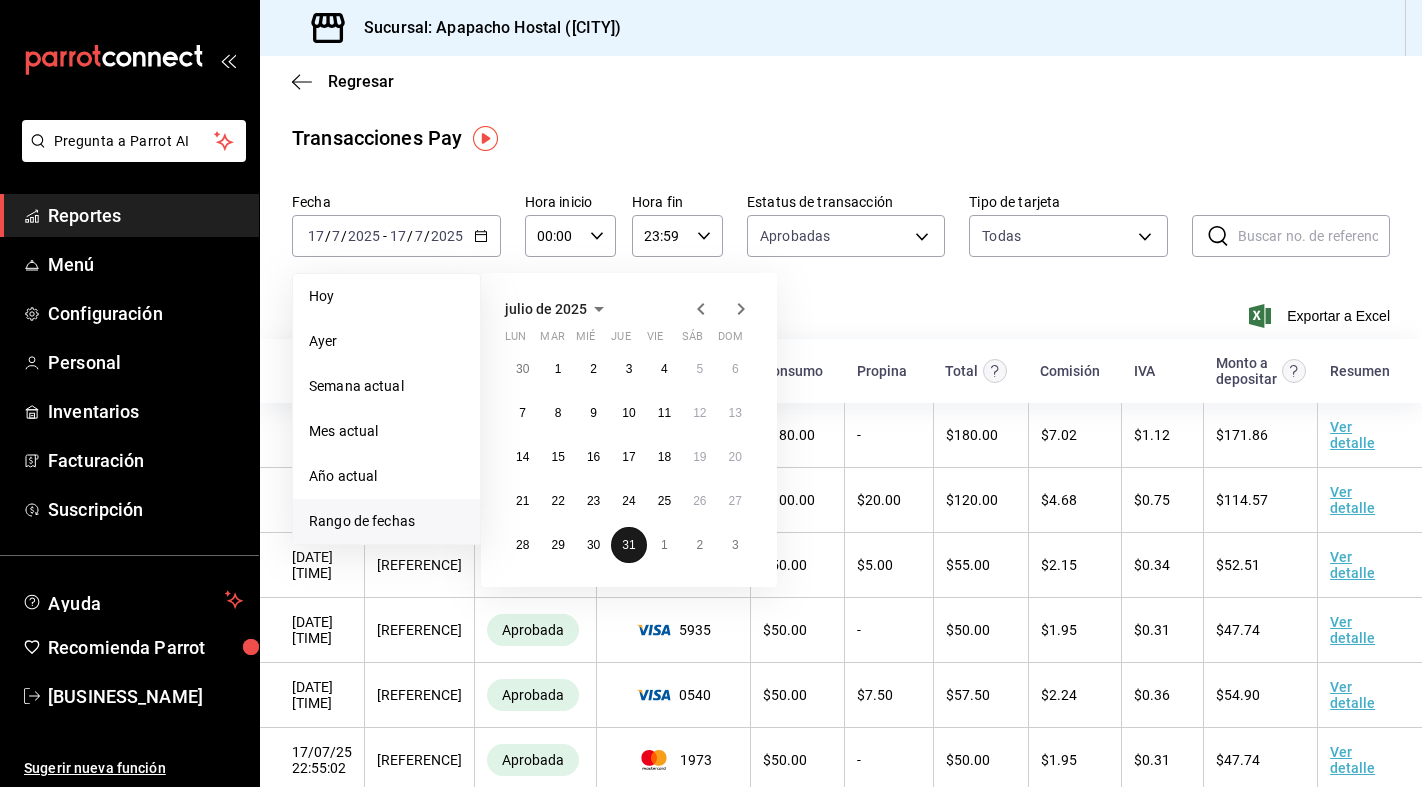 click on "31" at bounding box center [628, 545] 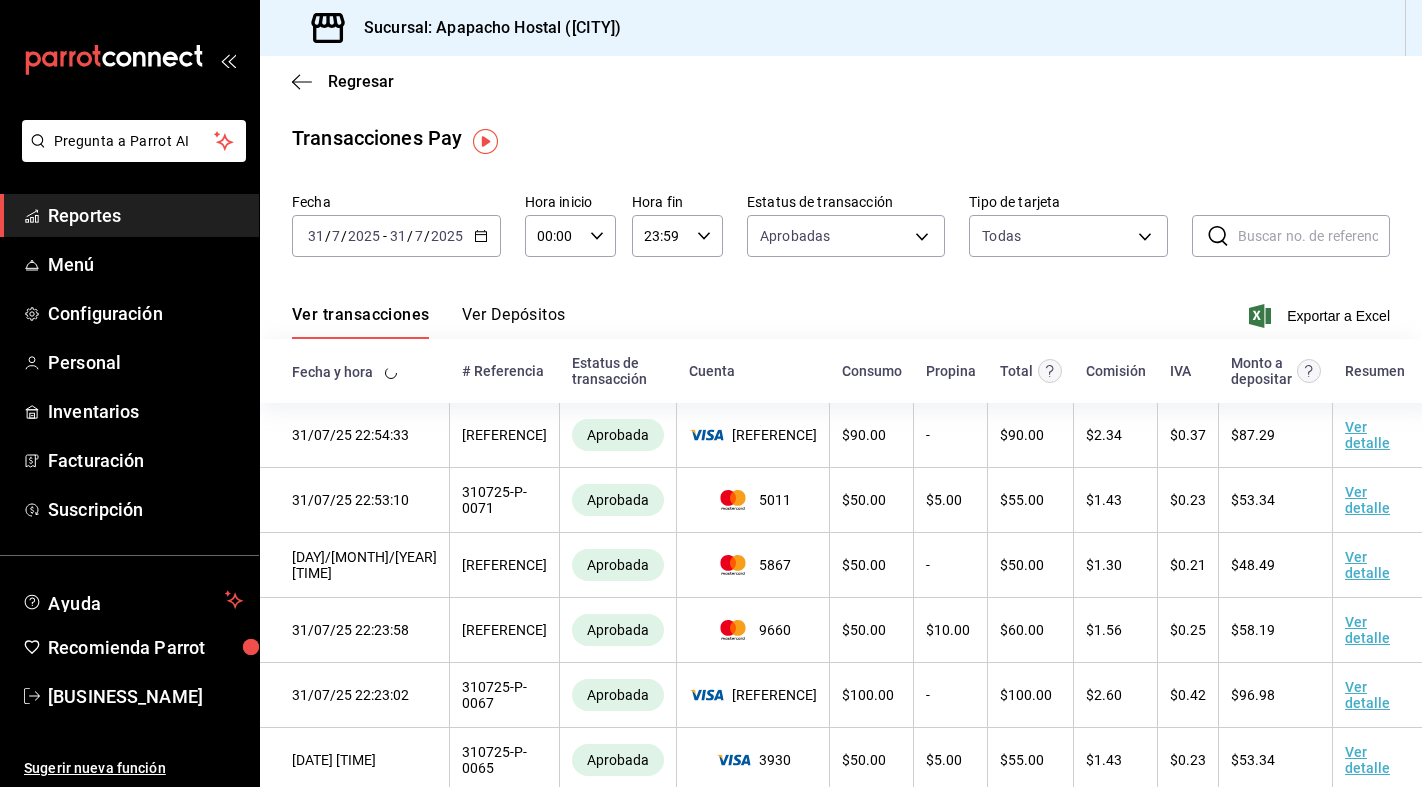 scroll, scrollTop: 0, scrollLeft: 0, axis: both 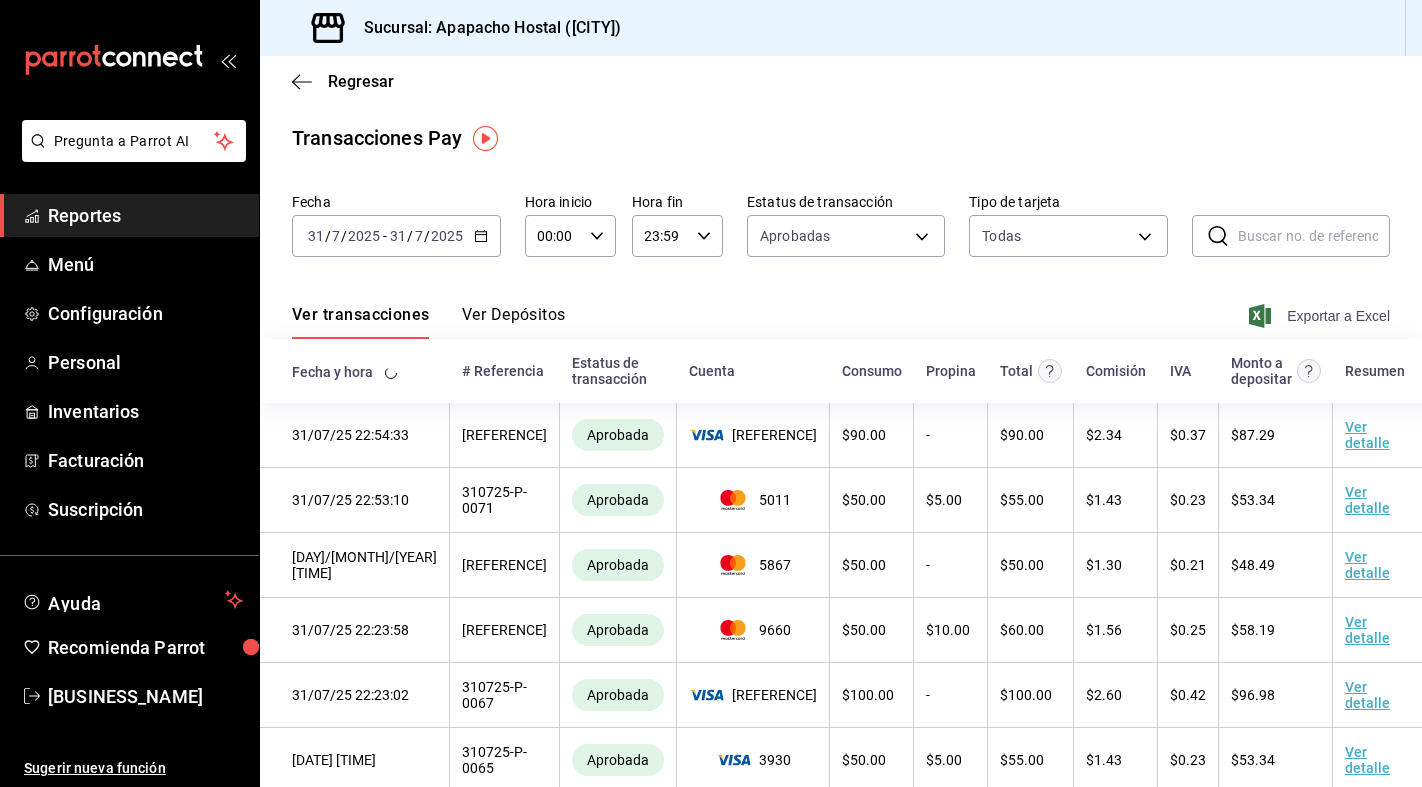 click on "Exportar a Excel" at bounding box center [1321, 316] 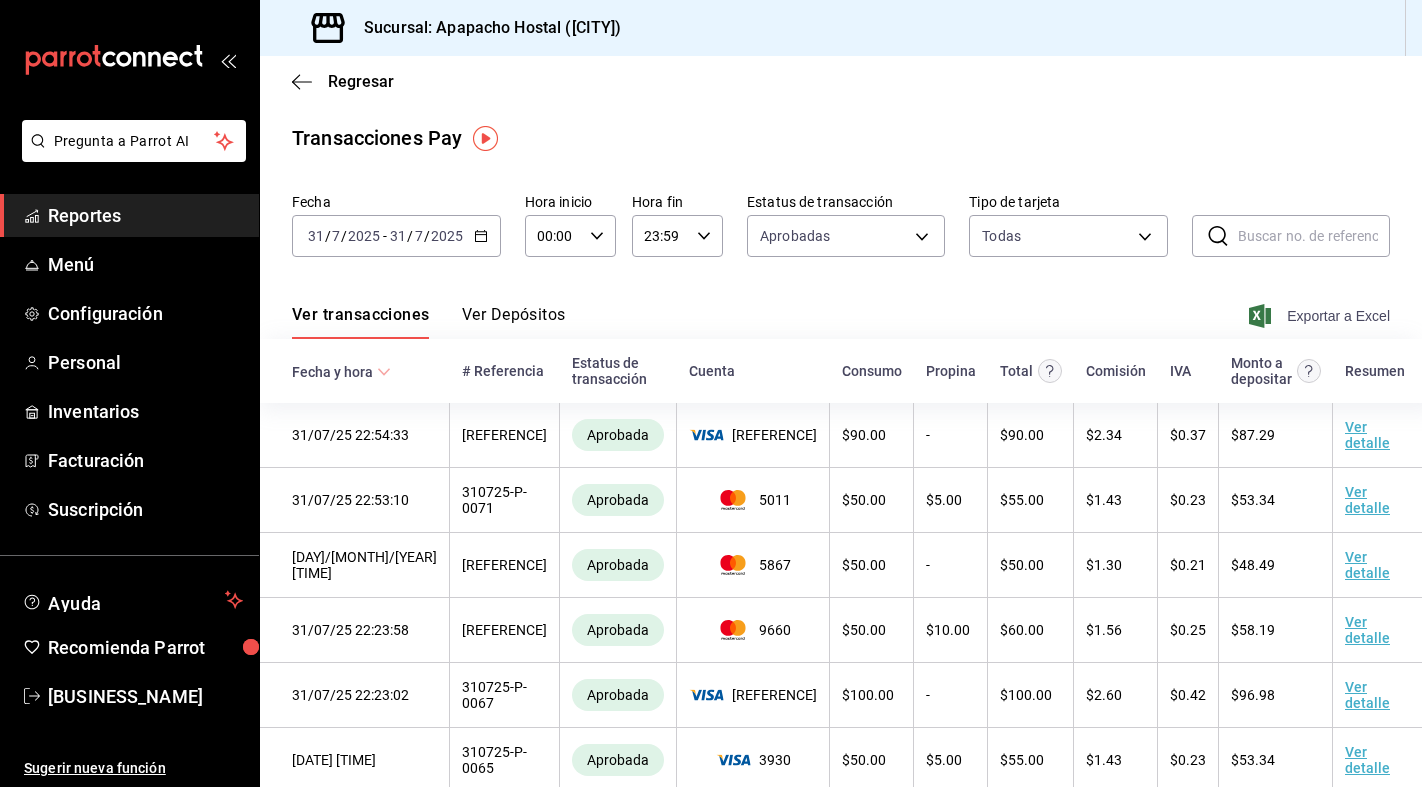 click on "Exportar a Excel" at bounding box center (1321, 316) 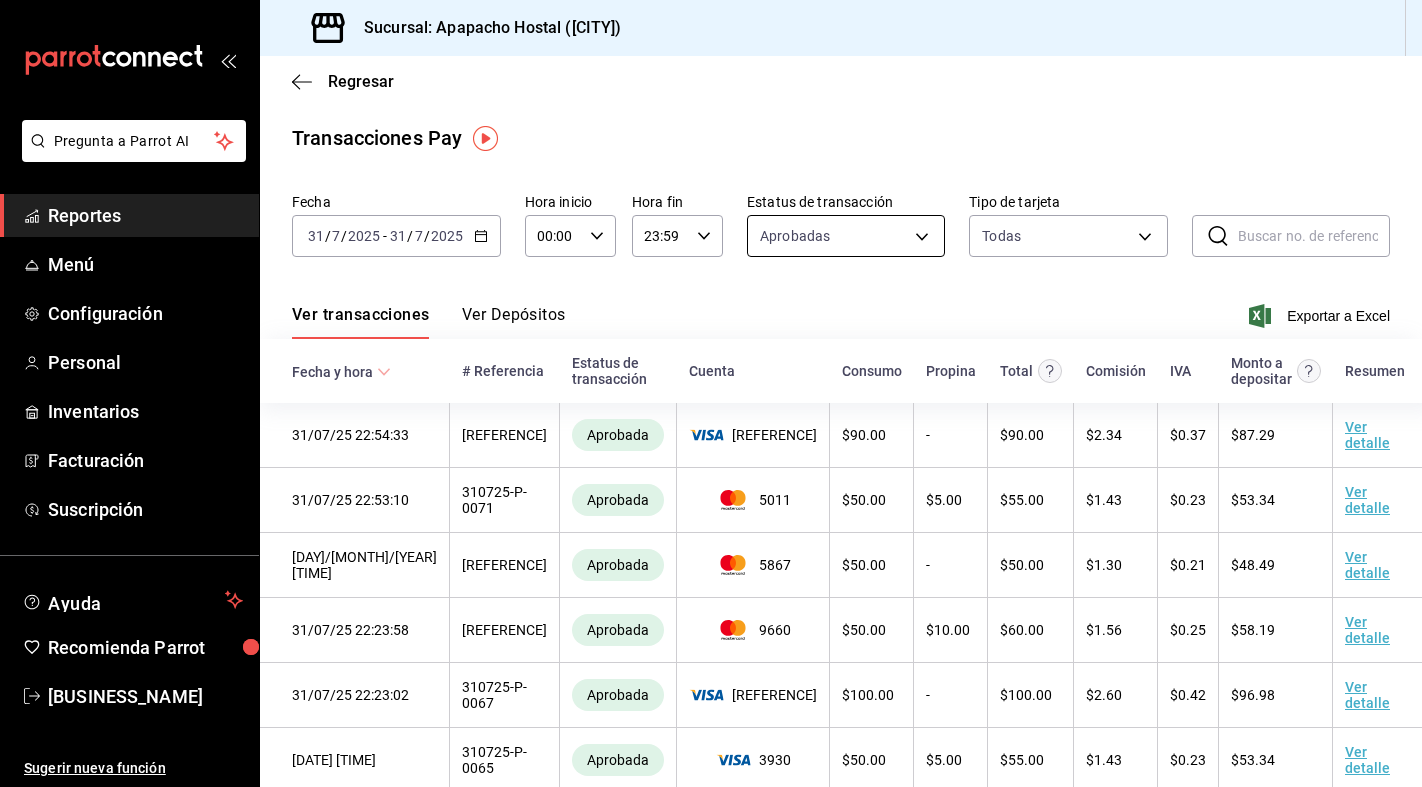 click on "Pregunta a Parrot AI Reportes   Menú   Configuración   Personal   Inventarios   Facturación   Suscripción   Ayuda Recomienda Parrot   bartenders Apapacho   Sugerir nueva función   Sucursal: Apapacho Hostal ([CITY]) Regresar Transacciones Pay Fecha [DATE] [DATE] - [DATE] [DATE] Hora inicio 00:00 Hora inicio Hora fin 23:59 Hora fin Estatus de transacción Aprobadas approved Tipo de tarjeta Todas AMERICAN_EXPRESS,MASTERCARD,VISA,DISCOVER,UNDEFINED ​ ​ Ver transacciones Ver Depósitos Exportar a Excel Fecha y hora # Referencia Estatus de transacción Cuenta Consumo Propina Total Comisión IVA Monto a depositar Resumen [DATE] [TIME] [REF] Aprobada [ACCOUNT] $ [AMOUNT] - $ [AMOUNT] $ [COMMISSION] $ [TAX] $ [DEPOSIT] Ver detalle [DATE] [TIME] [REF] Aprobada [ACCOUNT] $ [AMOUNT] $ [TIP] $ [TOTAL] $ [COMMISSION] $ [TAX] $ [DEPOSIT] Ver detalle [DATE] [TIME] [REF] Aprobada [ACCOUNT] $ [AMOUNT] - $ [AMOUNT] $ [COMMISSION] $ [TAX] $ [DEPOSIT] Ver detalle [DATE] [TIME] [REF] Aprobada [ACCOUNT] $ [AMOUNT] $ [TIP] $ [TOTAL] $ [COMMISSION] $ [TAX] $ [DEPOSIT]" at bounding box center (711, 393) 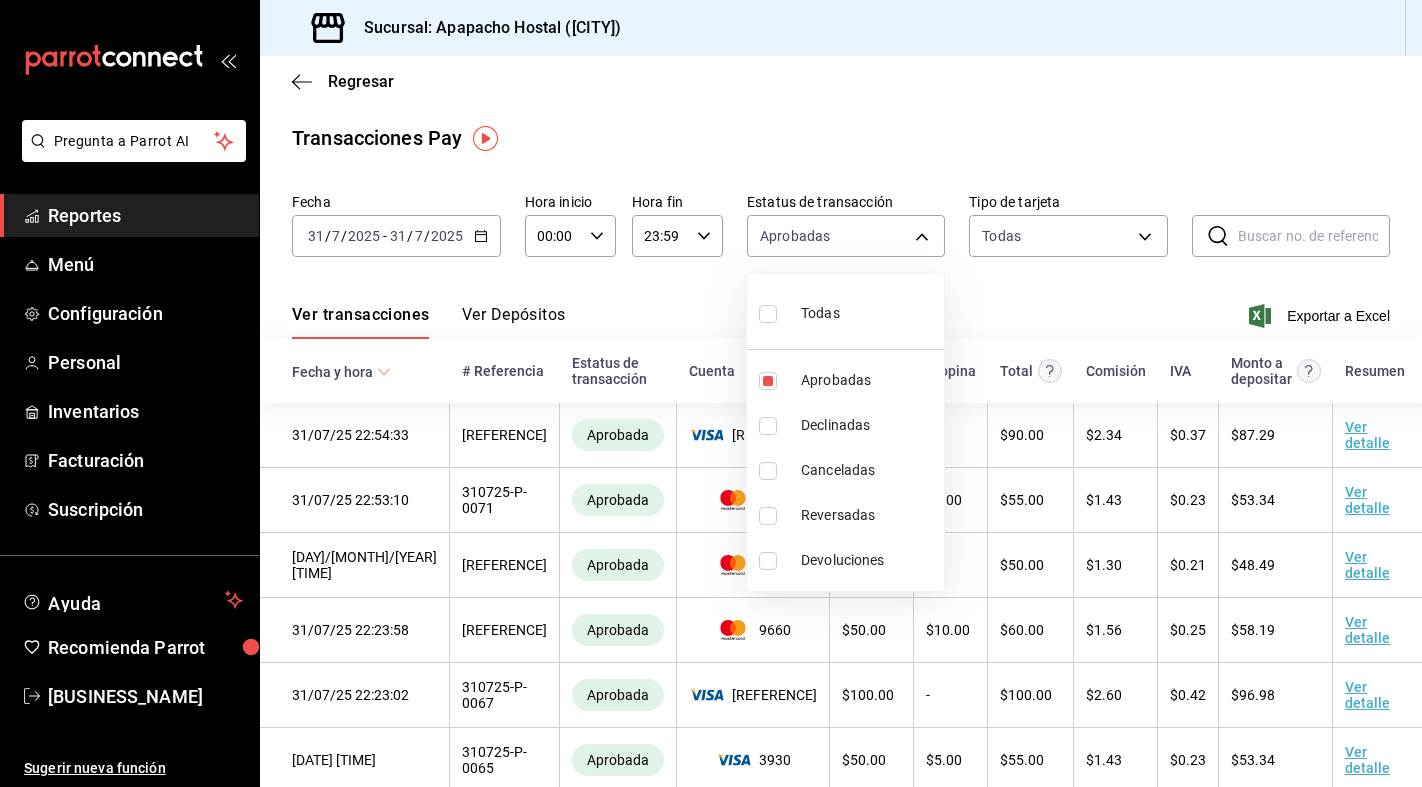 click on "Devoluciones" at bounding box center [868, 560] 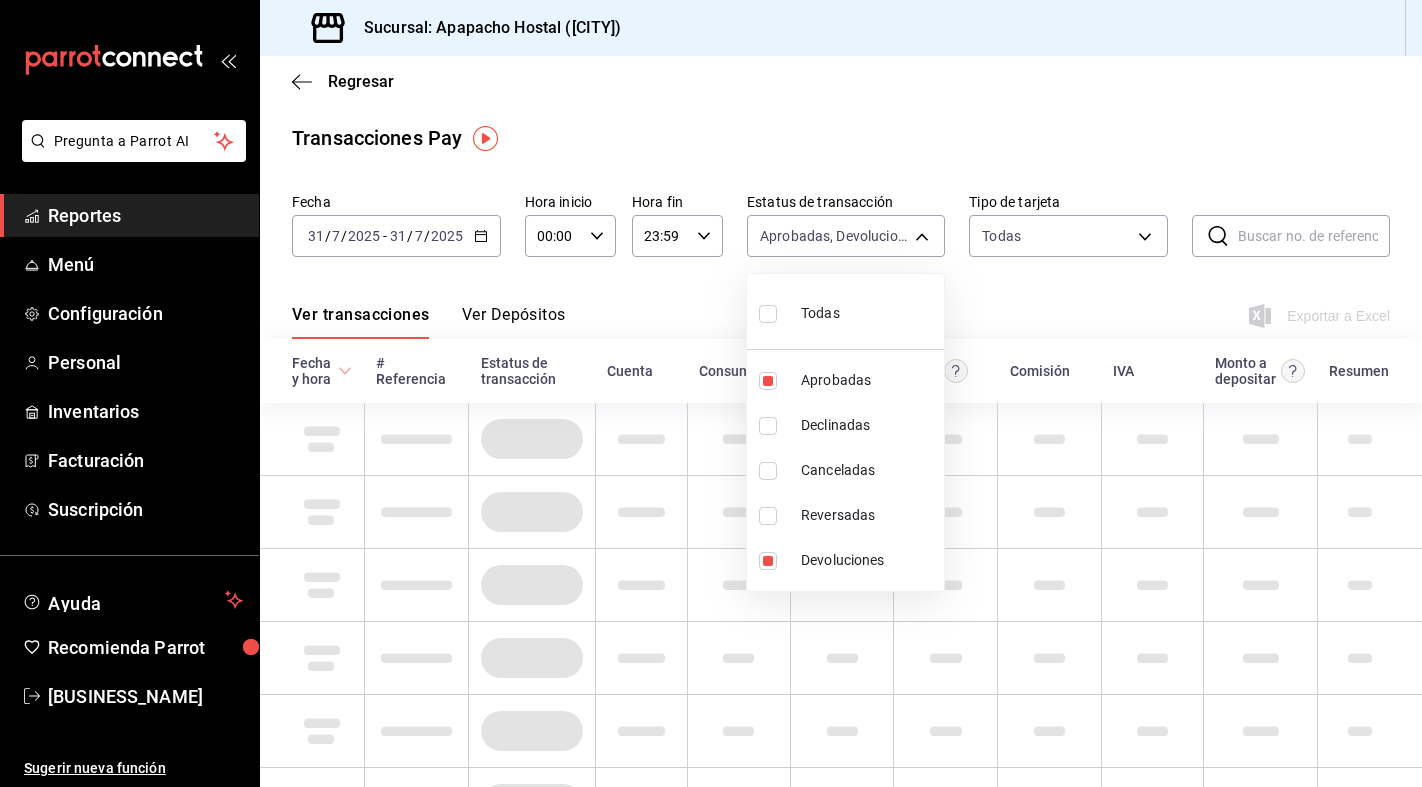 click at bounding box center [711, 393] 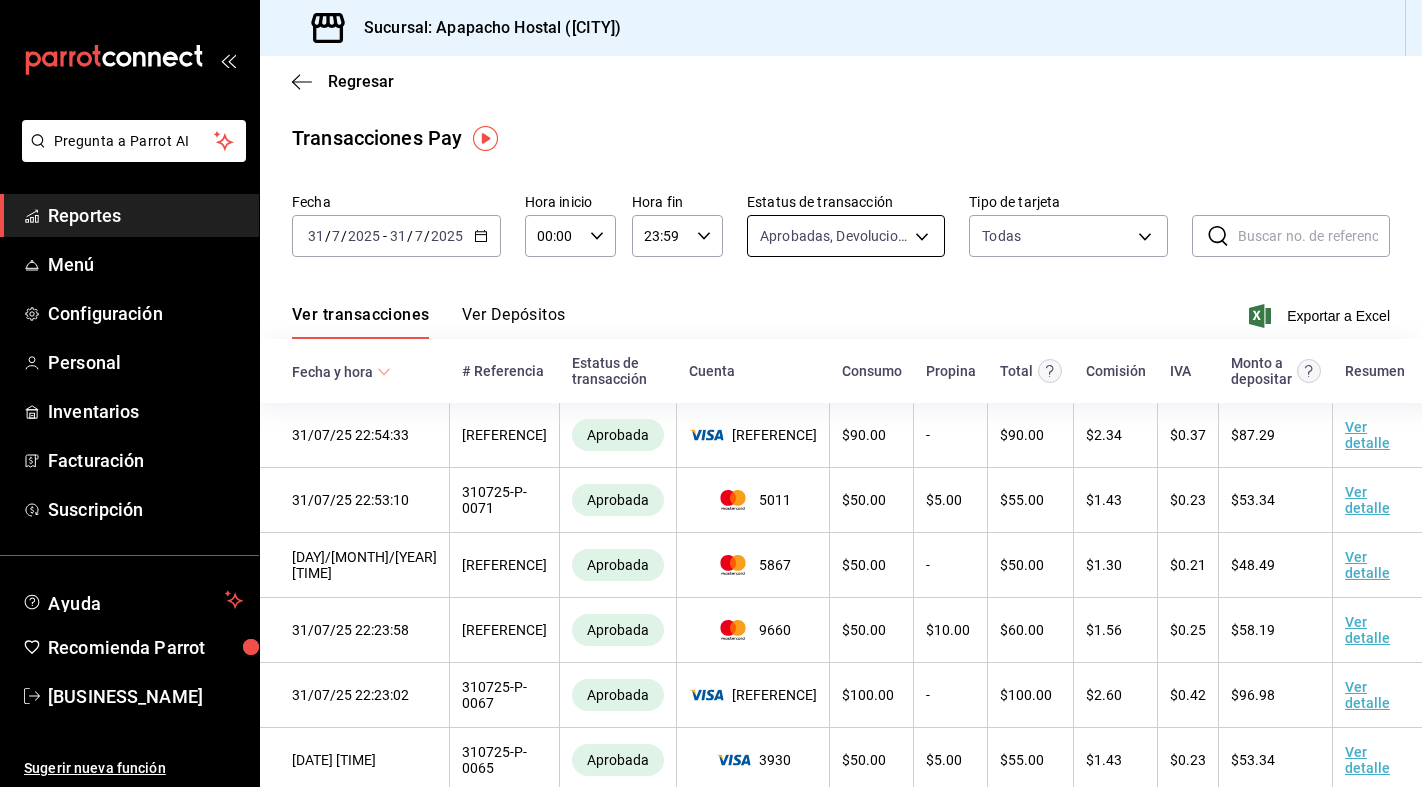 click on "Pregunta a Parrot AI Reportes   Menú   Configuración   Personal   Inventarios   Facturación   Suscripción   Ayuda Recomienda Parrot   bartenders Apapacho   Sugerir nueva función   Sucursal: Apapacho Hostal ([CITY]) Regresar Transacciones Pay Fecha [YEAR]-[MONTH]-[DAY] [DAY] / [MONTH] / [YEAR] - [YEAR]-[MONTH]-[DAY] [DAY] / [MONTH] / [YEAR] Hora inicio 00:00 Hora inicio Hora fin 23:59 Hora fin Estatus de transacción Aprobadas, Devoluciones approved,refunded Tipo de tarjeta Todas AMERICAN_EXPRESS,MASTERCARD,VISA,DISCOVER,UNDEFINED ​ ​ Ver transacciones Ver Depósitos Exportar a Excel Fecha y hora # Referencia Estatus de transacción Cuenta Consumo Propina Total Comisión IVA Monto a depositar Resumen [DAY]/[MONTH]/[YEAR] [REFERENCE] Aprobada [ACCOUNT_NUMBER] $ [AMOUNT] - $ [AMOUNT] $ [AMOUNT] $ [AMOUNT] $ [AMOUNT] Ver detalle [DAY]/[MONTH]/[YEAR] [REFERENCE] Aprobada [ACCOUNT_NUMBER] $ [AMOUNT] $ [AMOUNT] $ [AMOUNT] $ [AMOUNT] $ [AMOUNT] Ver detalle [DAY]/[MONTH]/[YEAR] [REFERENCE] Aprobada [ACCOUNT_NUMBER] $ [AMOUNT] - $ [AMOUNT] $ [AMOUNT] $ [AMOUNT] $ [AMOUNT] Ver detalle [DAY]/[MONTH]/[YEAR] [REFERENCE] Aprobada [ACCOUNT_NUMBER] $ $ $" at bounding box center (711, 393) 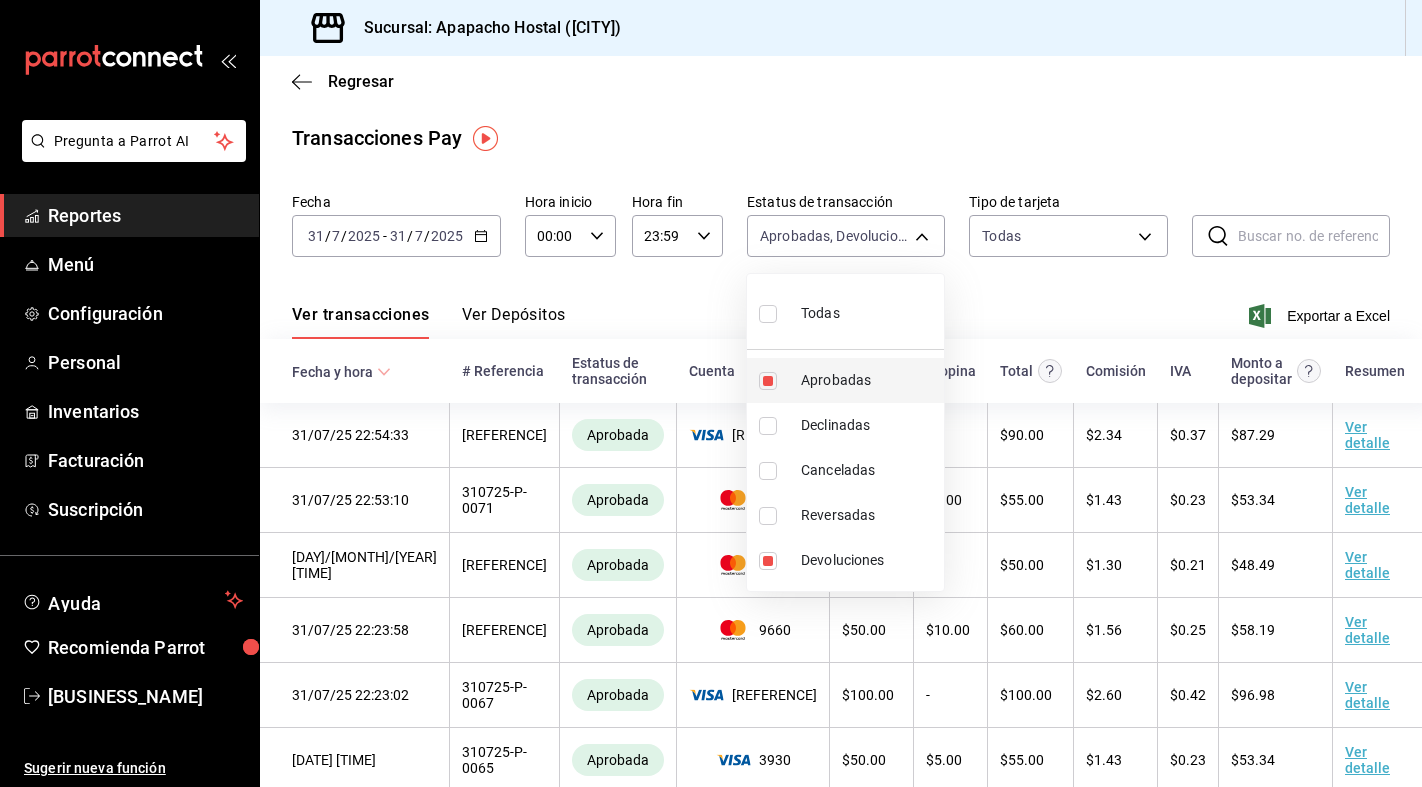 click on "Aprobadas" at bounding box center (868, 380) 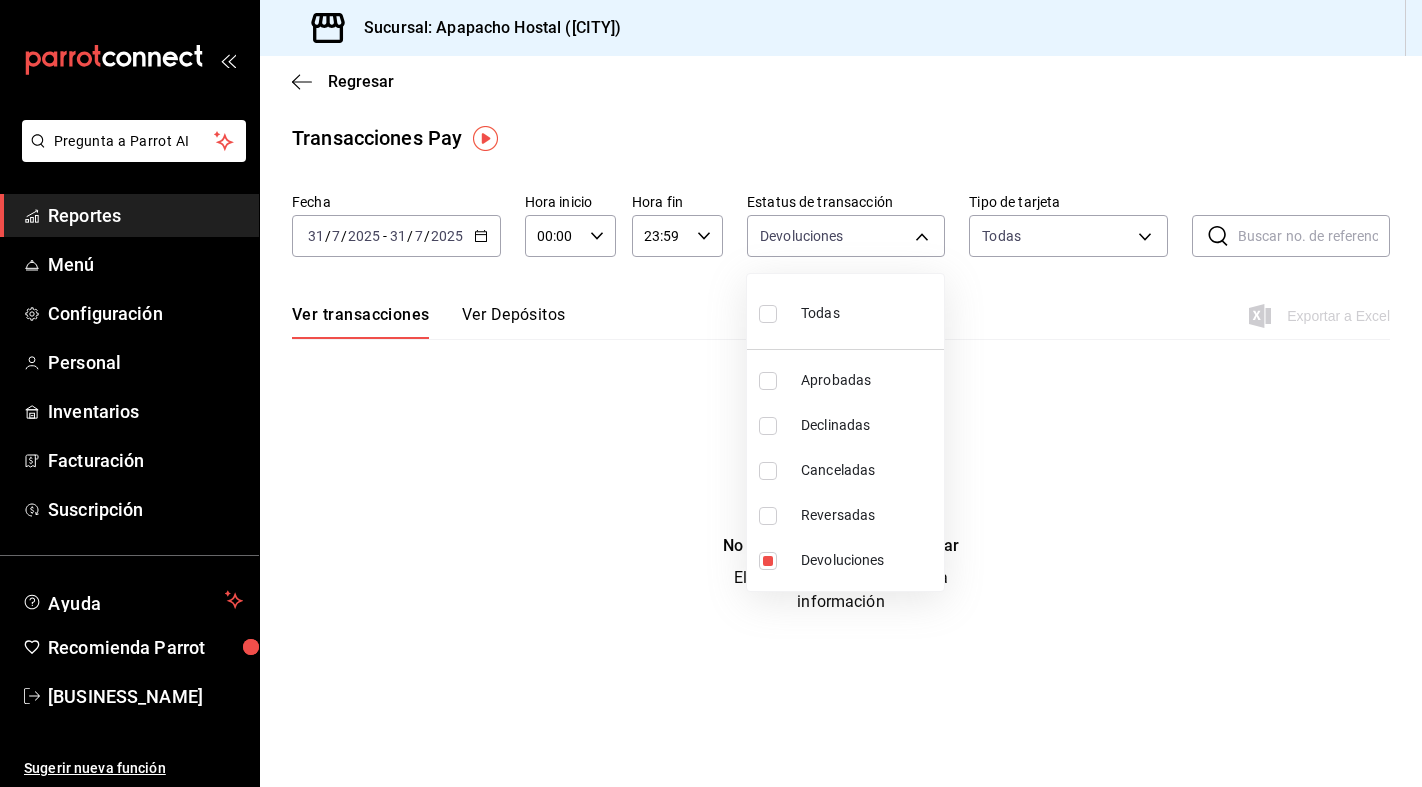 click on "Reversadas" at bounding box center (845, 515) 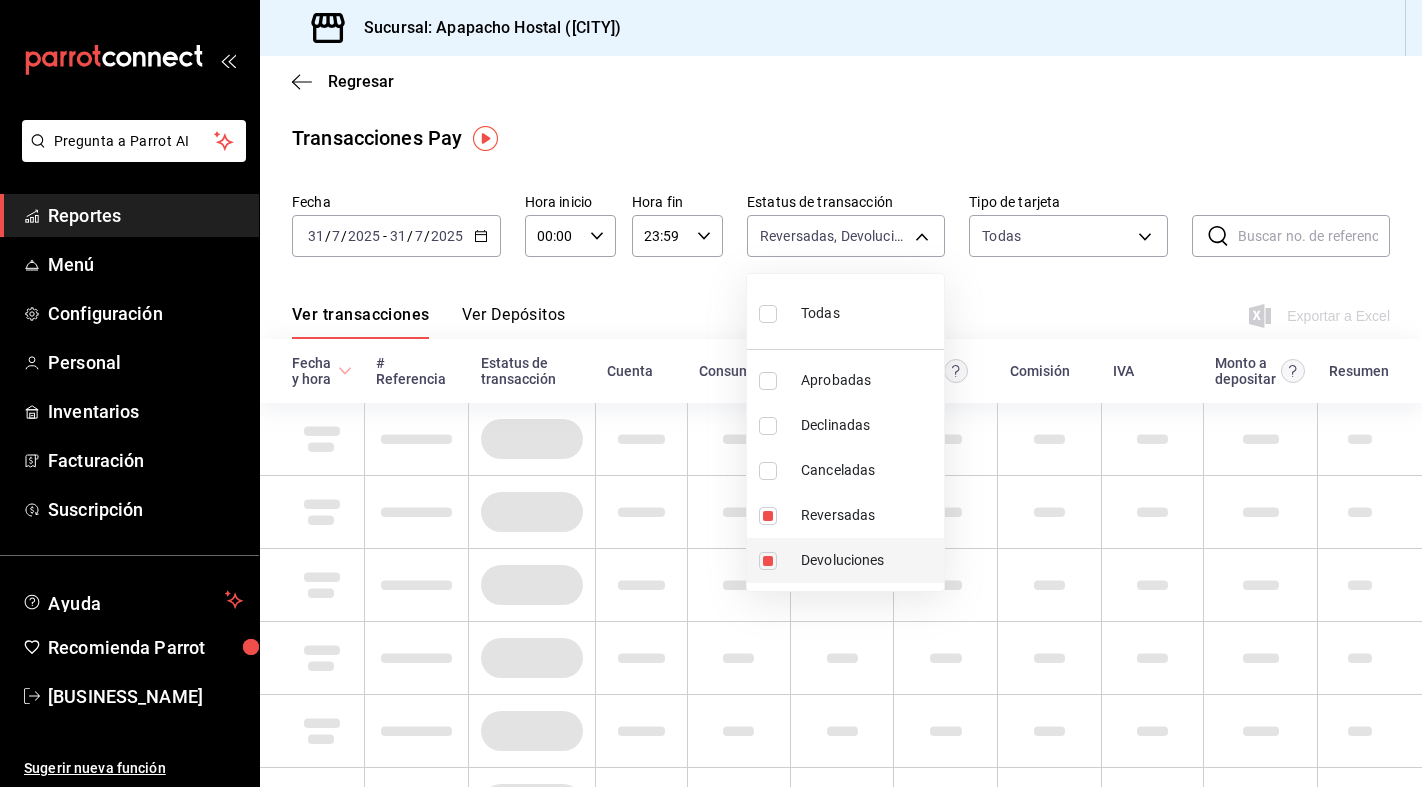 click at bounding box center (768, 561) 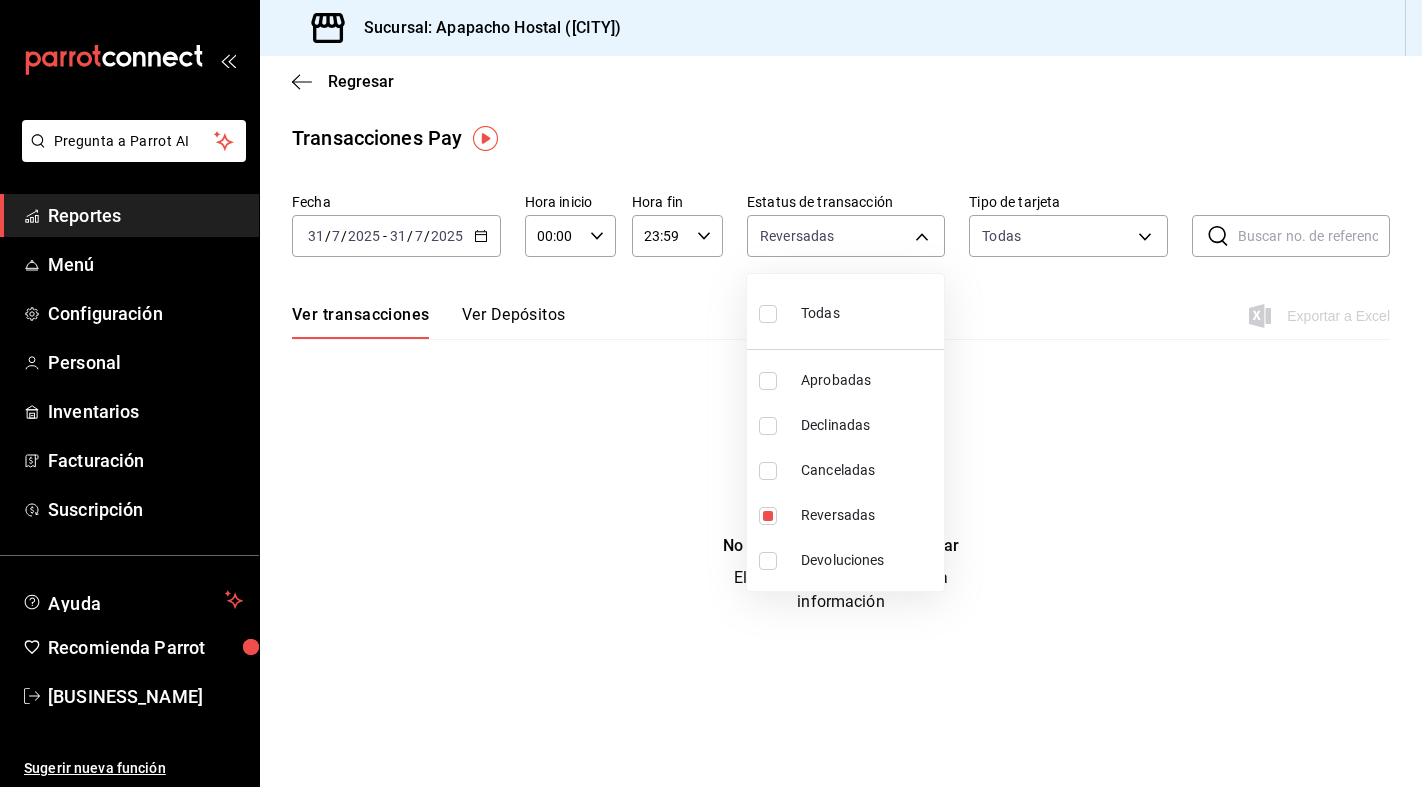 click on "Devoluciones" at bounding box center (868, 560) 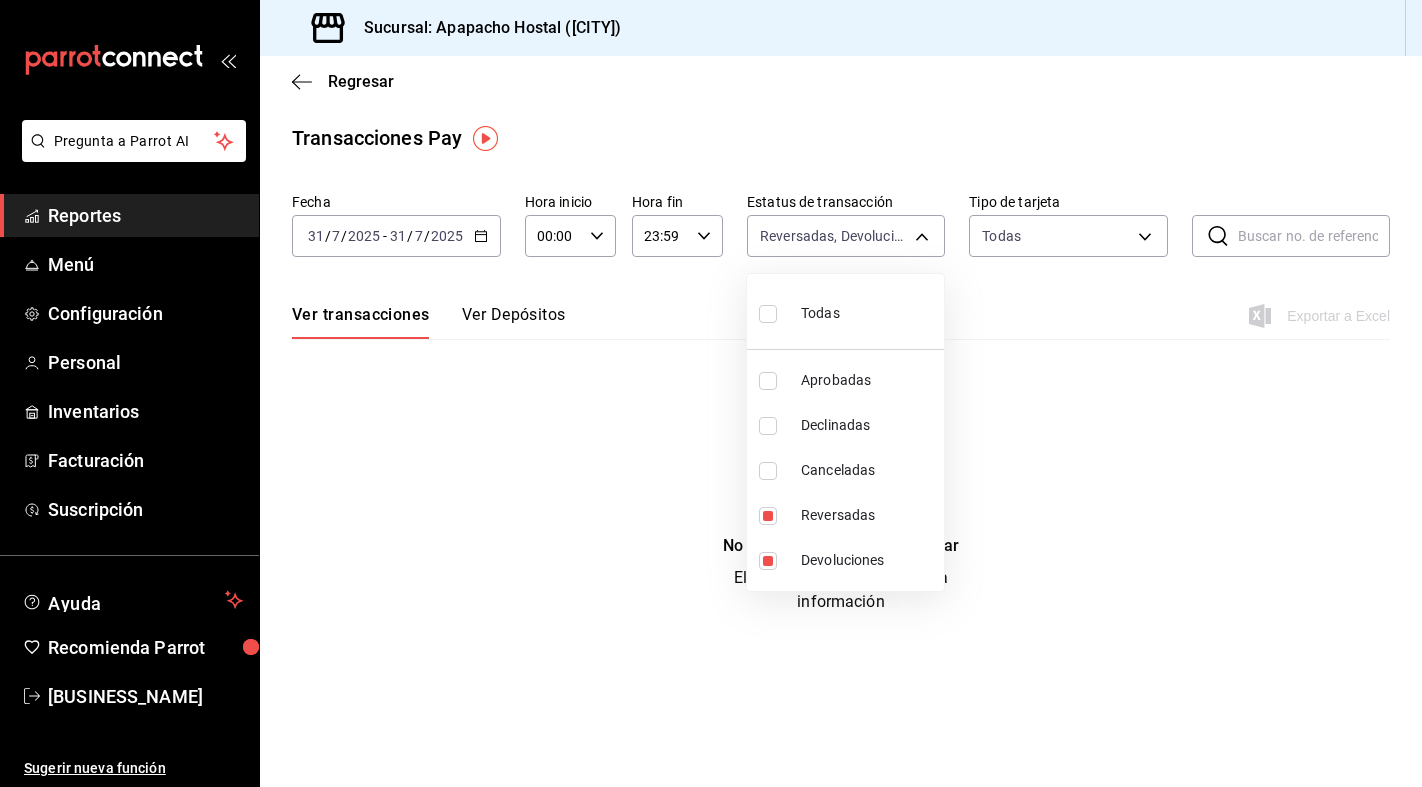 click at bounding box center [711, 393] 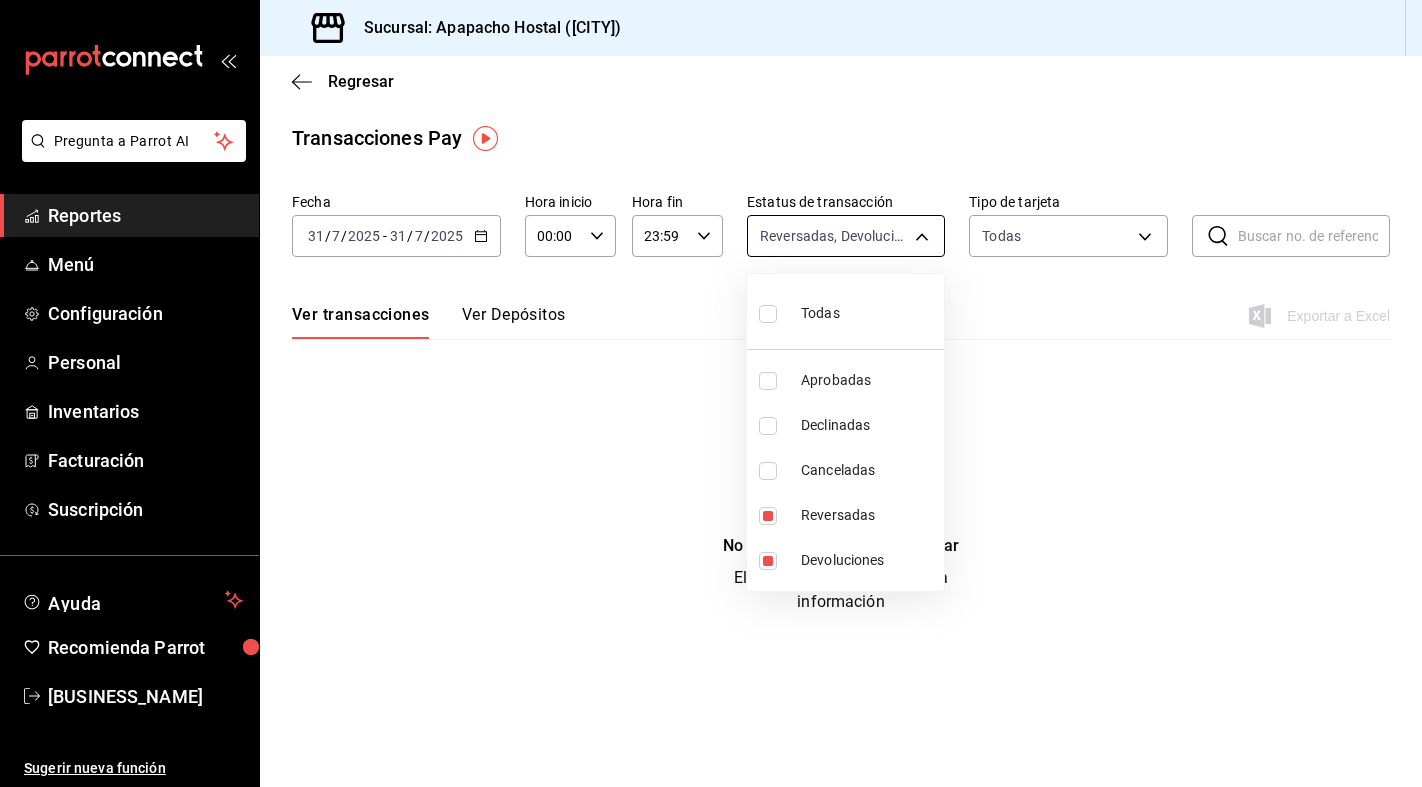 click on "Pregunta a Parrot AI Reportes   Menú   Configuración   Personal   Inventarios   Facturación   Suscripción   Ayuda Recomienda Parrot   [BUSINESS_NAME]   Sugerir nueva función   Sucursal: [LOCATION] ([CITY]) Regresar Transacciones Pay Fecha [DATE] [DATE] - [DATE] [DATE] Hora inicio 00:00 Hora inicio Hora fin 23:59 Hora fin Estatus de transacción [STATUS] [STATUS] Tipo de tarjeta Todas [CARD_TYPE] ​ ​ Ver transacciones Ver Depósitos Exportar a Excel No hay información que mostrar Elige una fecha para cargar la información Pregunta a Parrot AI Reportes   Menú   Configuración   Personal   Inventarios   Facturación   Suscripción   Ayuda Recomienda Parrot   [BUSINESS_NAME]   Sugerir nueva función   GANA 1 MES GRATIS EN TU SUSCRIPCIÓN AQUÍ Ver video tutorial Ir a video Visitar centro de ayuda [PHONE] [EMAIL] Visitar centro de ayuda [PHONE] [EMAIL]" at bounding box center [711, 393] 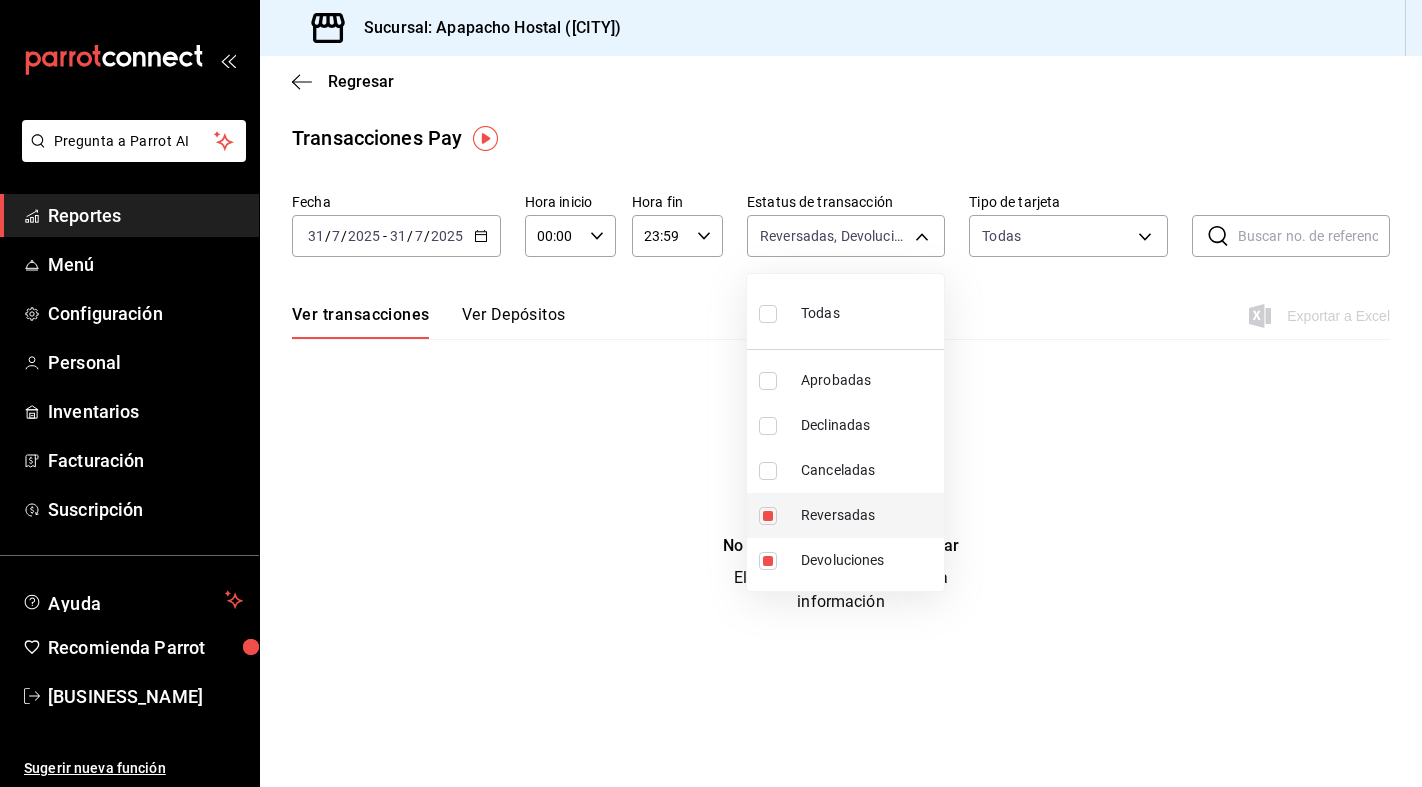 click on "Reversadas" at bounding box center [868, 515] 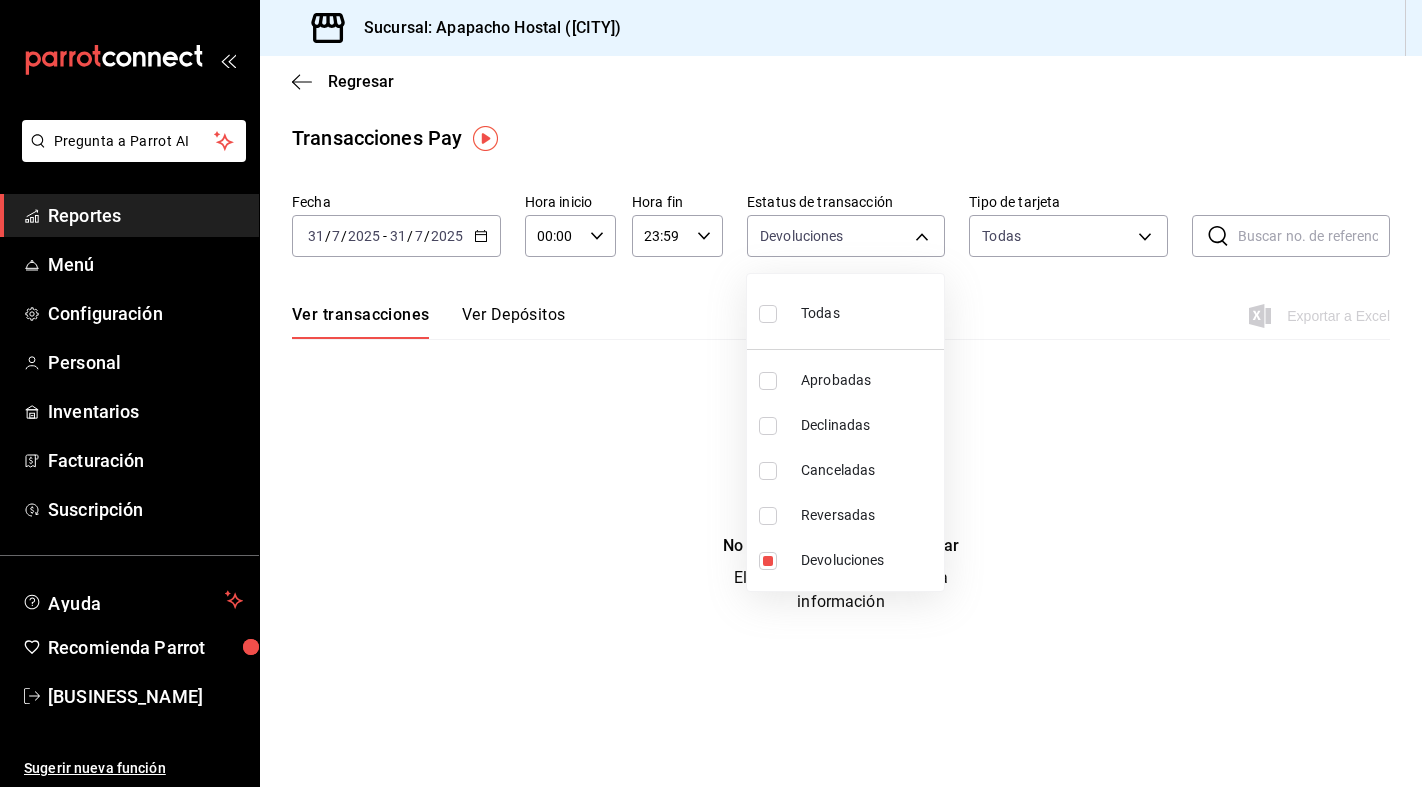 click on "Canceladas" at bounding box center [868, 470] 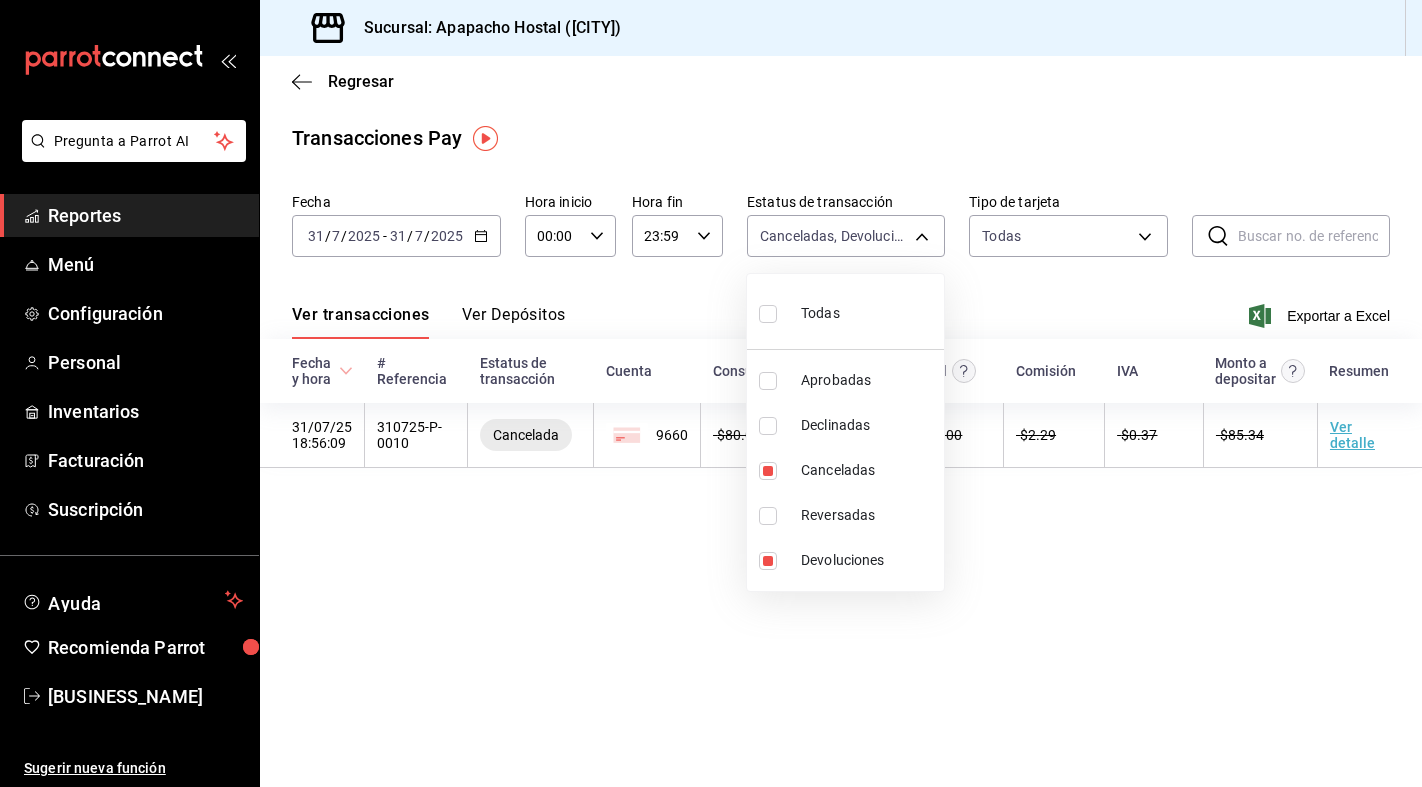 click at bounding box center [711, 393] 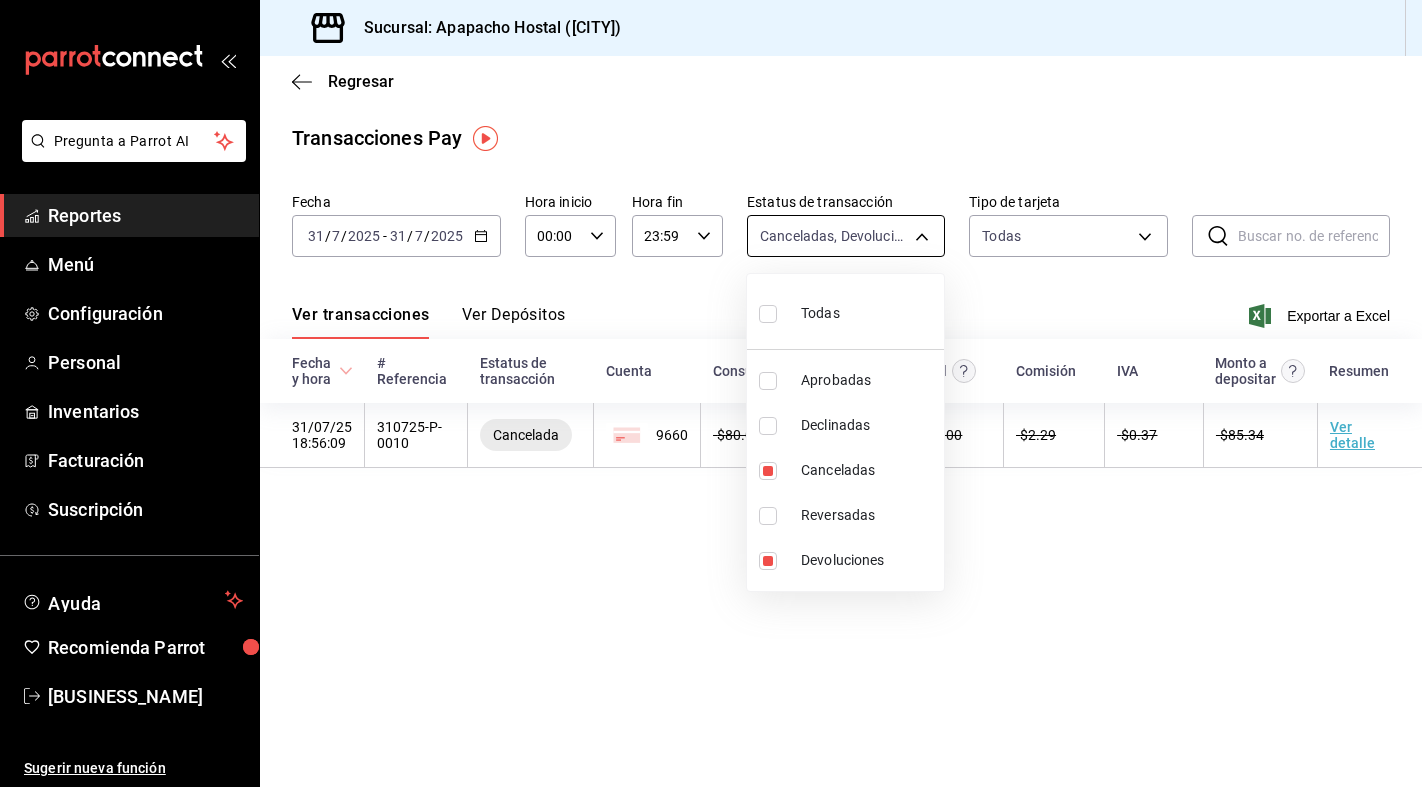 click on "Pregunta a Parrot AI Reportes   Menú   Configuración   Personal   Inventarios   Facturación   Suscripción   Ayuda Recomienda Parrot   [BUSINESS_NAME]   Sugerir nueva función   Sucursal: [LOCATION] ([CITY]) Regresar Transacciones Pay Fecha [DATE] [DATE] - [DATE] [DATE] Hora inicio 00:00 Hora inicio Hora fin 23:59 Hora fin Estatus de transacción [STATUS] [STATUS] Tipo de tarjeta Todas [CARD_TYPE] ​ ​ Ver transacciones Ver Depósitos Exportar a Excel Fecha y hora # Referencia Estatus de transacción Cuenta Consumo Propina Total Comisión IVA Monto a depositar Resumen [DATE] [TIME] [REFERENCE] [STATUS] 9660 - $ 80.00 - $ 8.00 - $ 88.00 - $ 2.29 - $ 0.37 - $ 85.34 Ver detalle Pregunta a Parrot AI Reportes   Menú   Configuración   Personal   Inventarios   Facturación   Suscripción   Ayuda Recomienda Parrot   [BUSINESS_NAME]   Sugerir nueva función   GANA 1 MES GRATIS EN TU SUSCRIPCIÓN AQUÍ Todas" at bounding box center (711, 393) 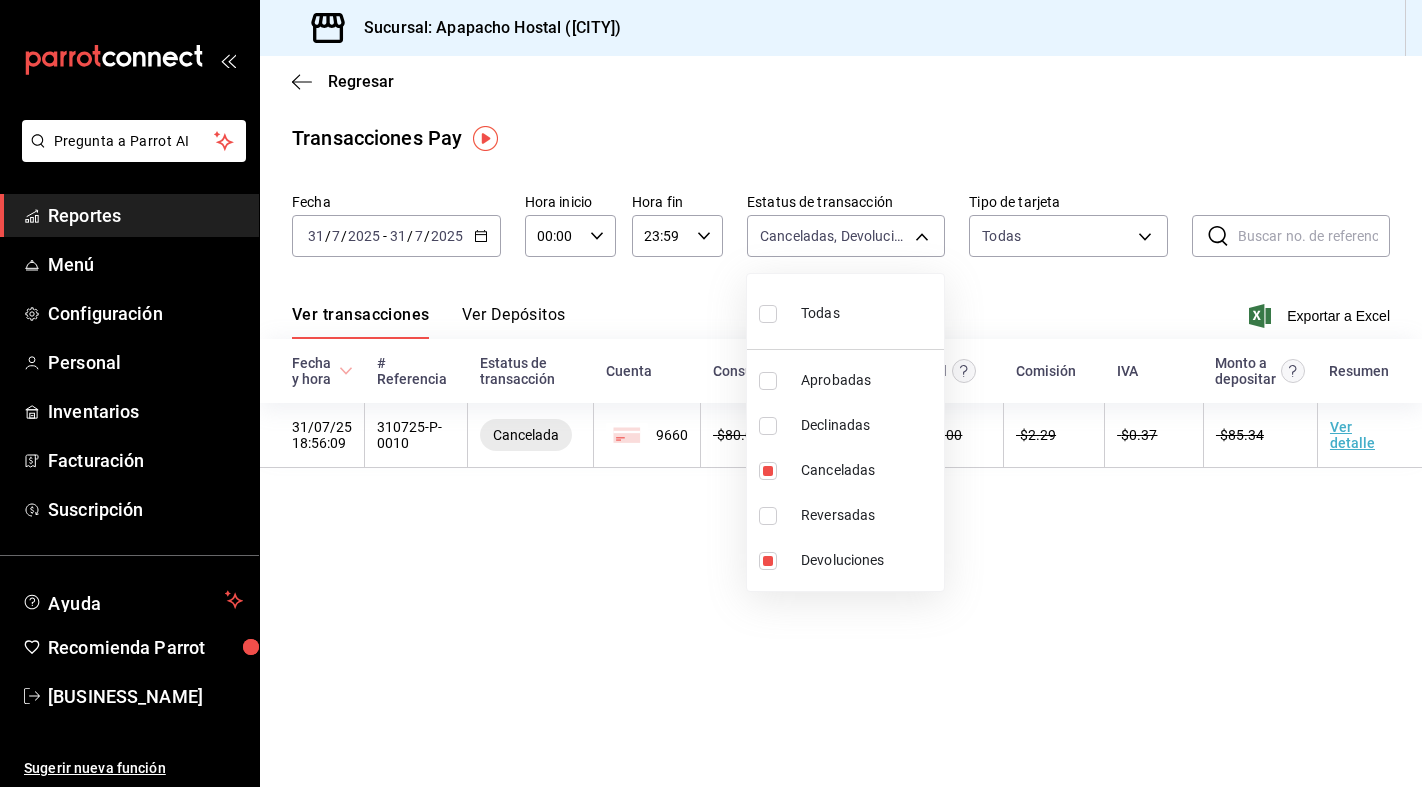 click at bounding box center (768, 426) 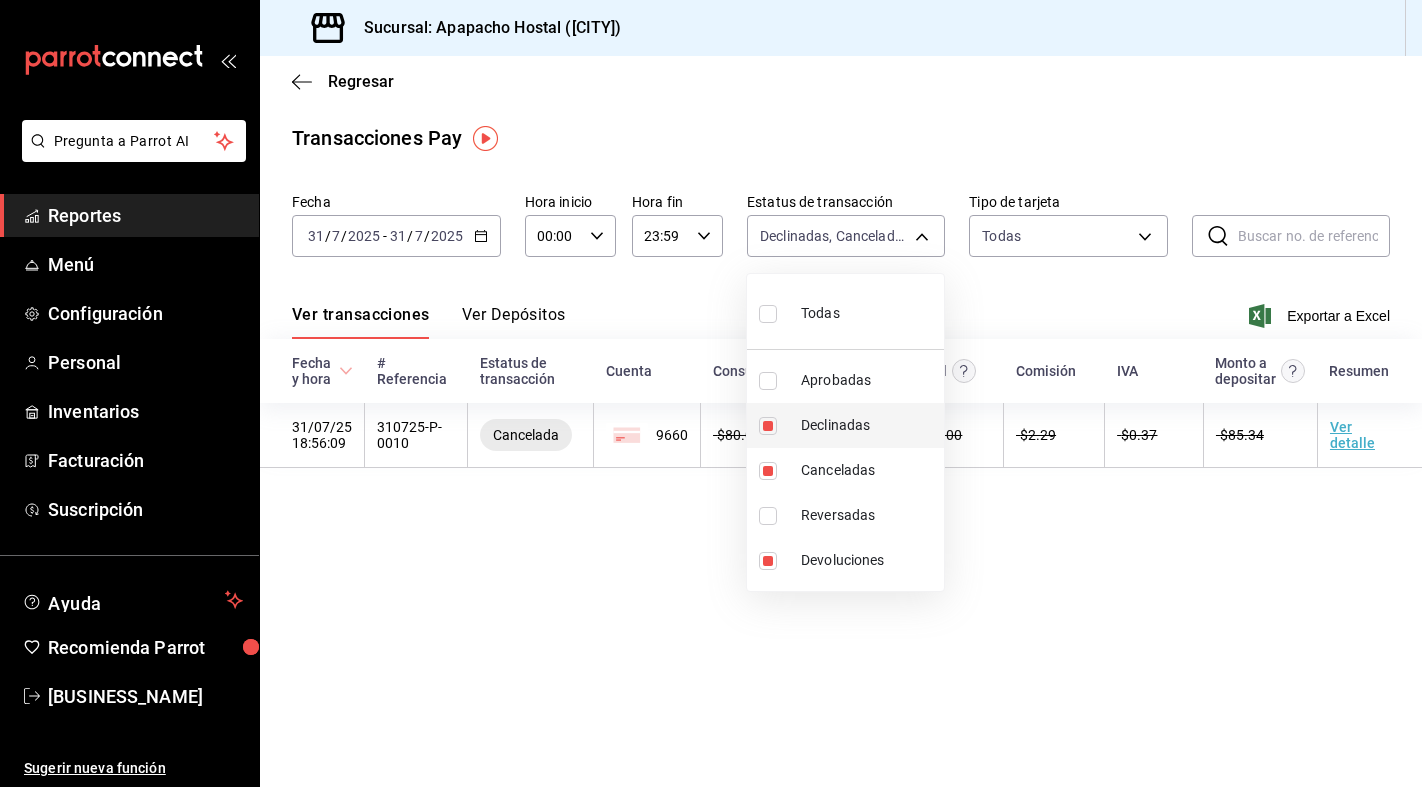 click at bounding box center [768, 426] 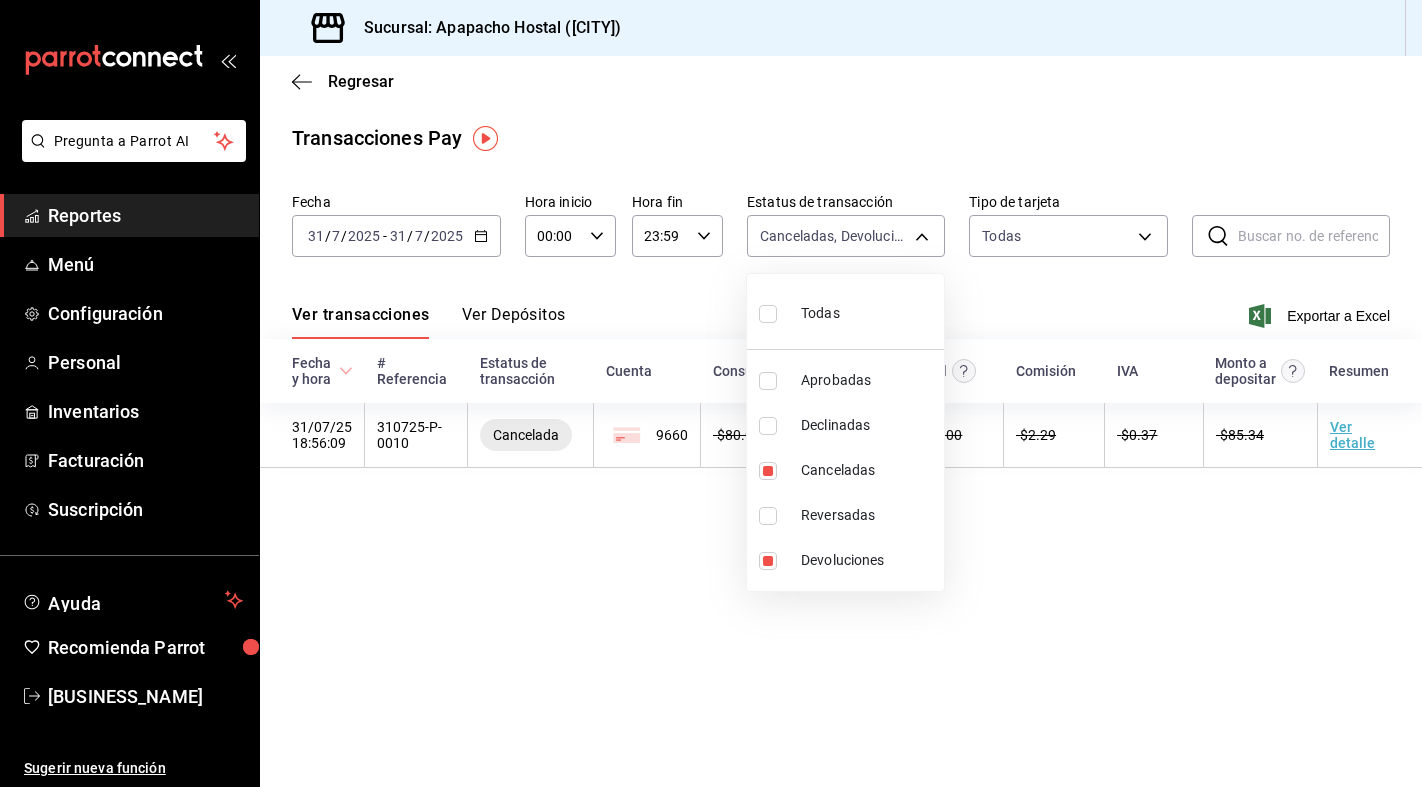 click at bounding box center [711, 393] 